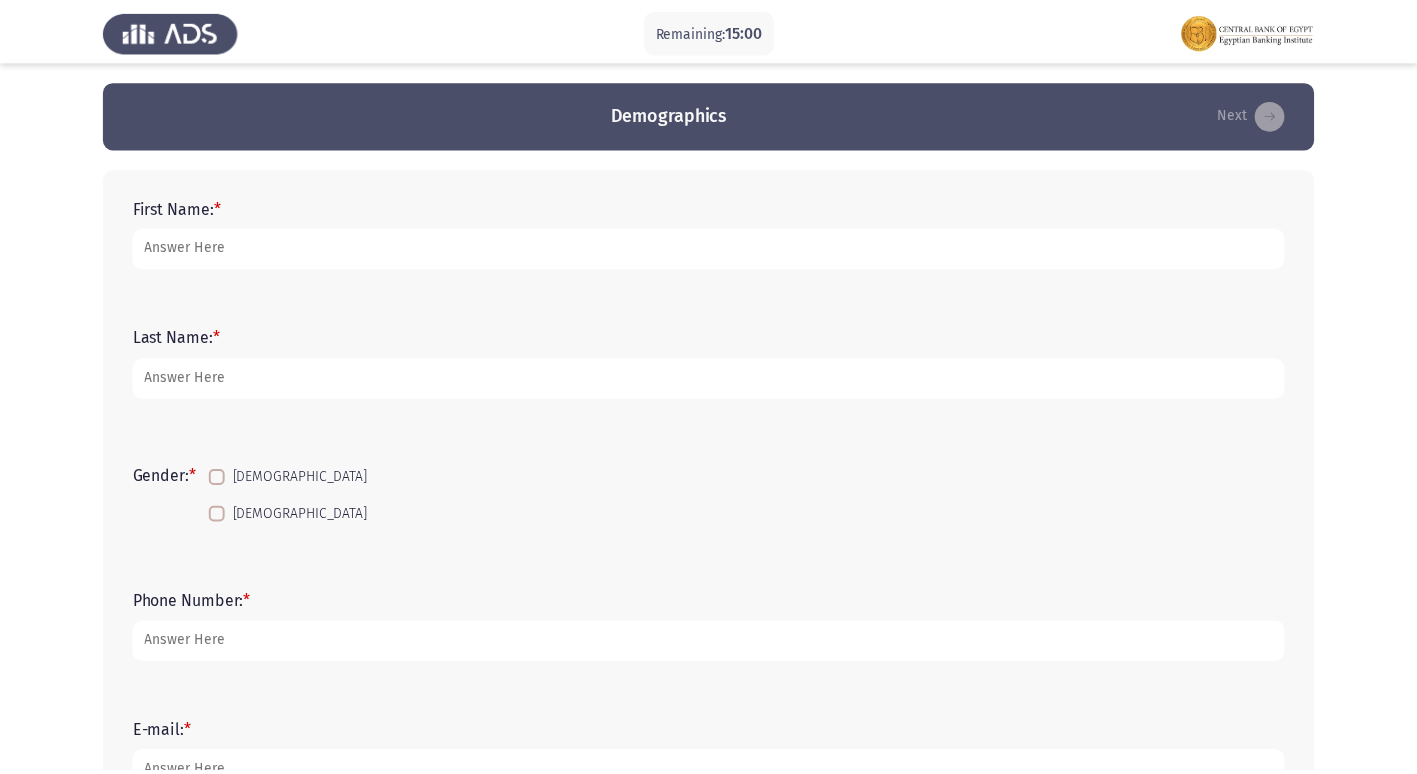 scroll, scrollTop: 0, scrollLeft: 0, axis: both 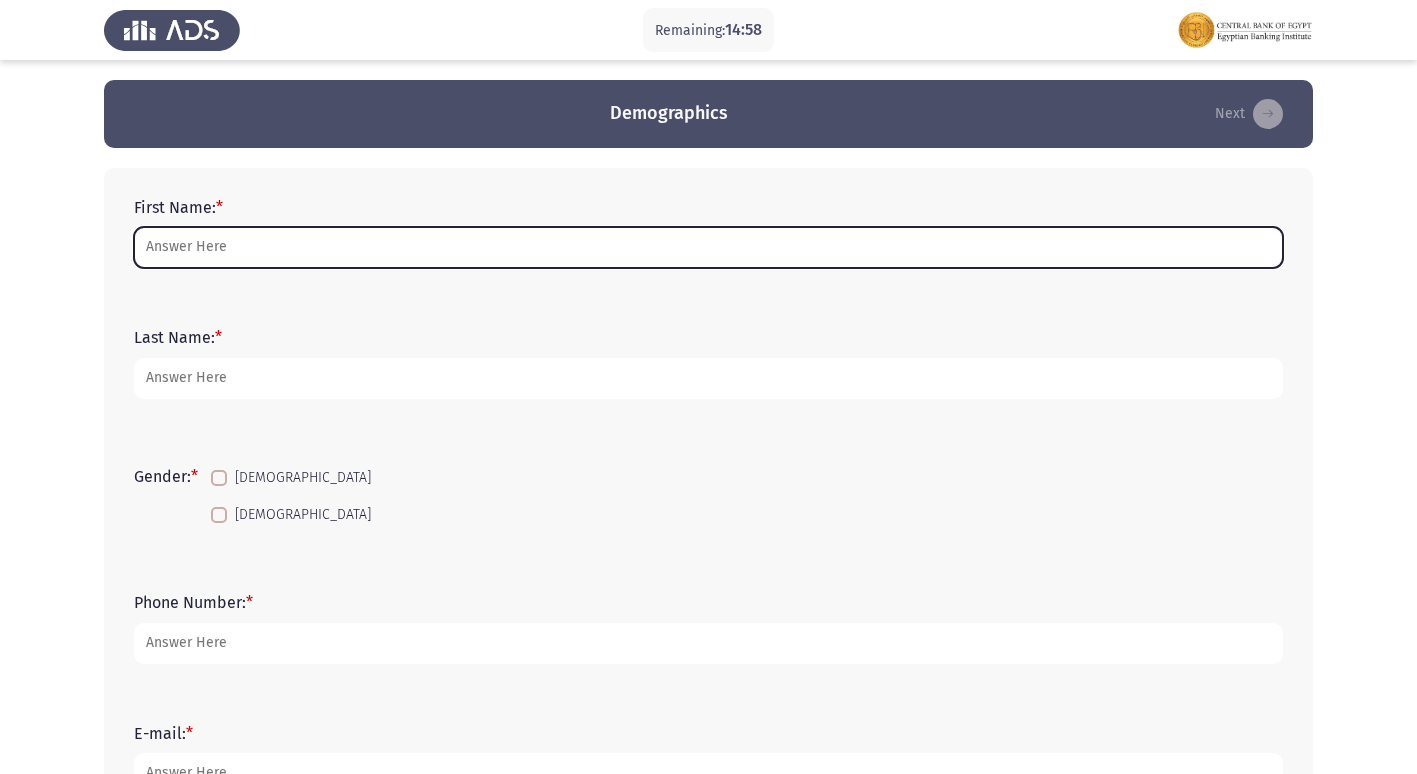 click on "First Name:   *" at bounding box center (708, 247) 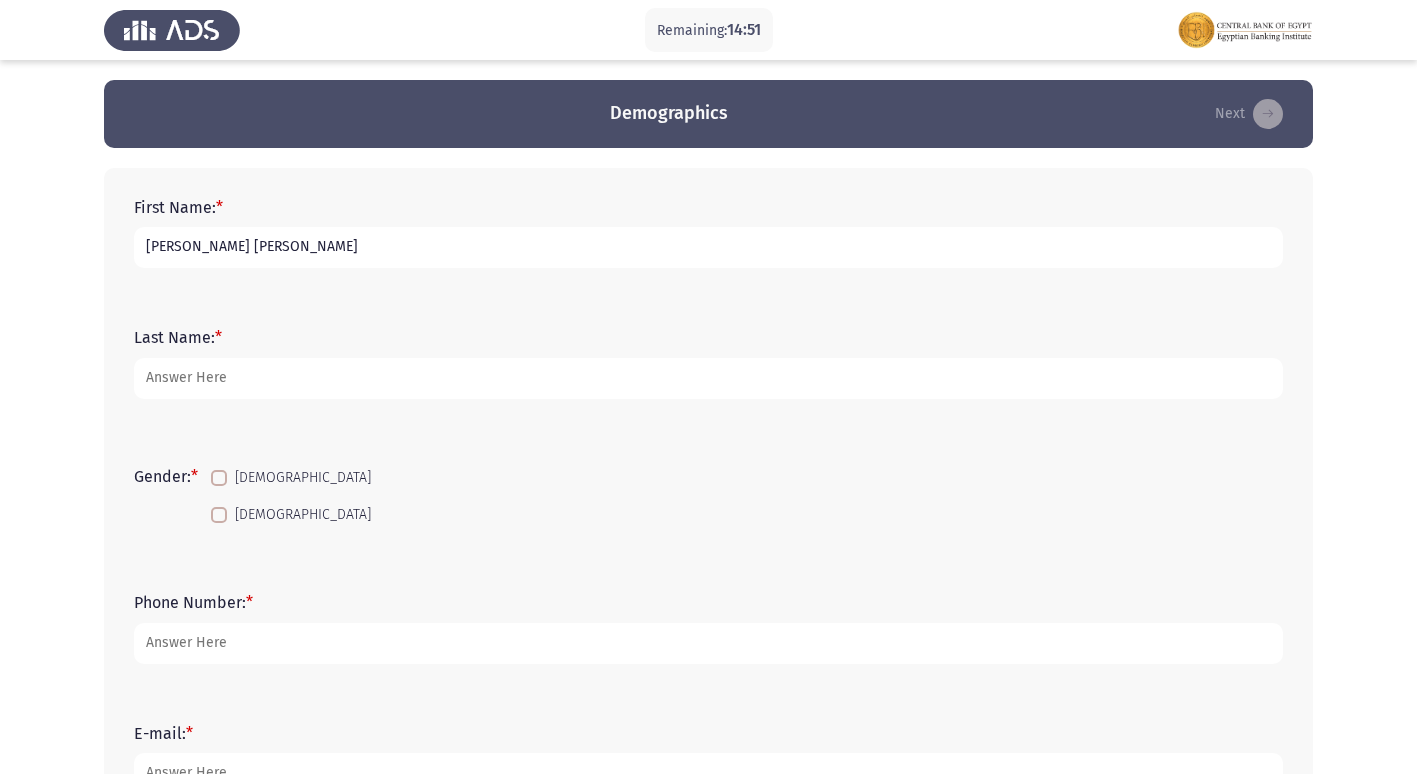 type on "[PERSON_NAME] [PERSON_NAME]" 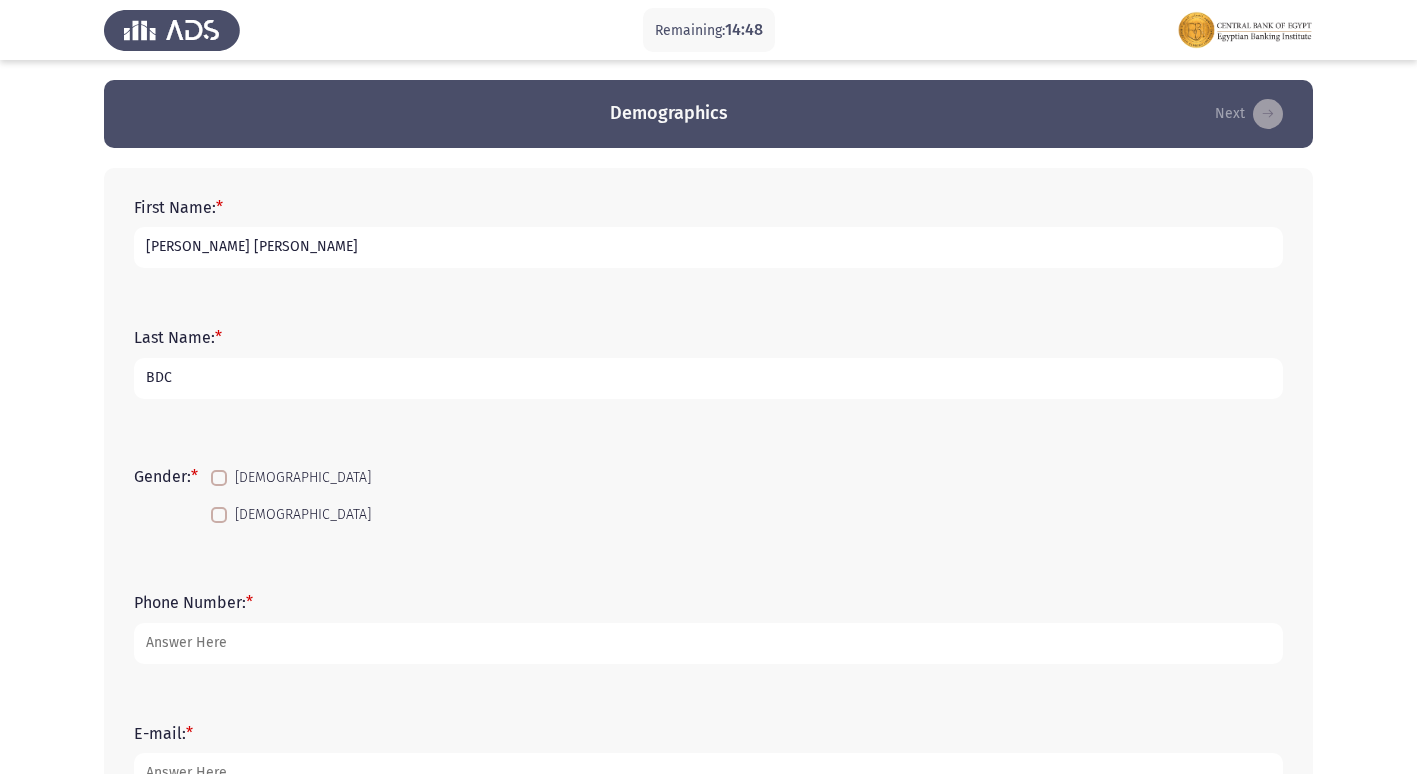 type on "BDC" 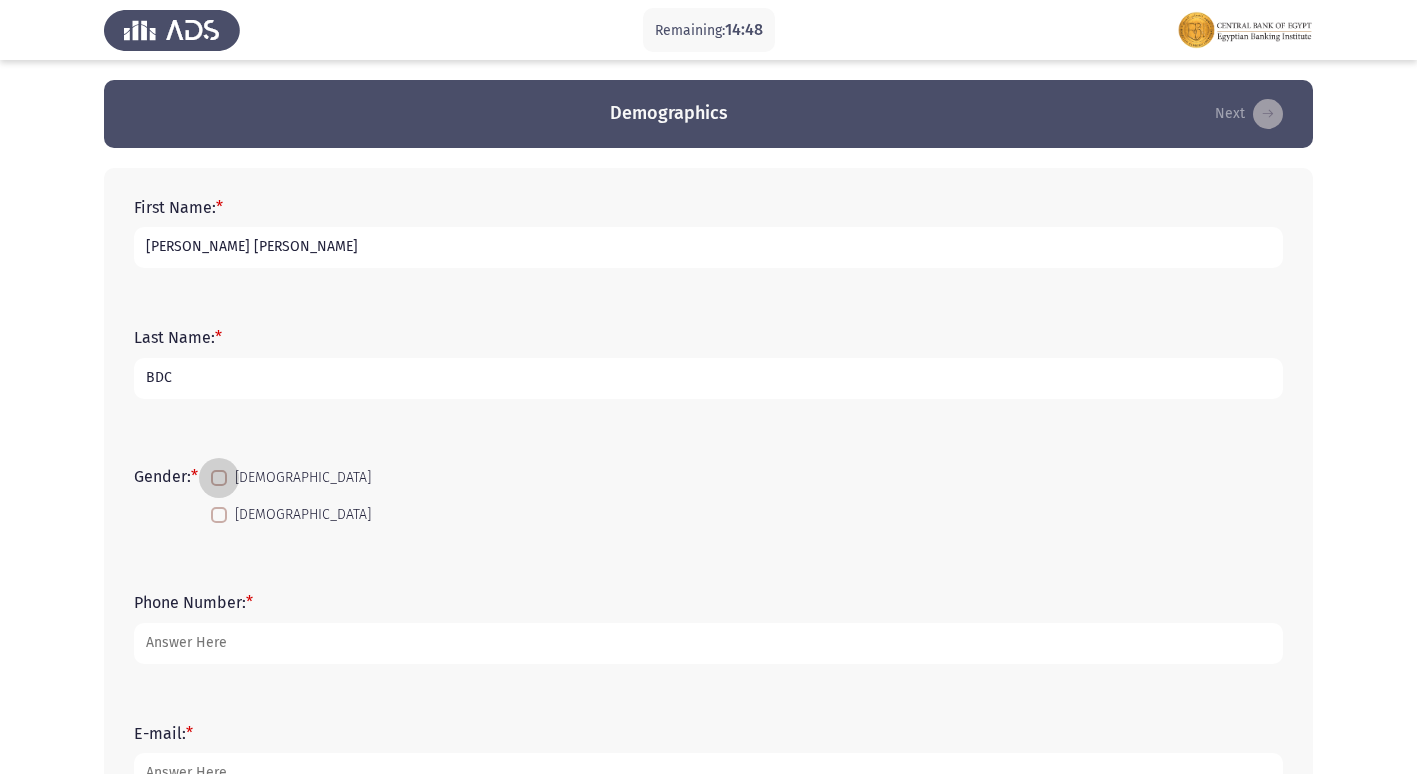 click at bounding box center [219, 478] 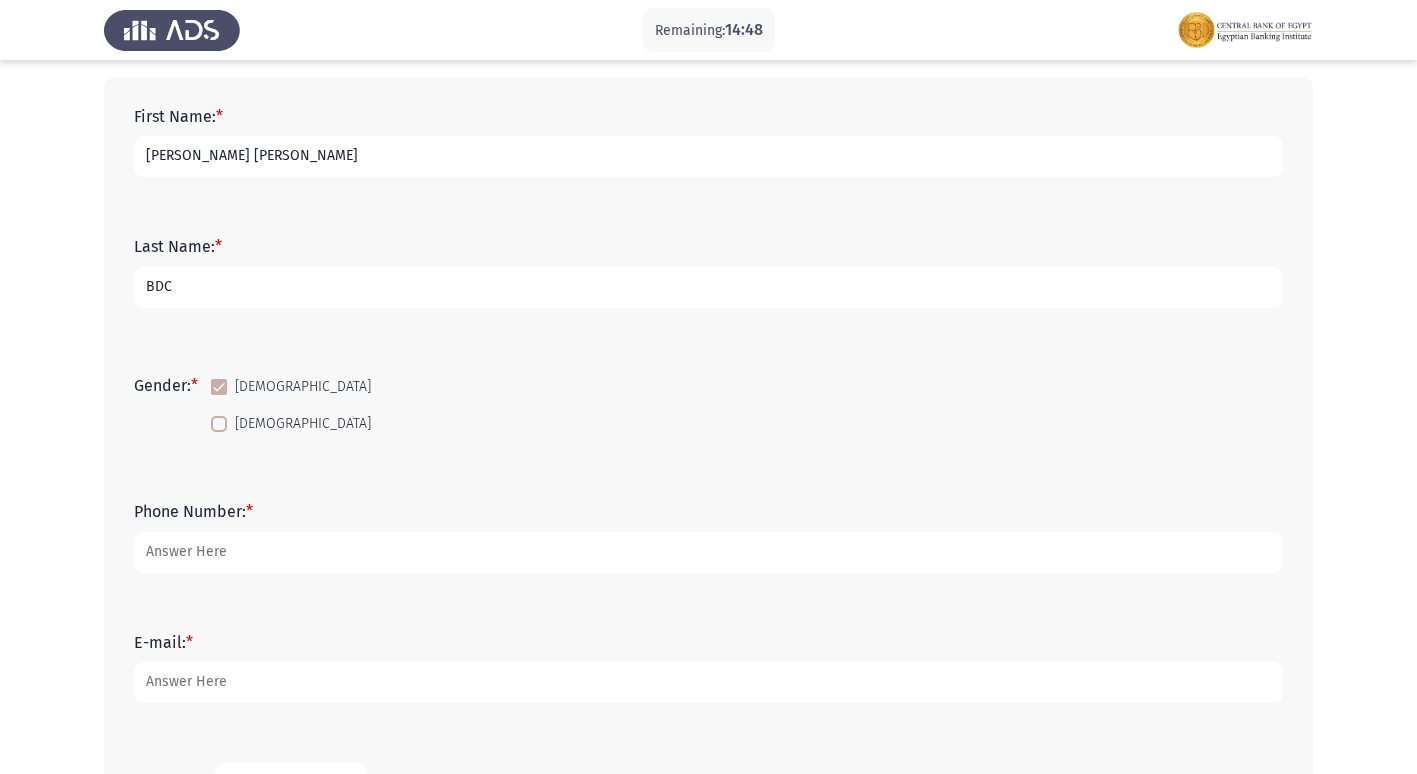scroll, scrollTop: 200, scrollLeft: 0, axis: vertical 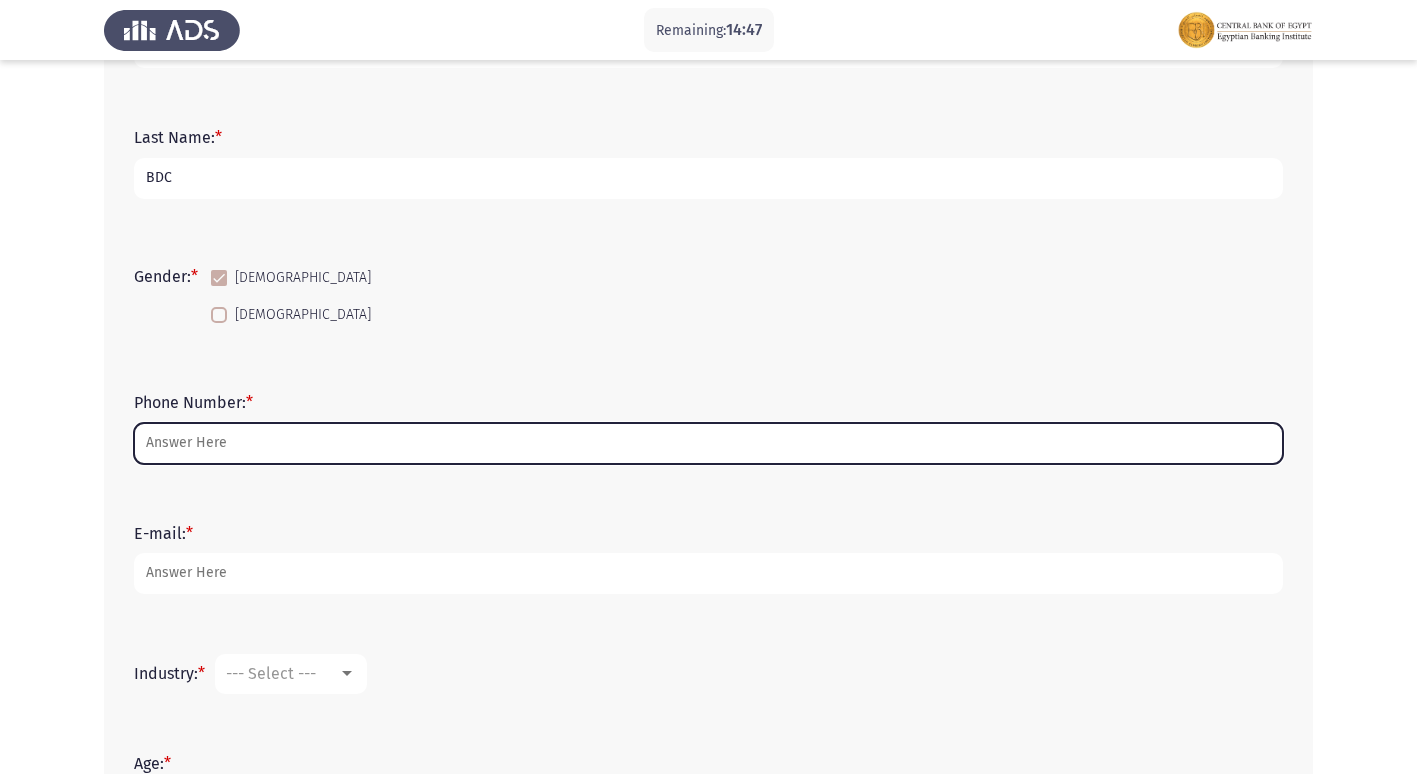 click on "Phone Number:    *" at bounding box center (708, 443) 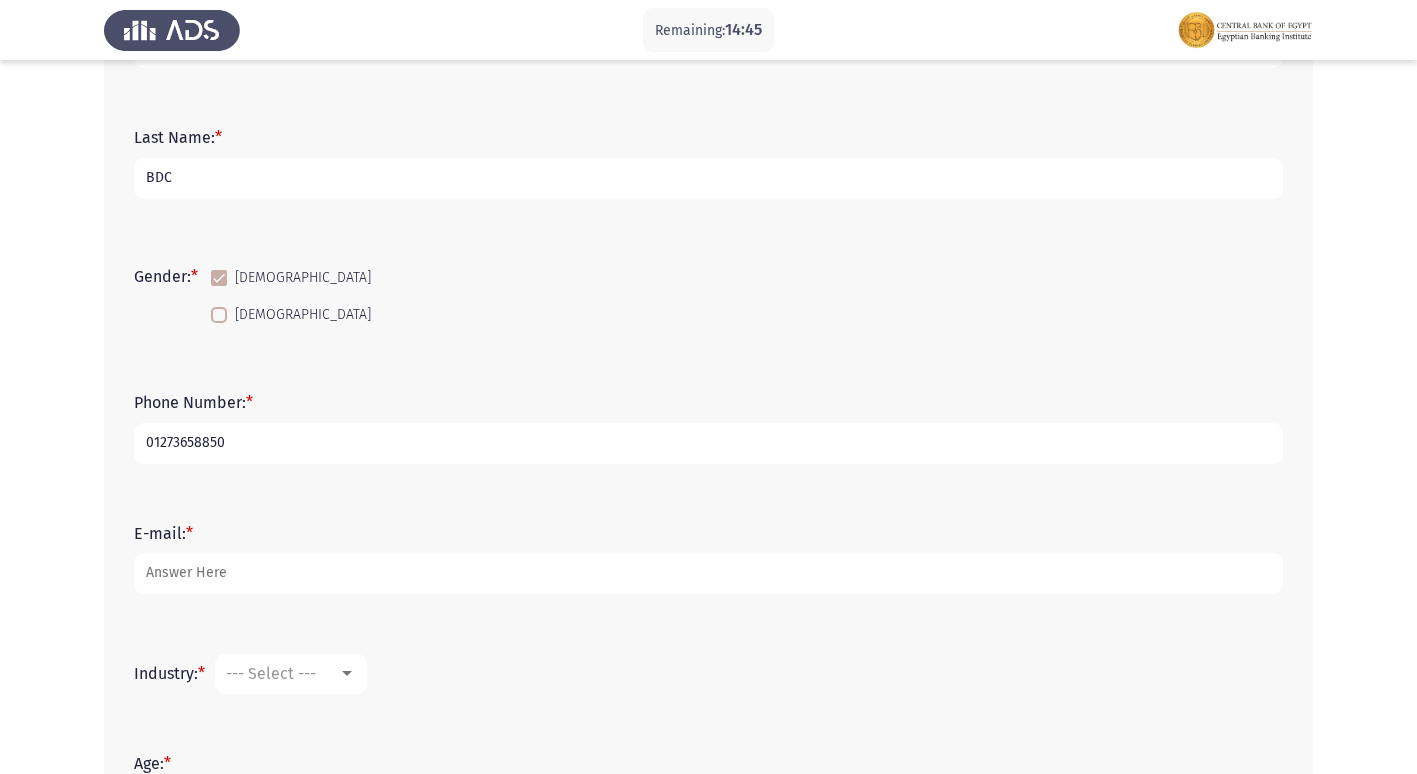 type on "01273658850" 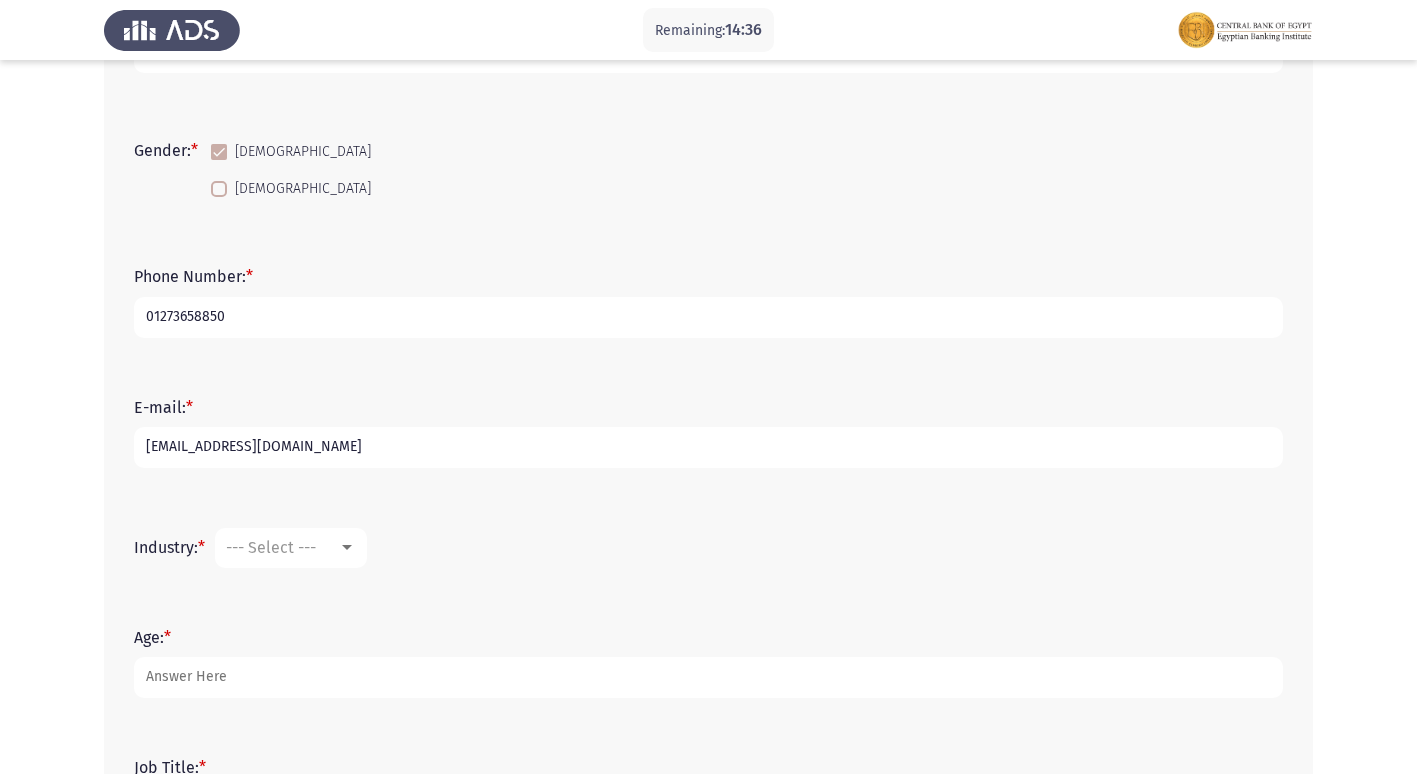 scroll, scrollTop: 600, scrollLeft: 0, axis: vertical 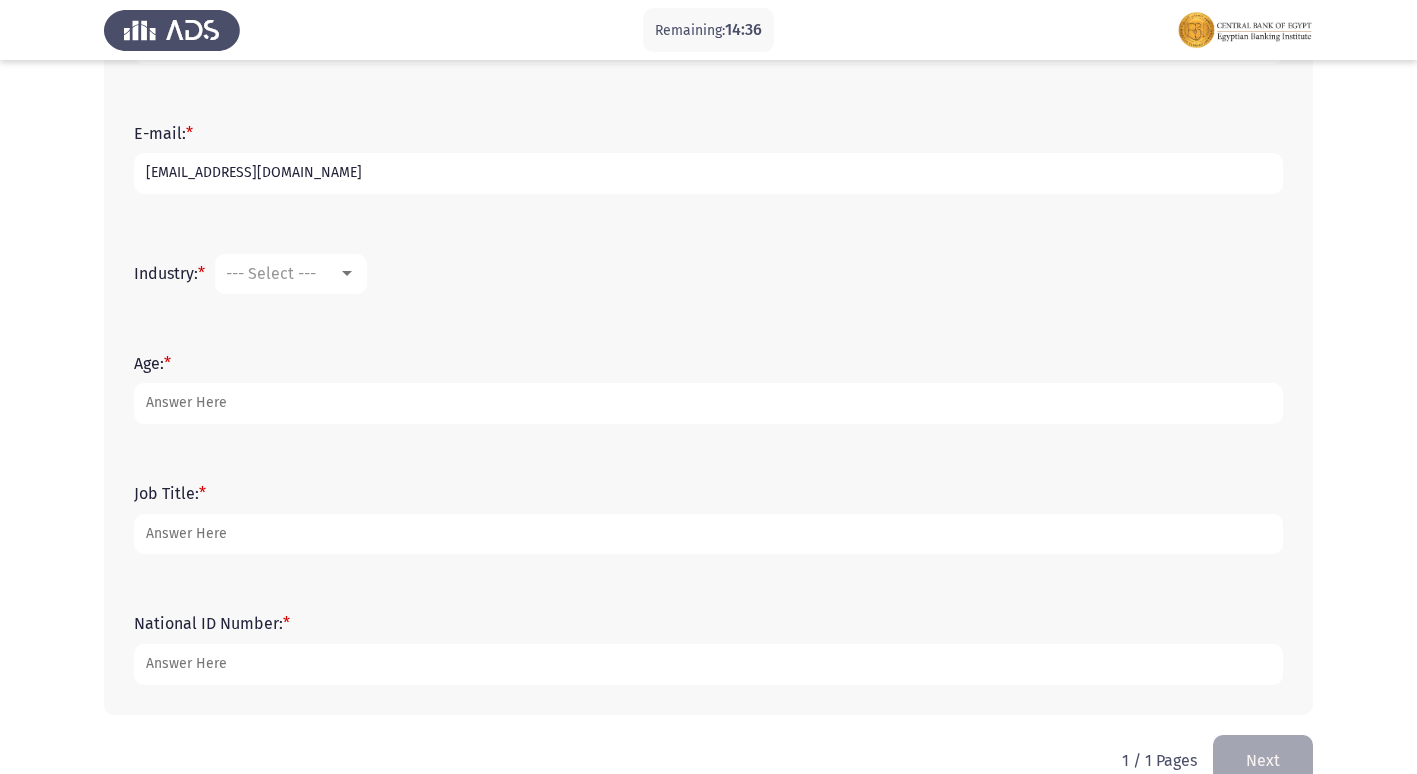 type on "medoosama5665@icloud.com" 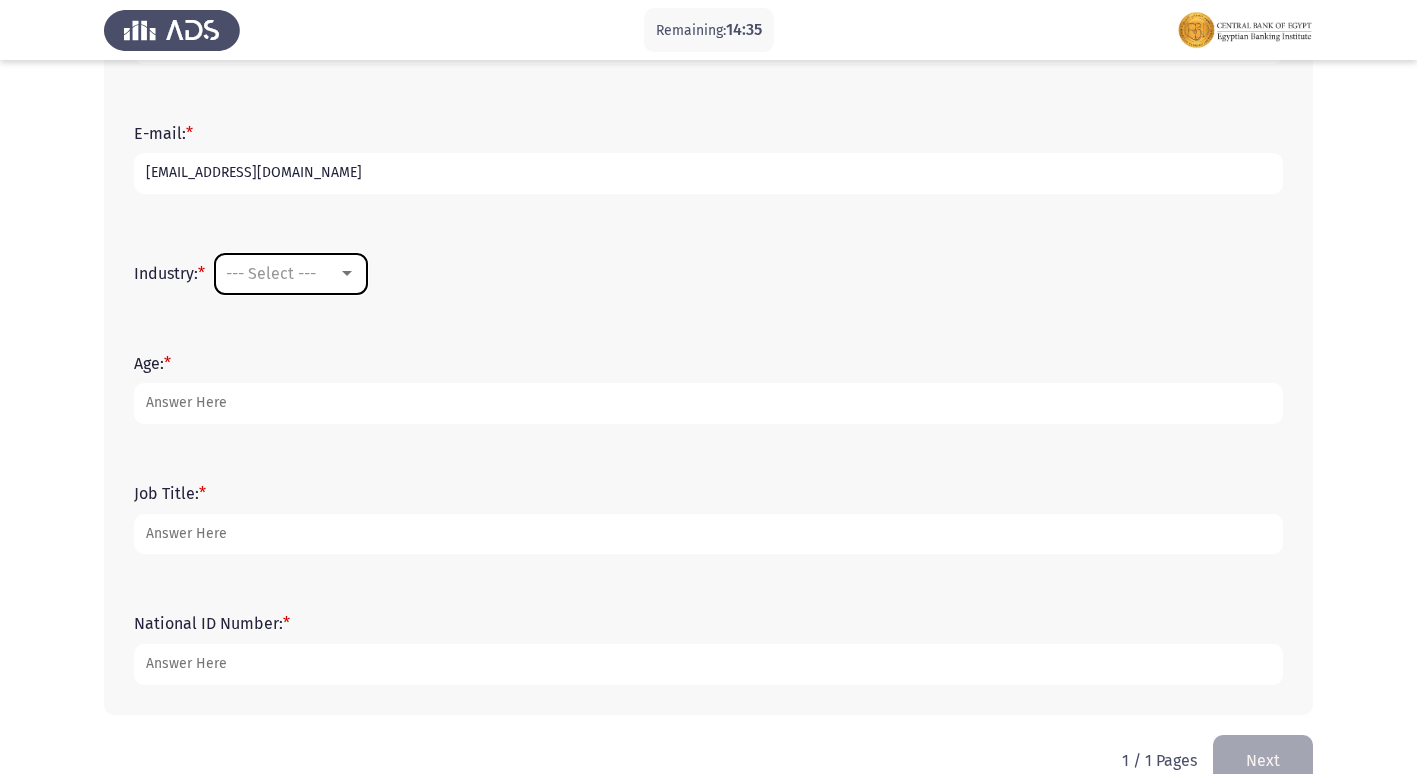click on "--- Select ---" at bounding box center (291, 274) 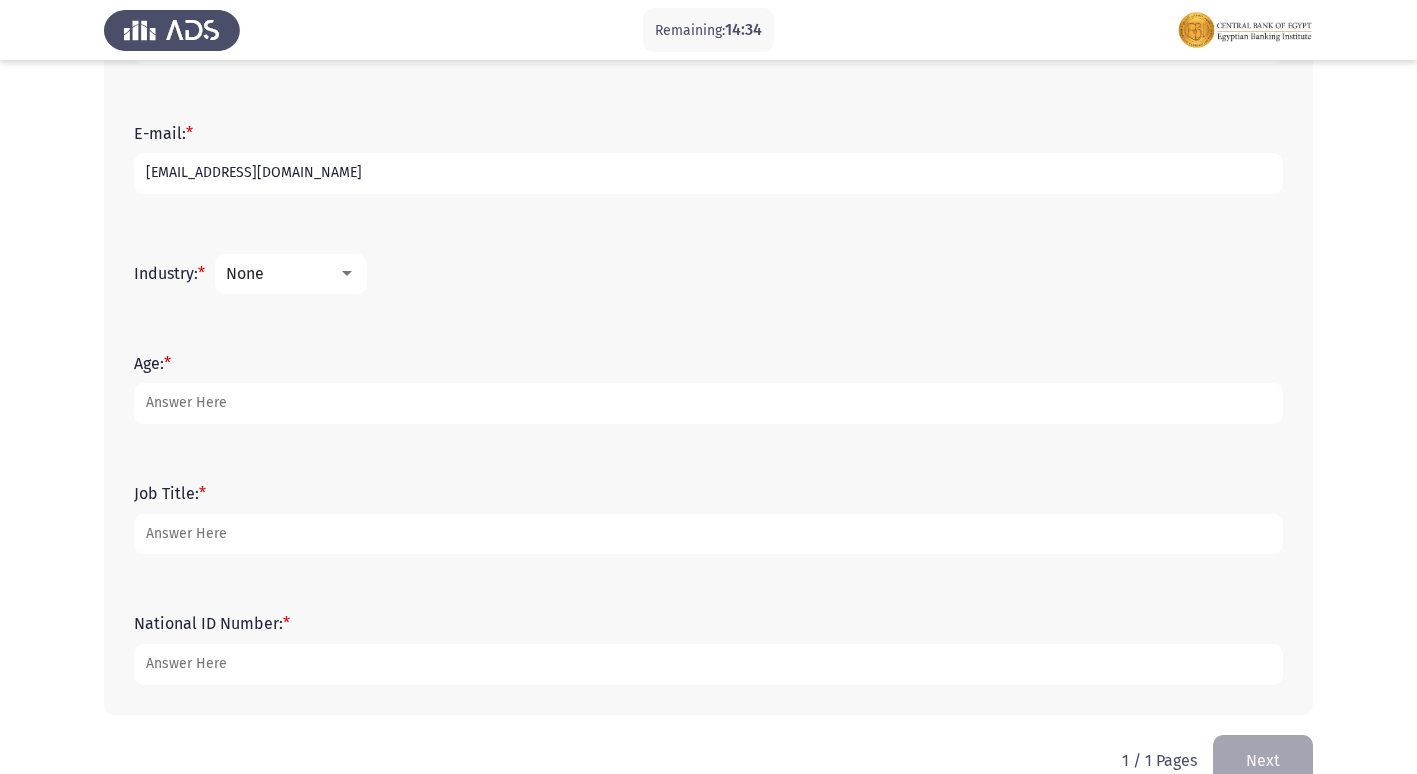 click on "None" at bounding box center [282, 273] 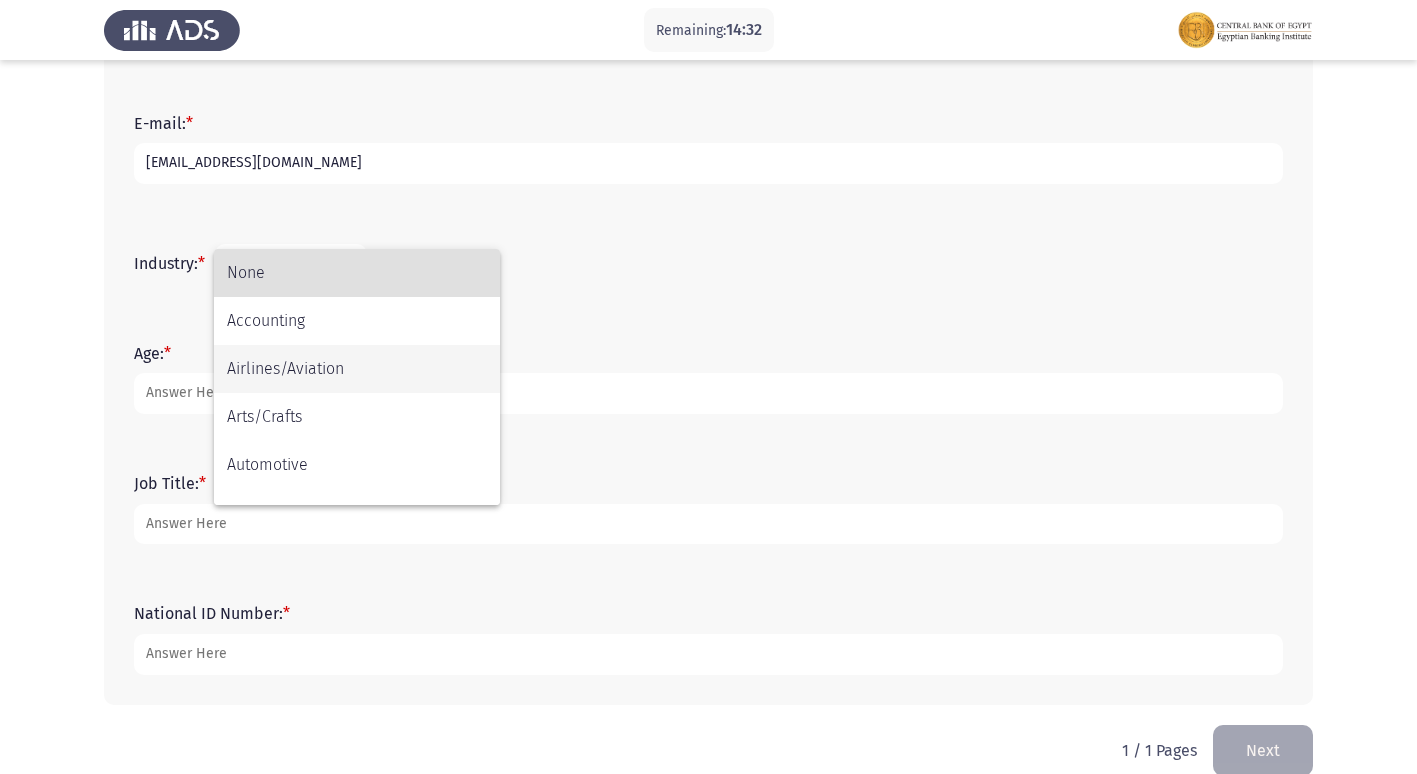 scroll, scrollTop: 641, scrollLeft: 0, axis: vertical 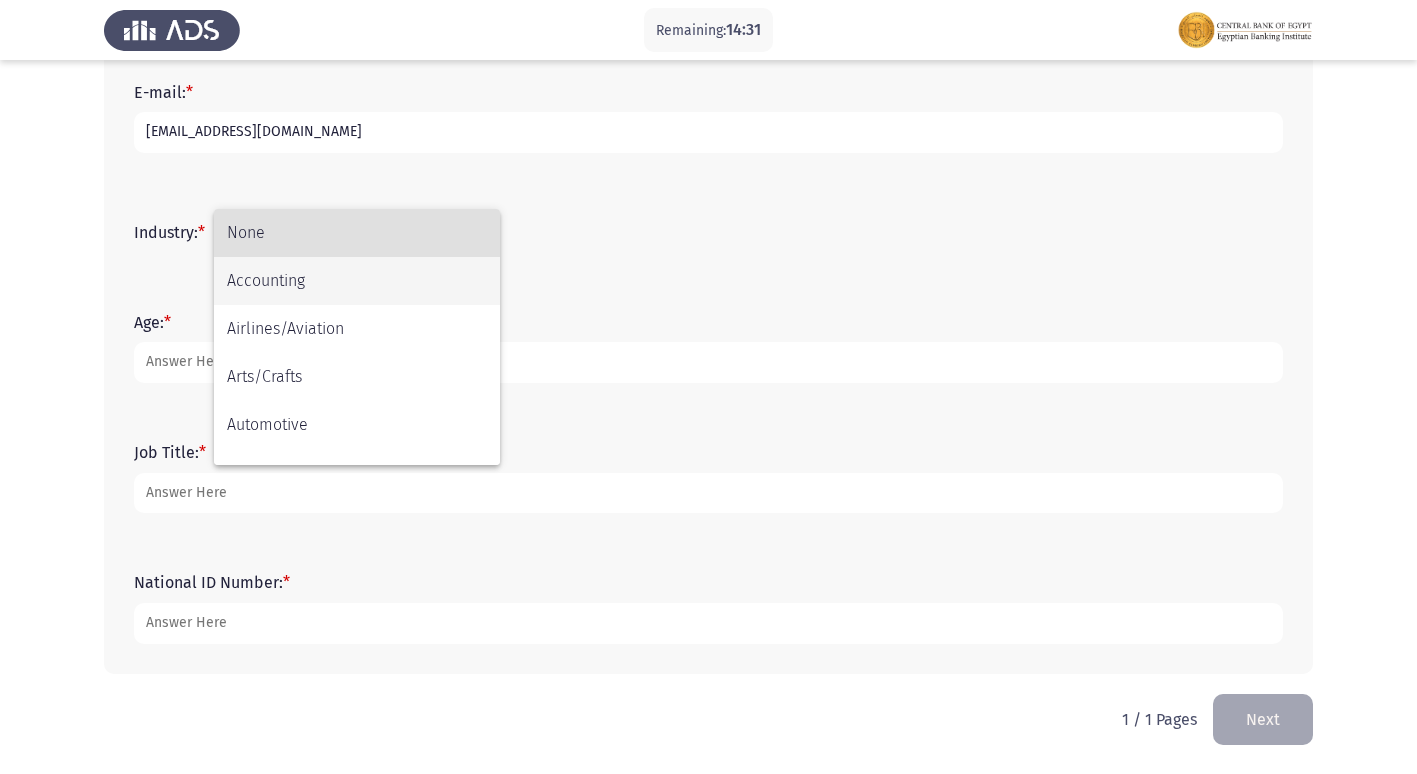 click on "Accounting" at bounding box center (357, 281) 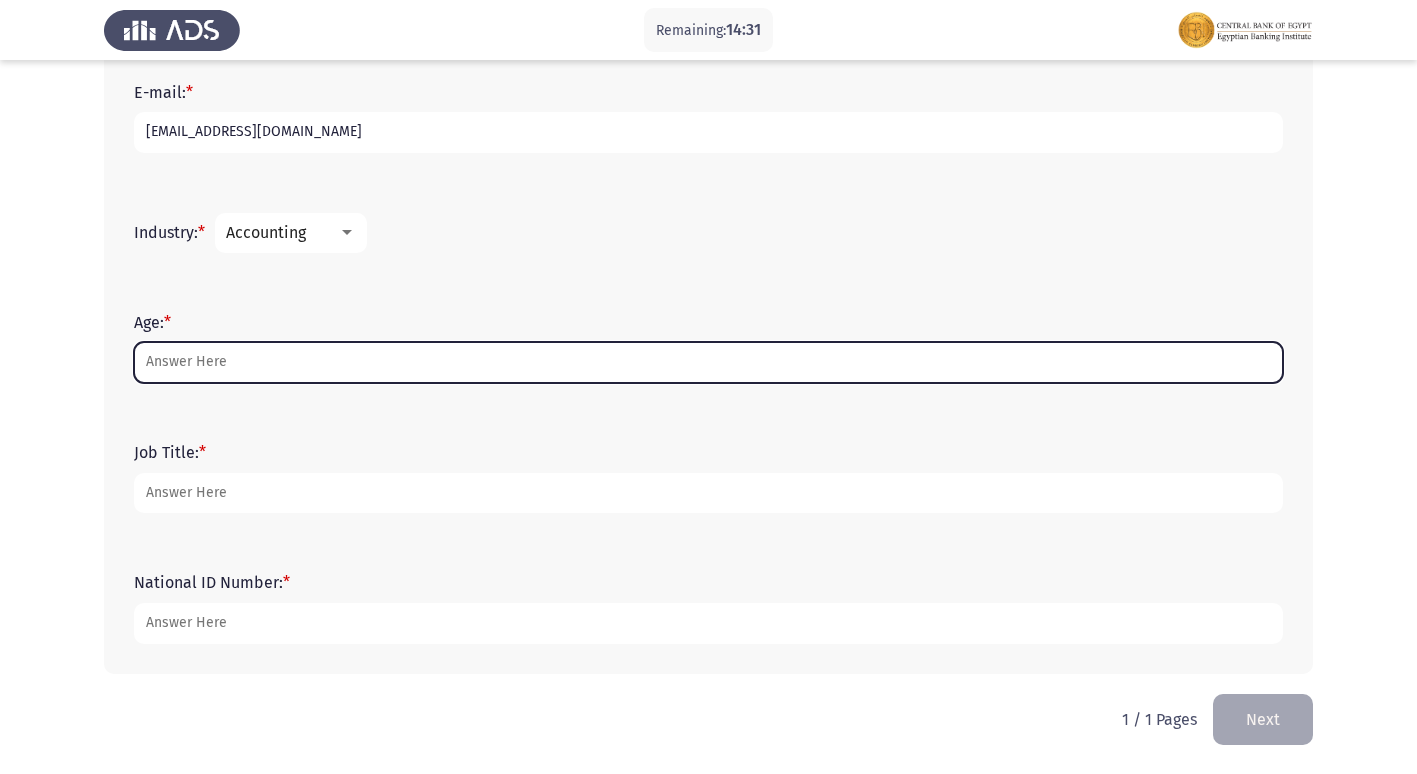 click on "Age:   *" at bounding box center [708, 362] 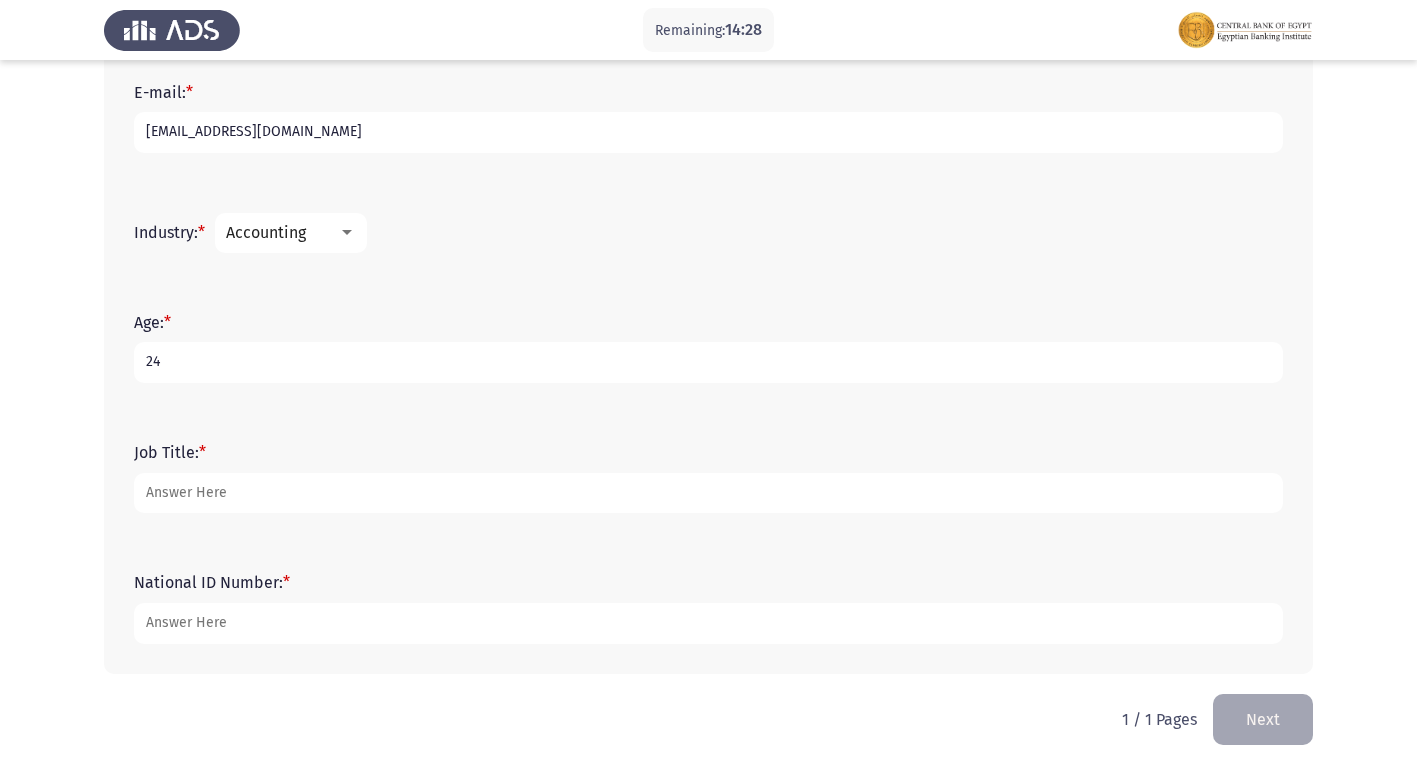 type on "24" 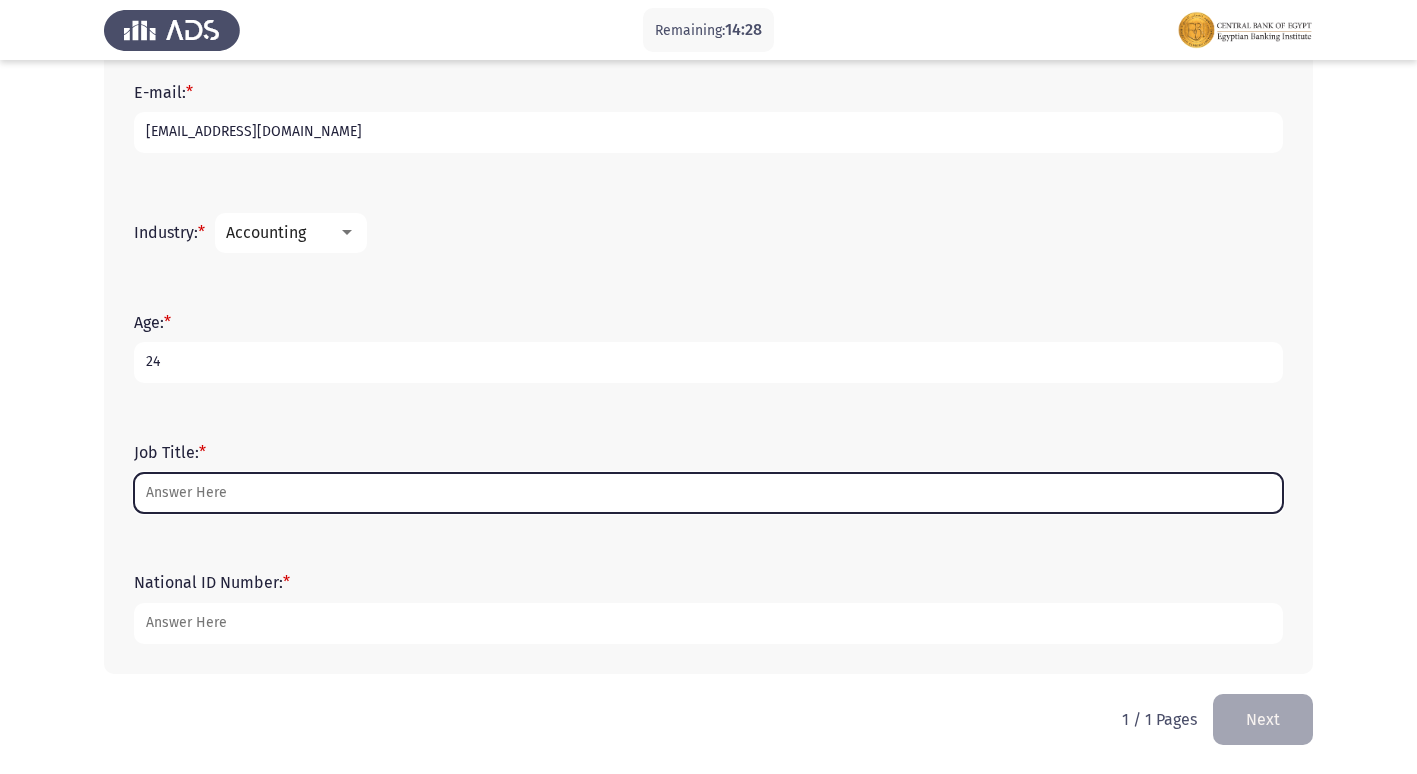 click on "Job Title:   *" at bounding box center (708, 493) 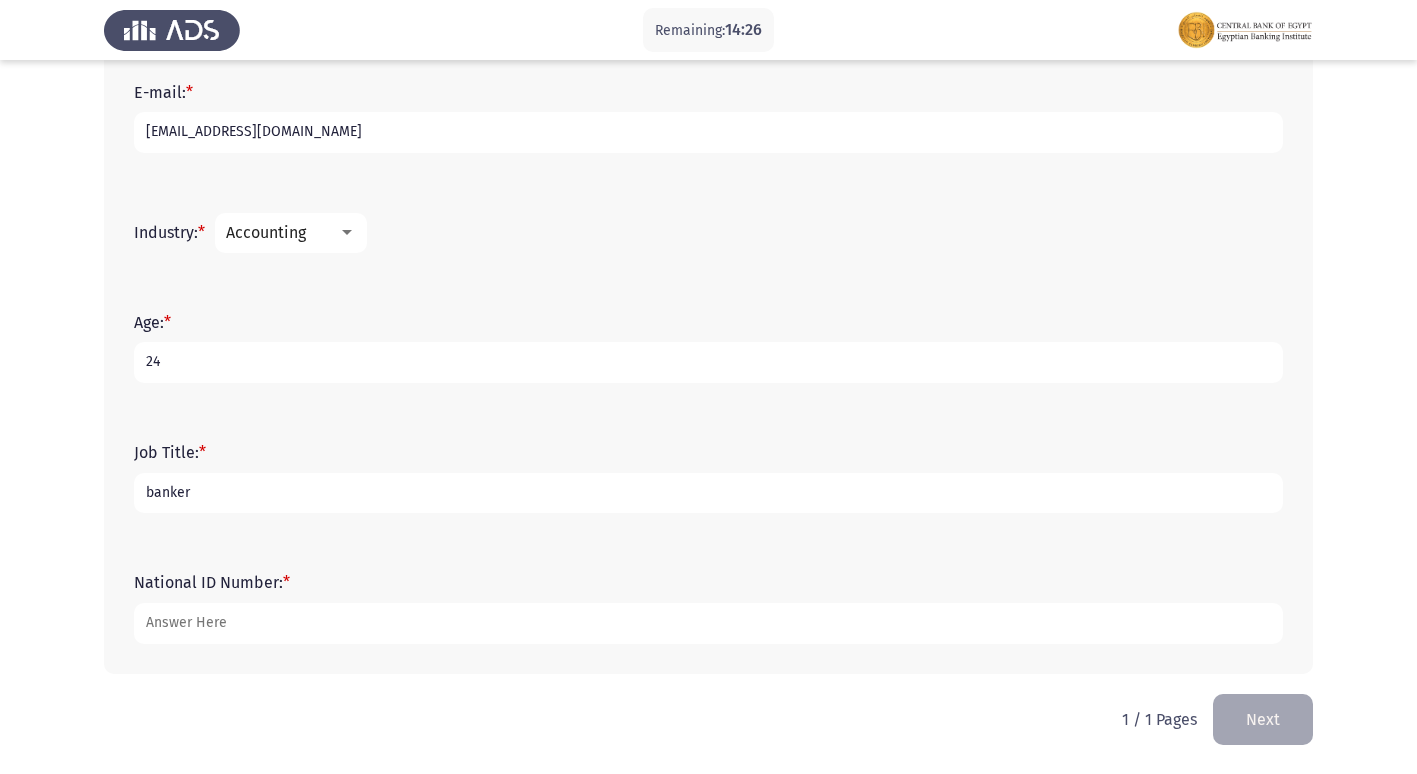 type on "banker" 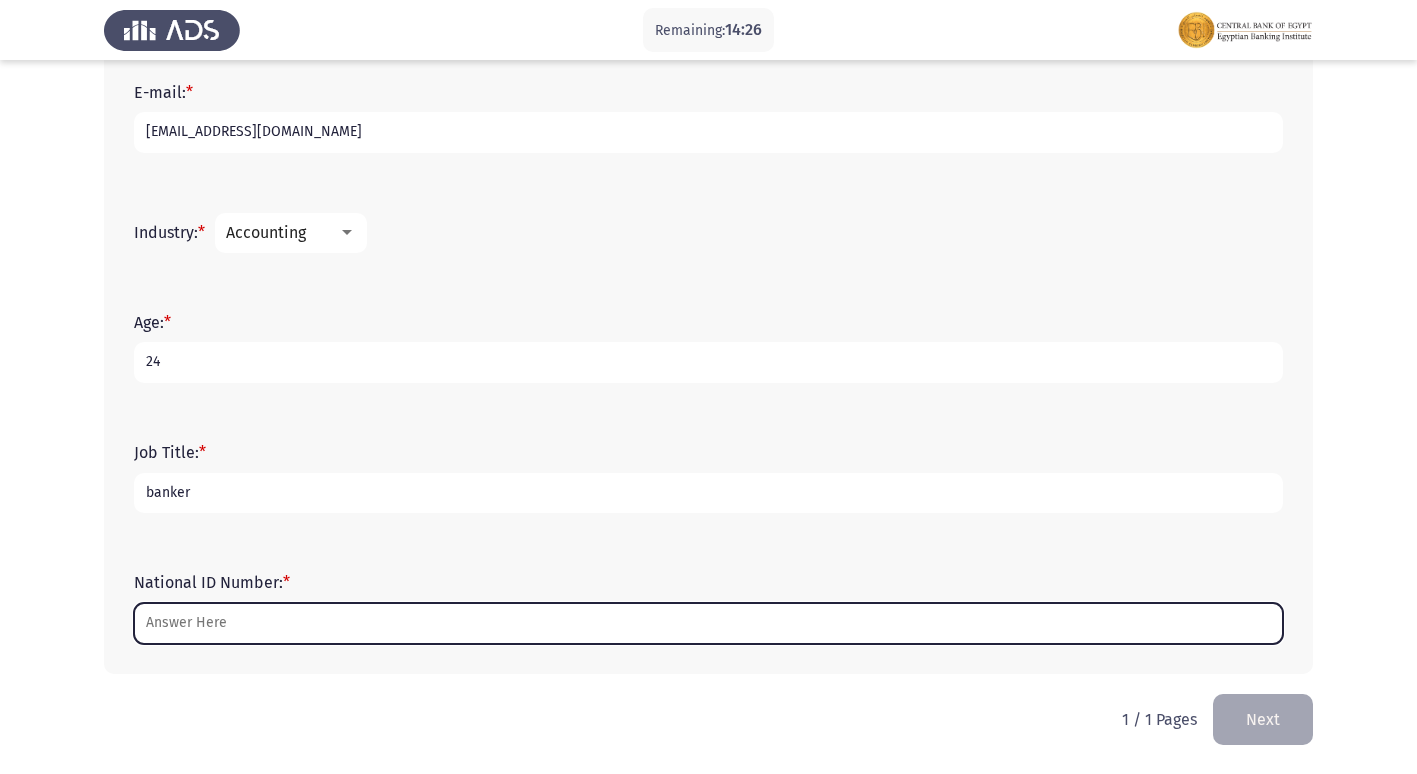 click on "National ID Number:   *" at bounding box center [708, 623] 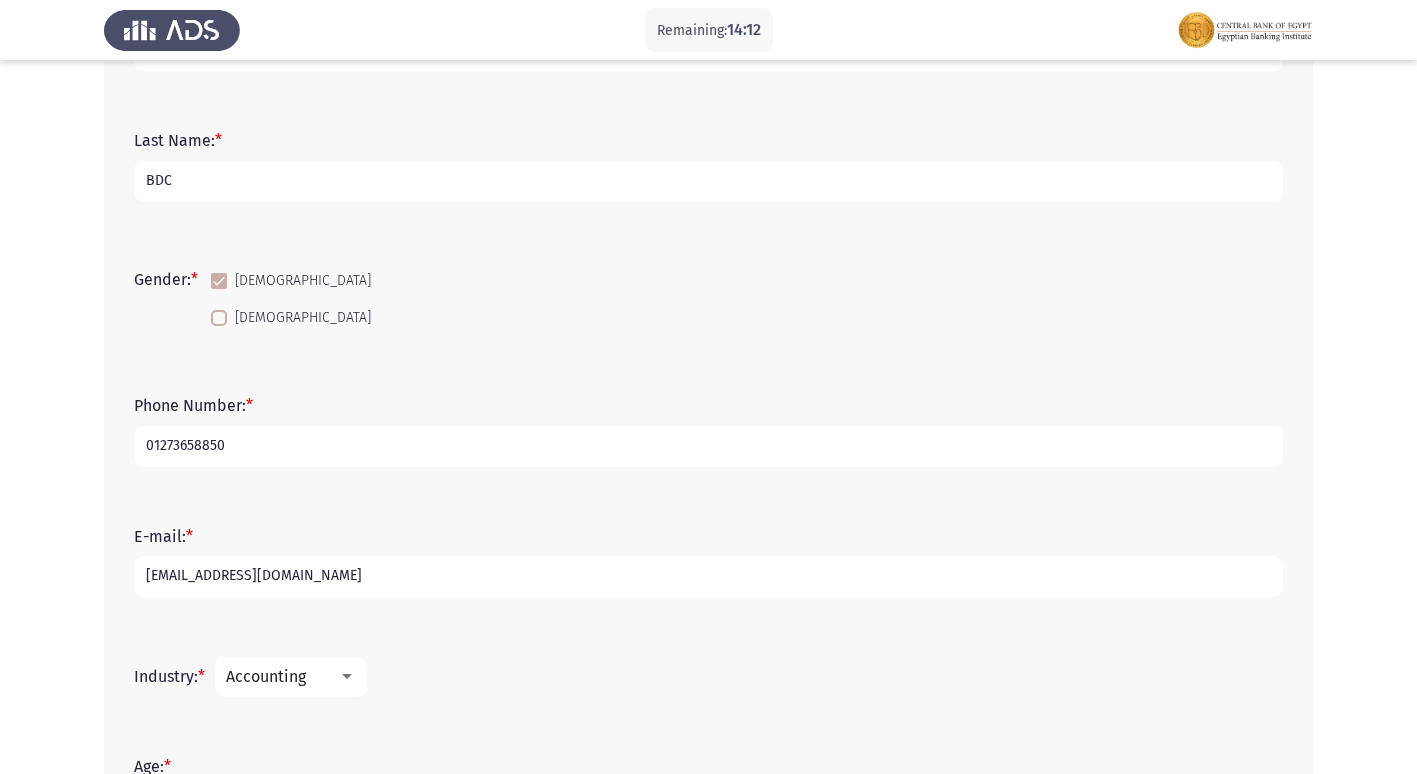 scroll, scrollTop: 641, scrollLeft: 0, axis: vertical 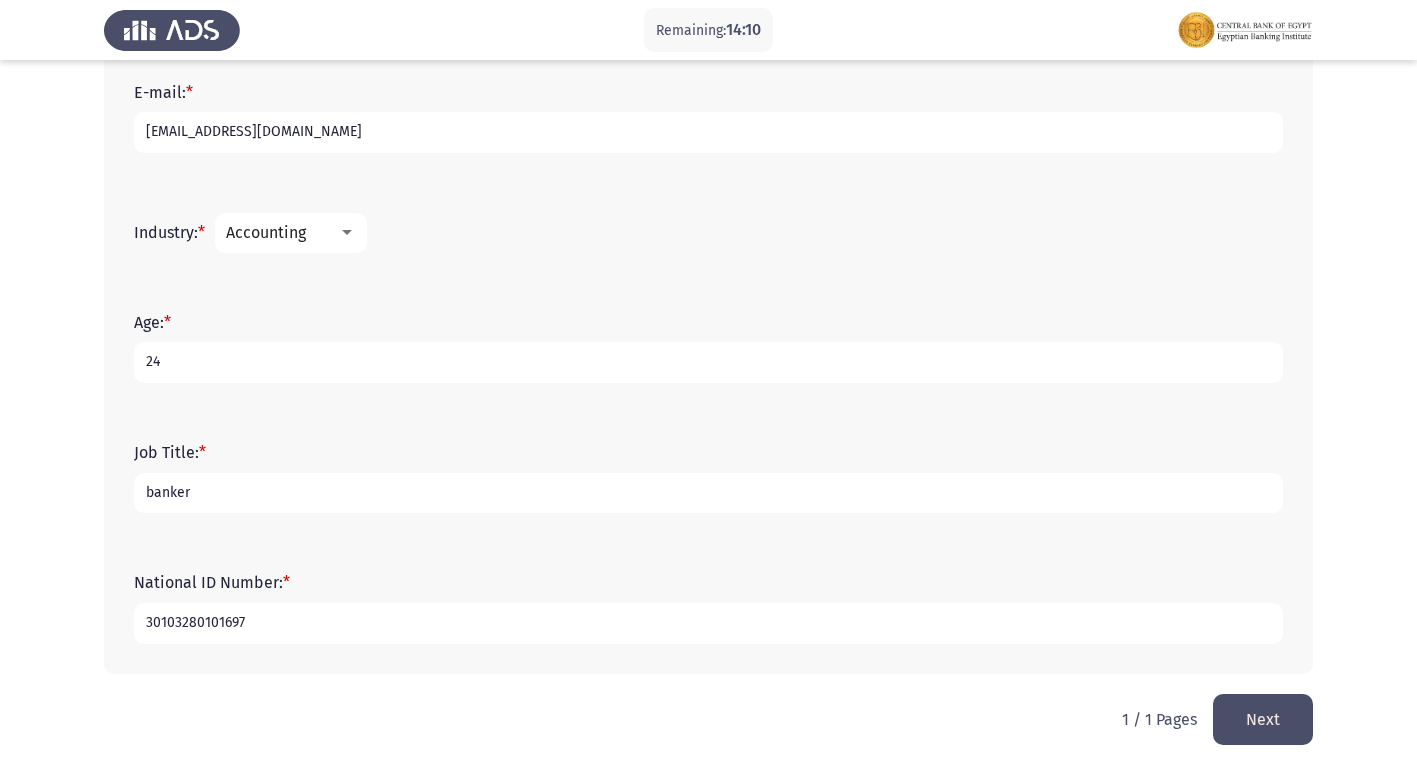 type on "30103280101697" 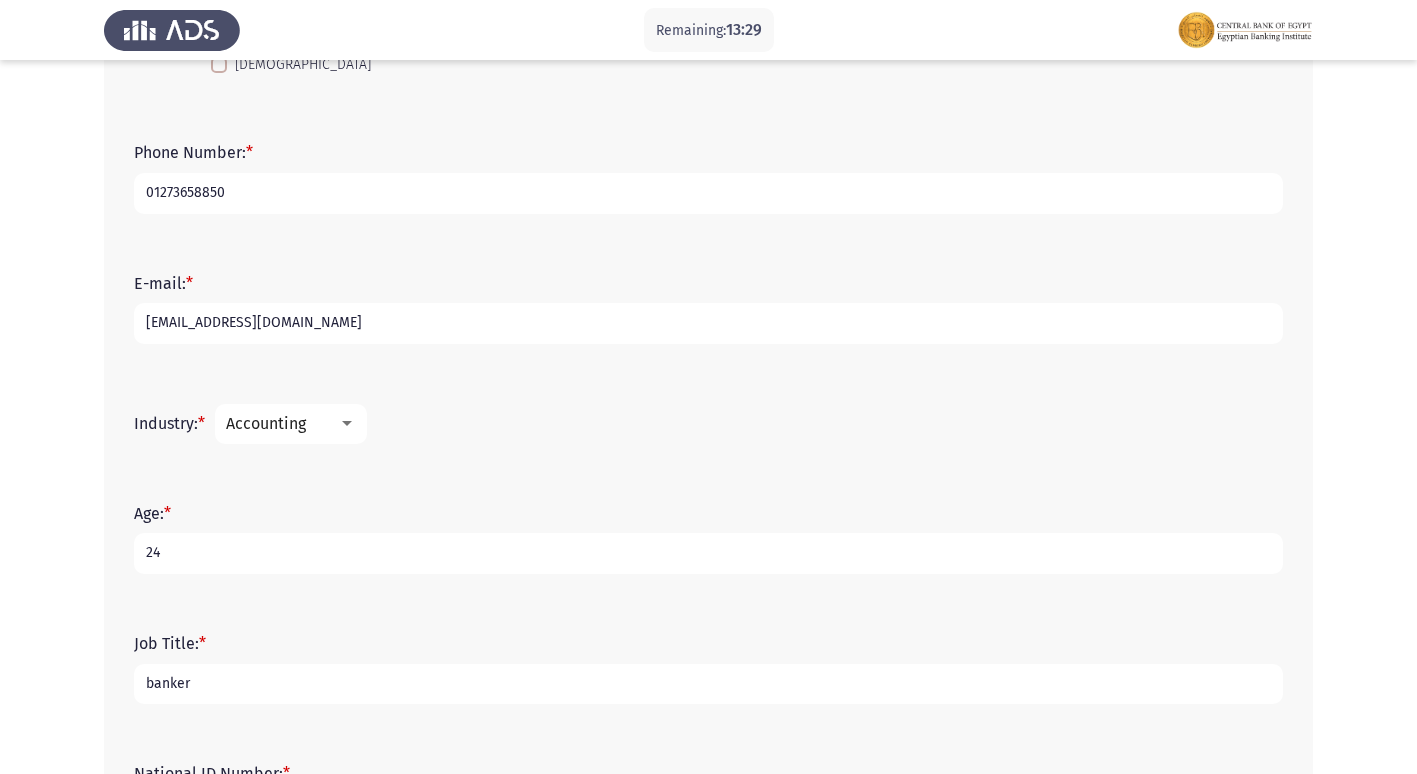 scroll, scrollTop: 641, scrollLeft: 0, axis: vertical 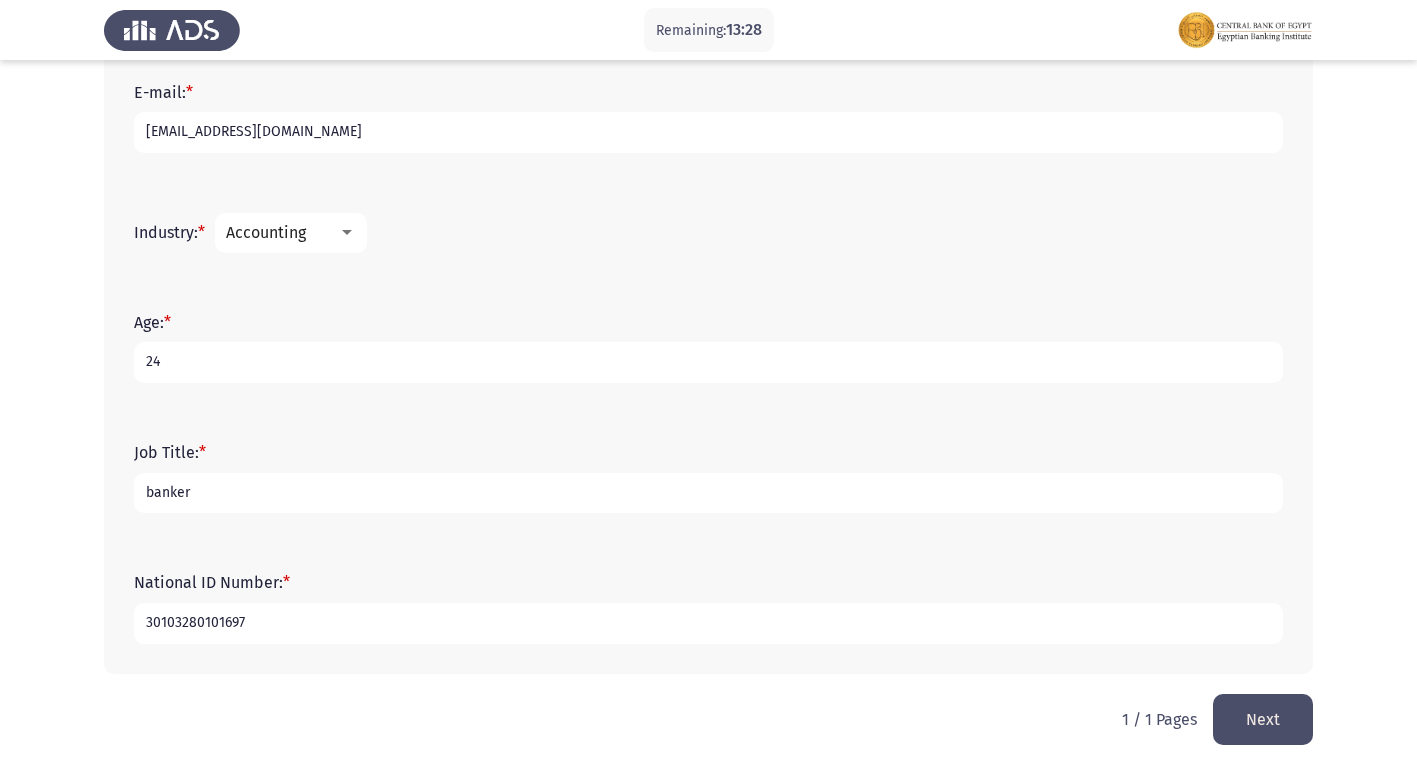 click on "Next" 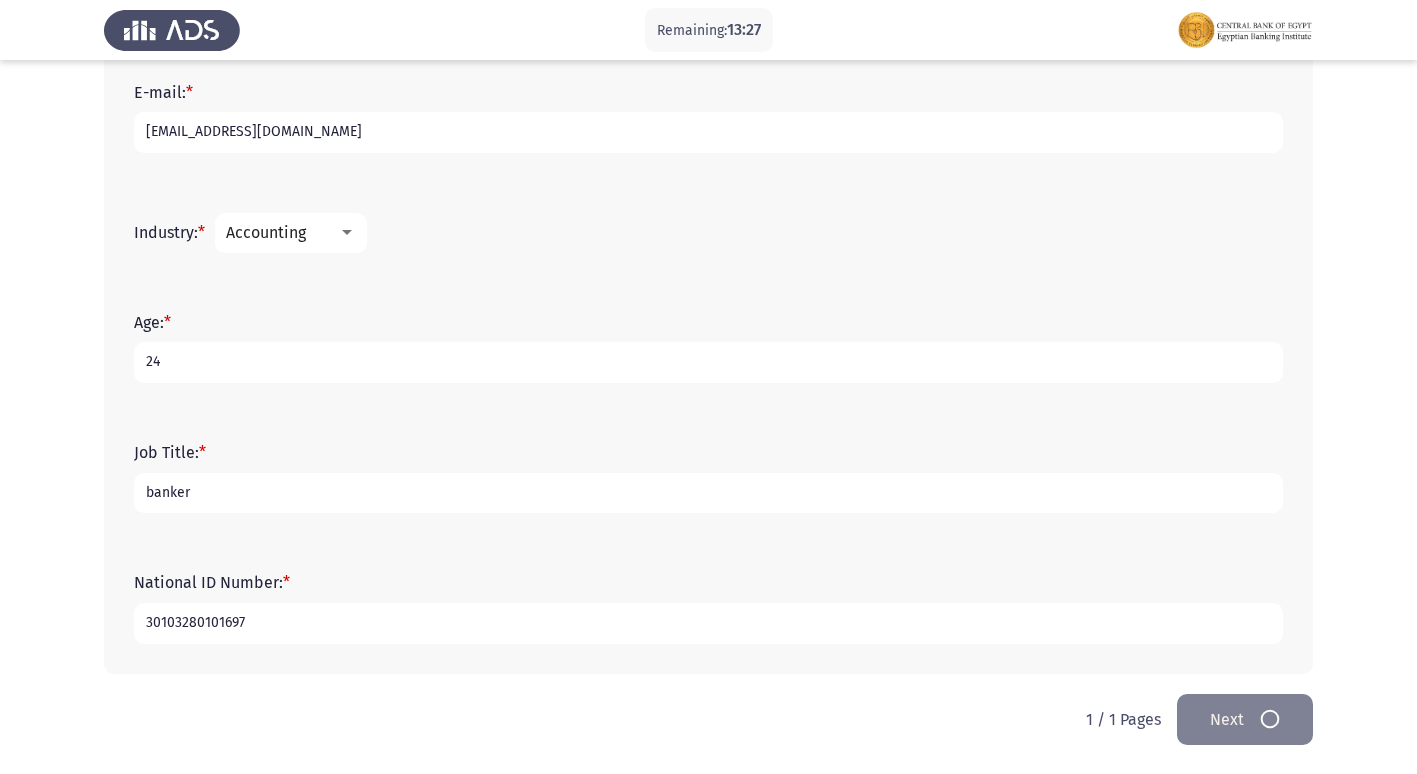 scroll, scrollTop: 0, scrollLeft: 0, axis: both 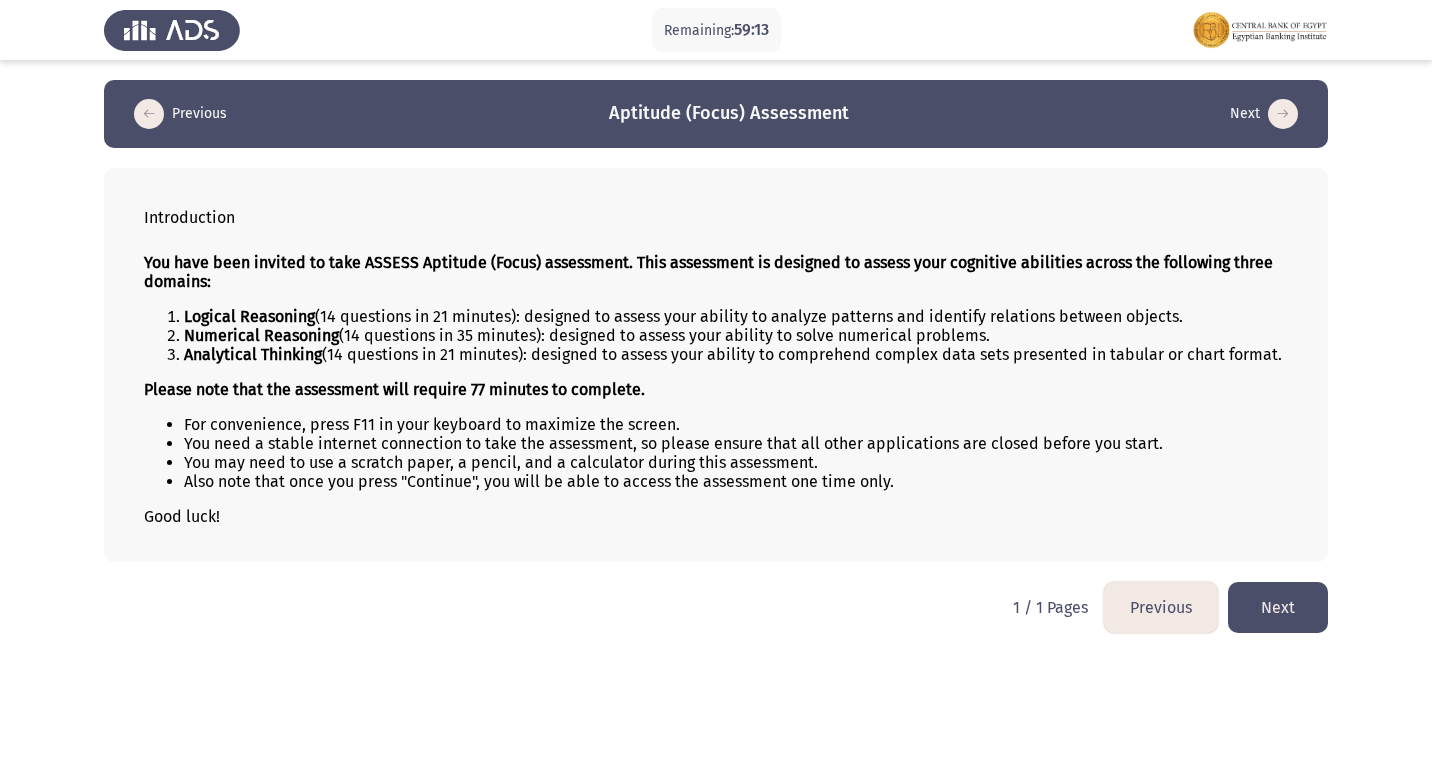 click on "Next" 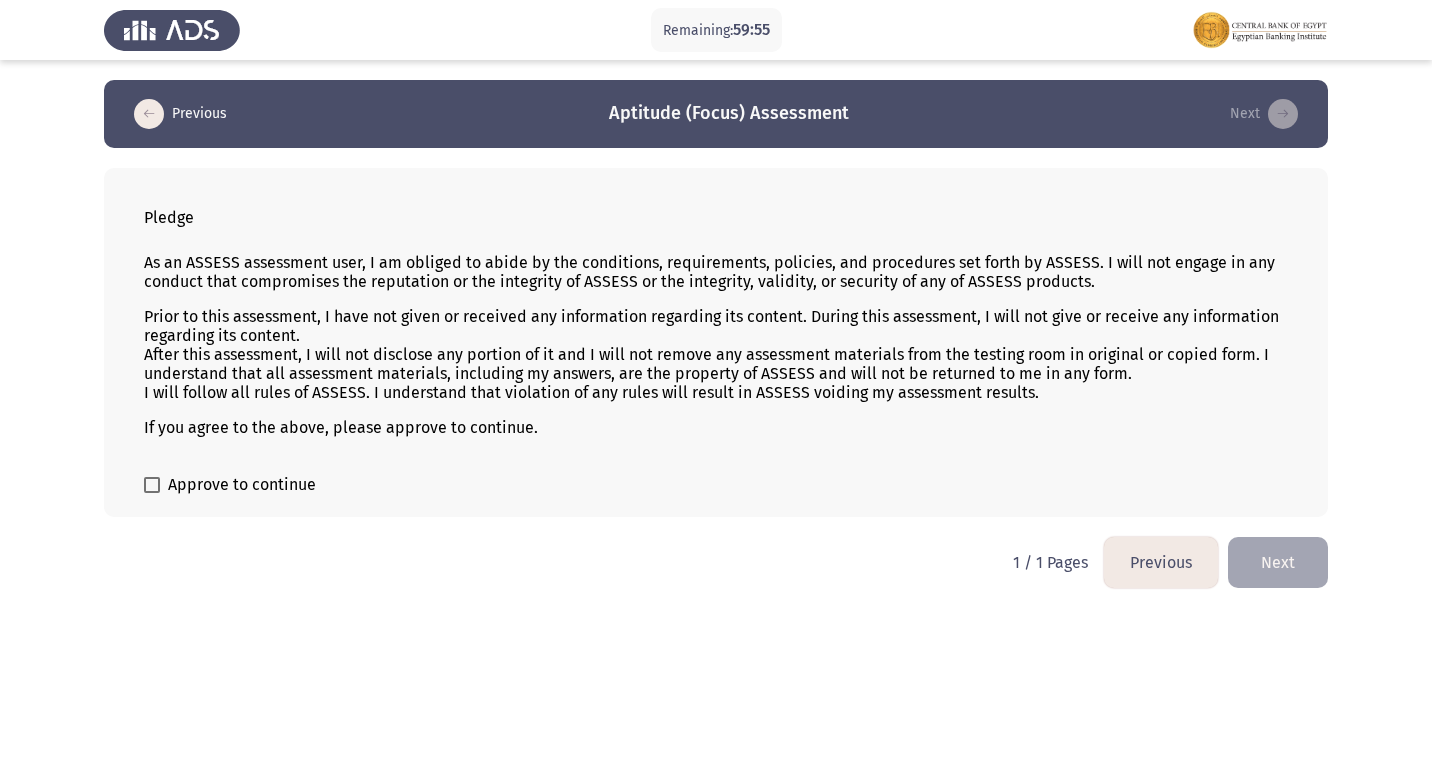 drag, startPoint x: 203, startPoint y: 254, endPoint x: 391, endPoint y: 278, distance: 189.52573 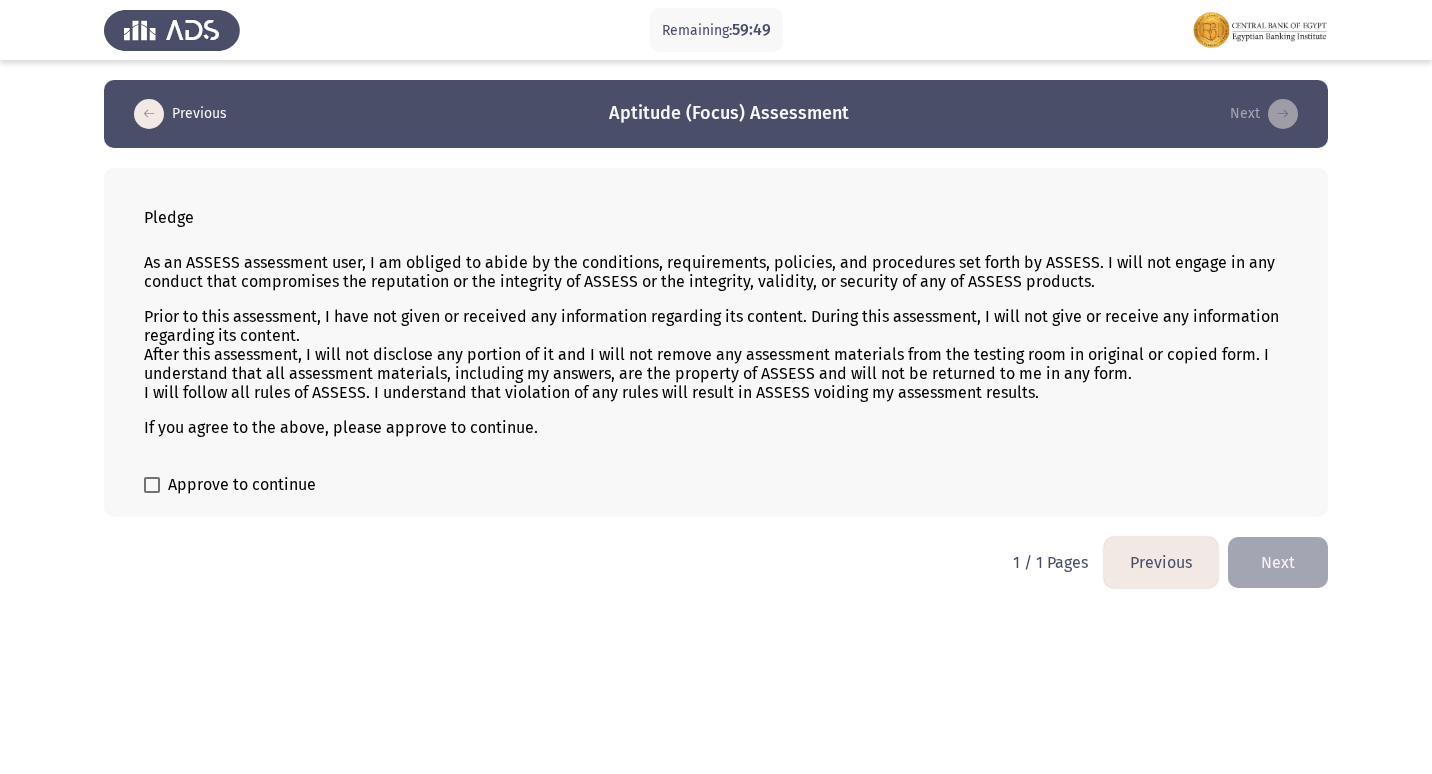 click on "Approve to continue" at bounding box center (230, 485) 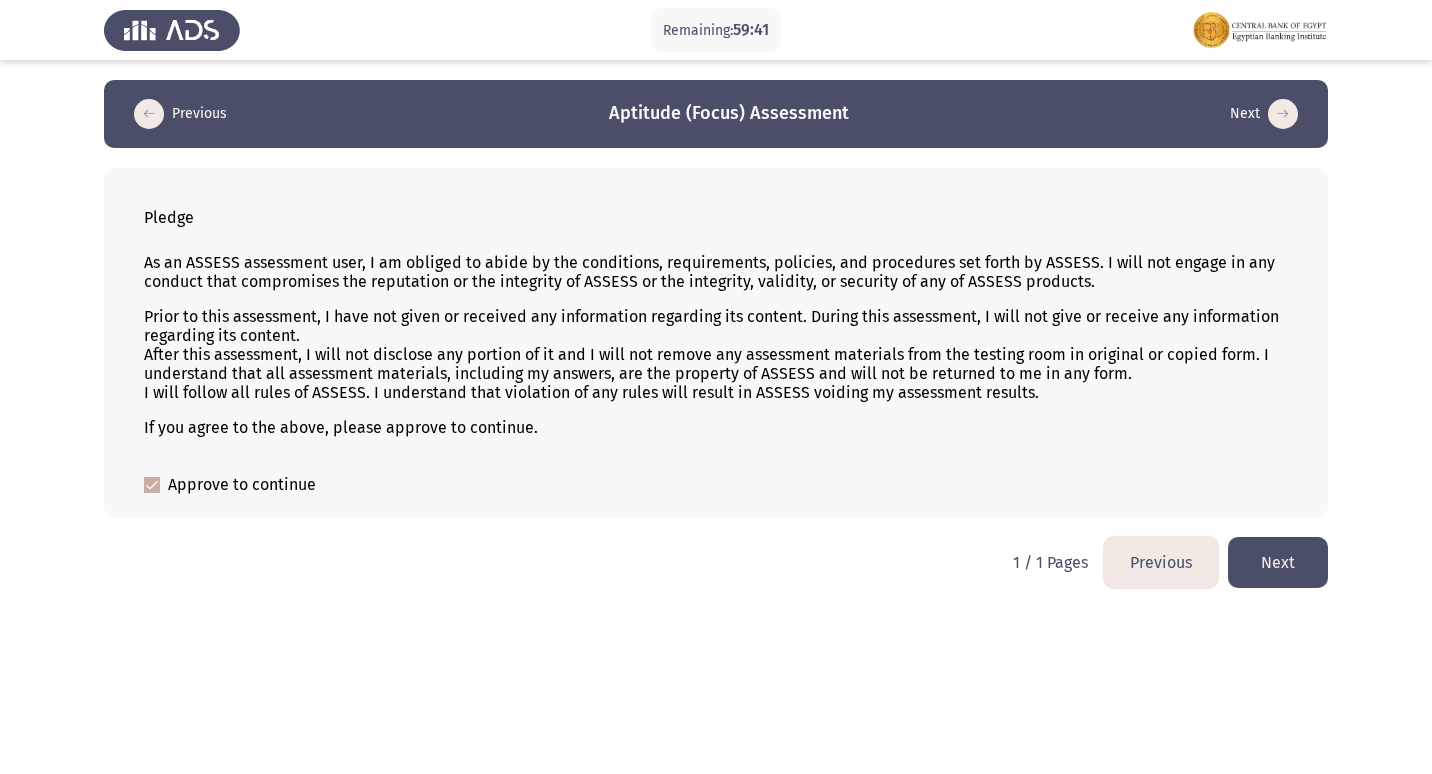 click on "Next" 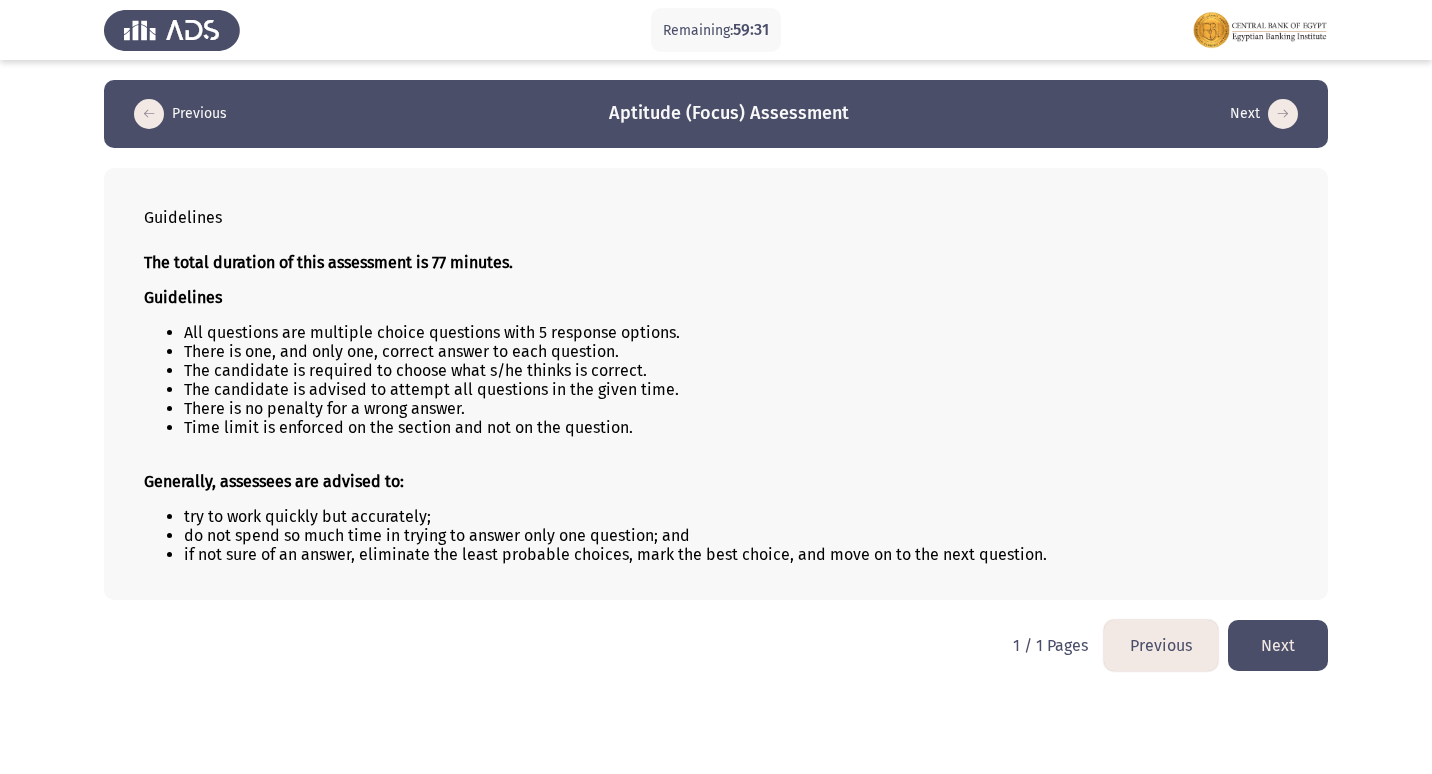 click on "Next" 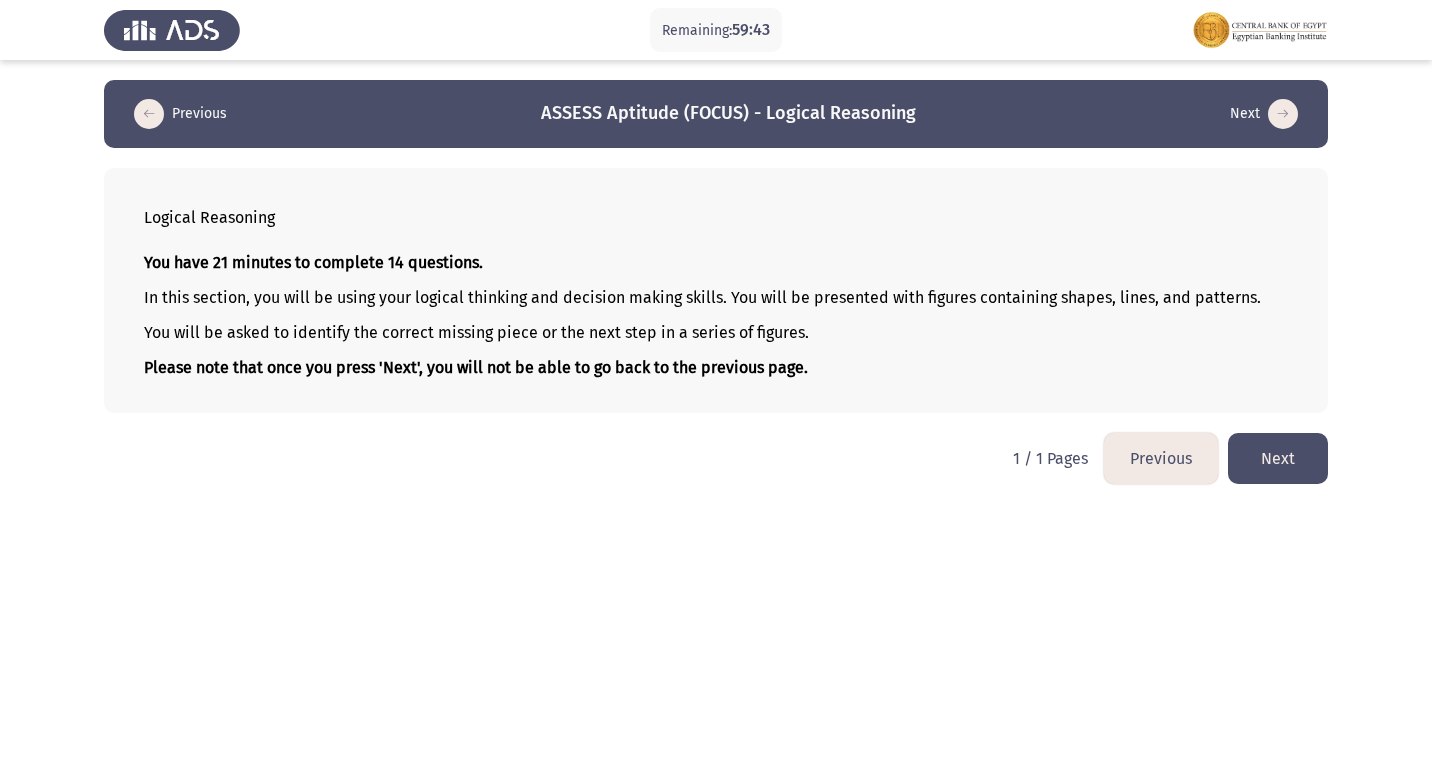 click on "Next" 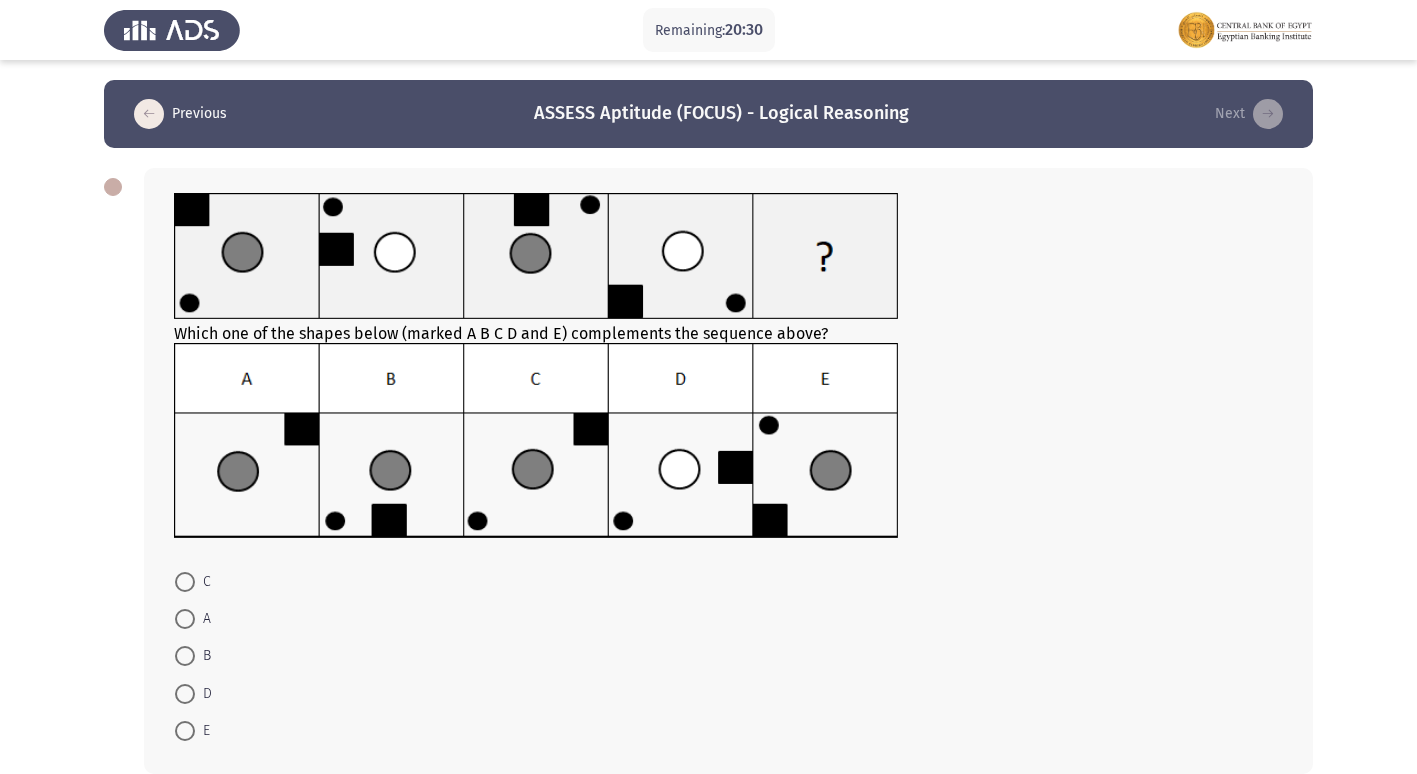 scroll, scrollTop: 100, scrollLeft: 0, axis: vertical 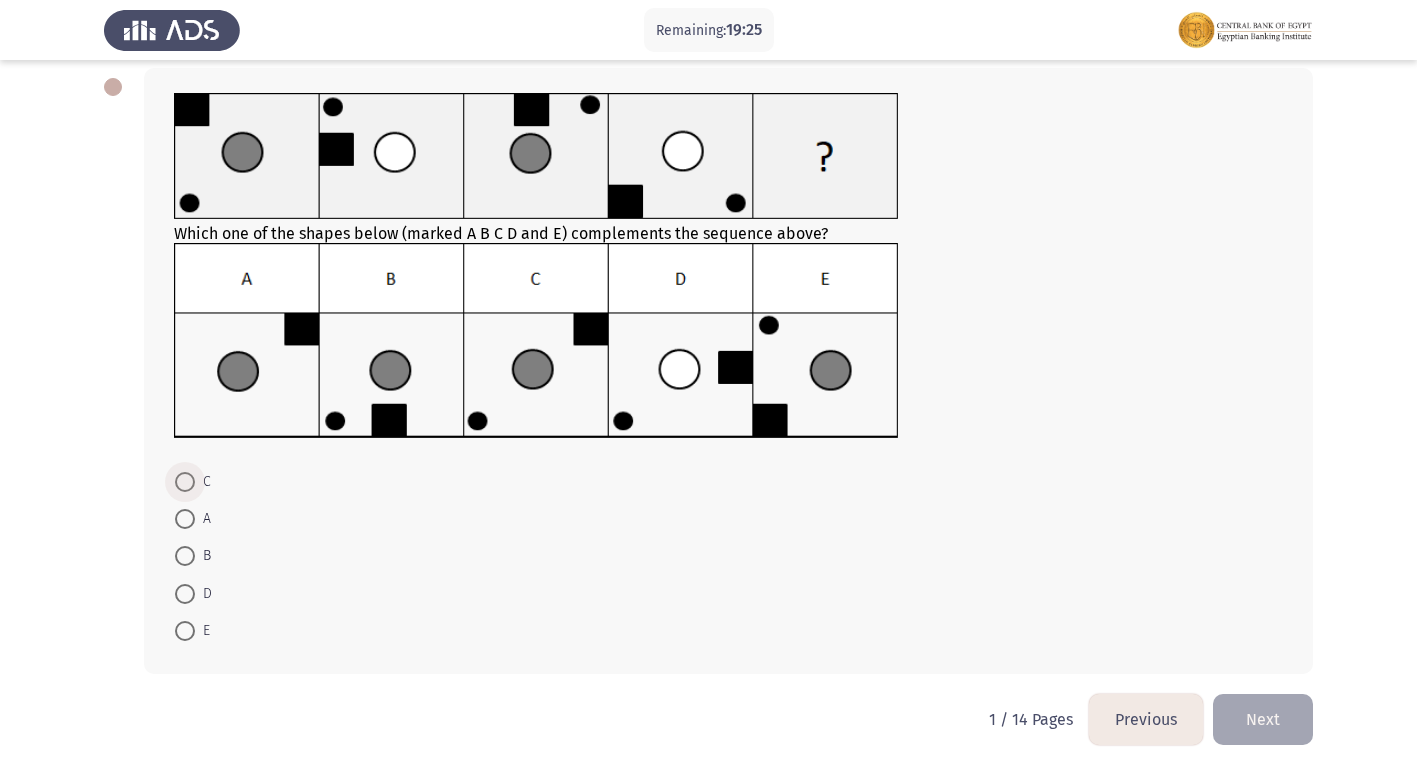 click at bounding box center (185, 482) 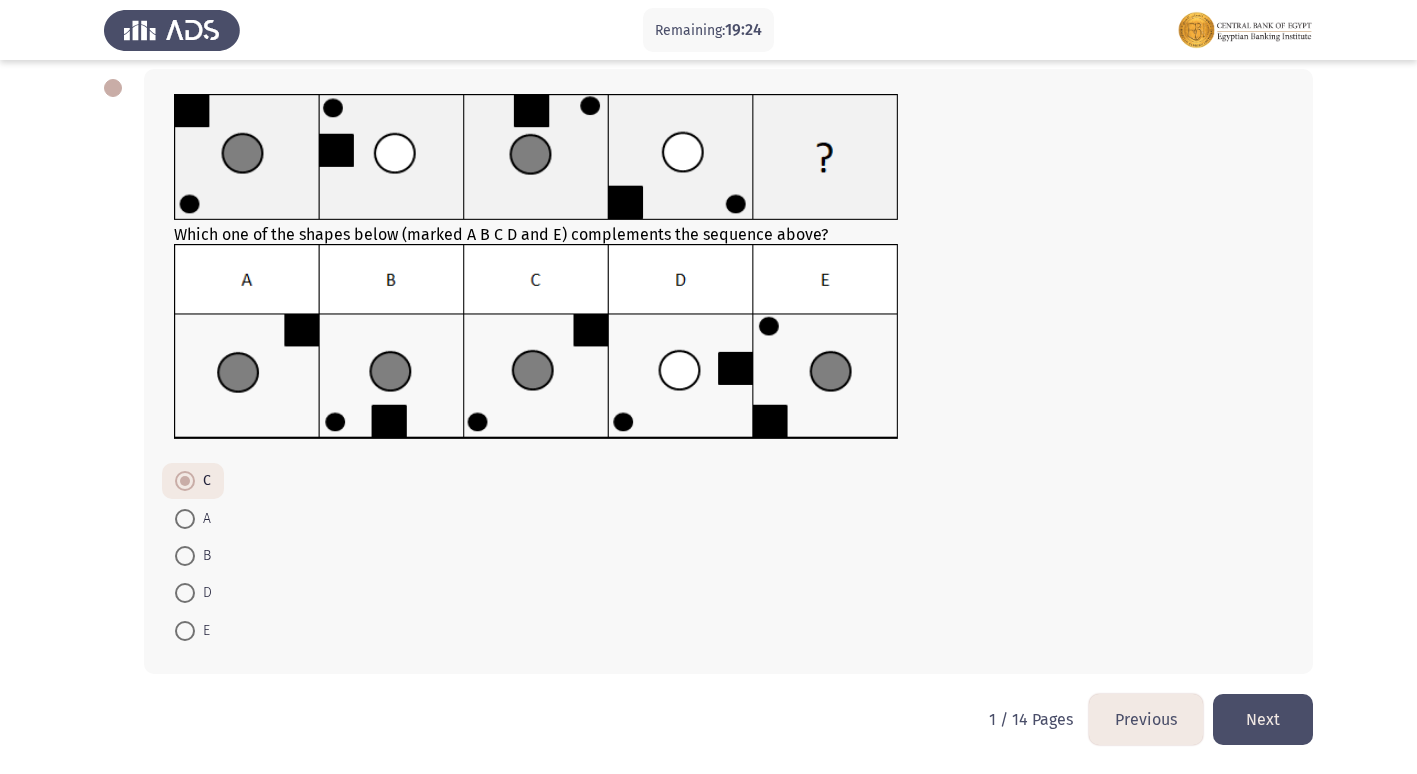 click on "Next" 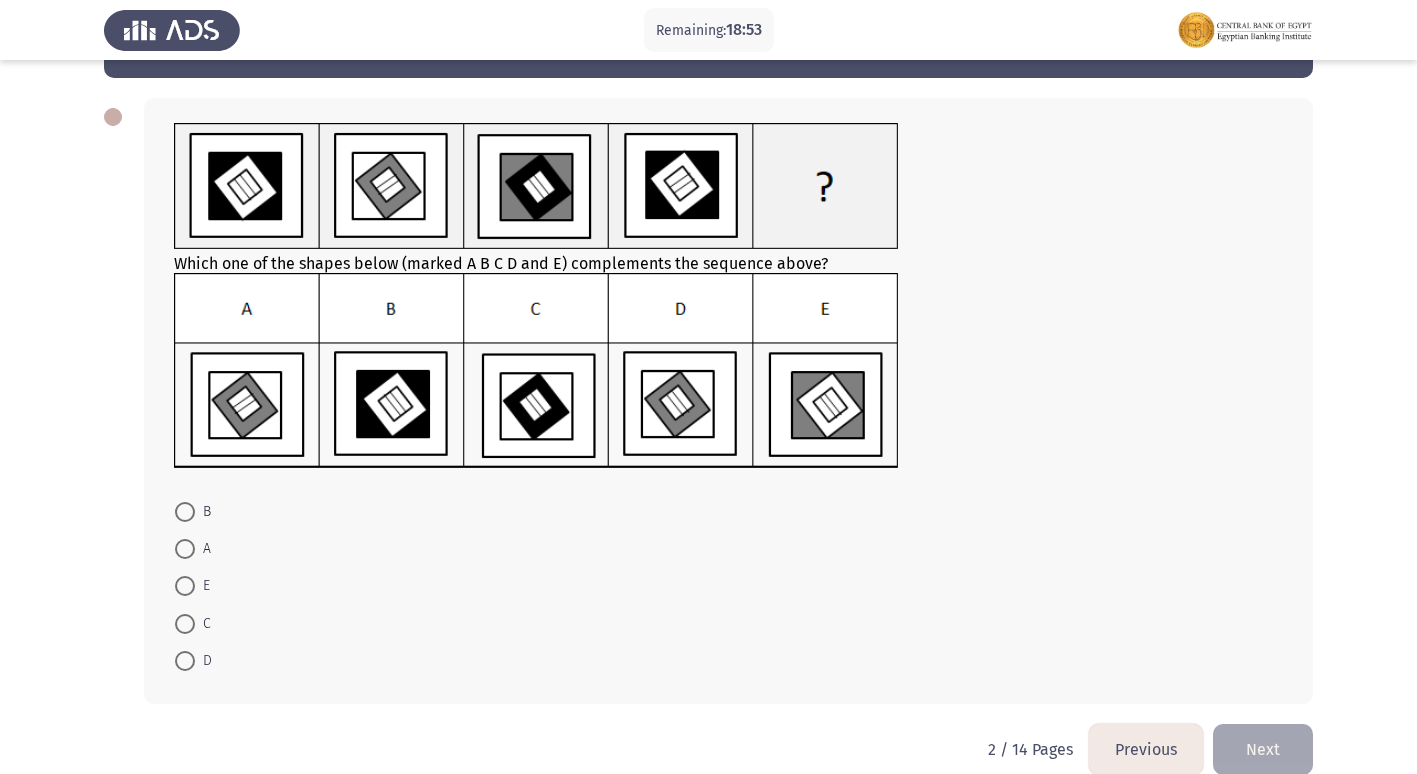 scroll, scrollTop: 100, scrollLeft: 0, axis: vertical 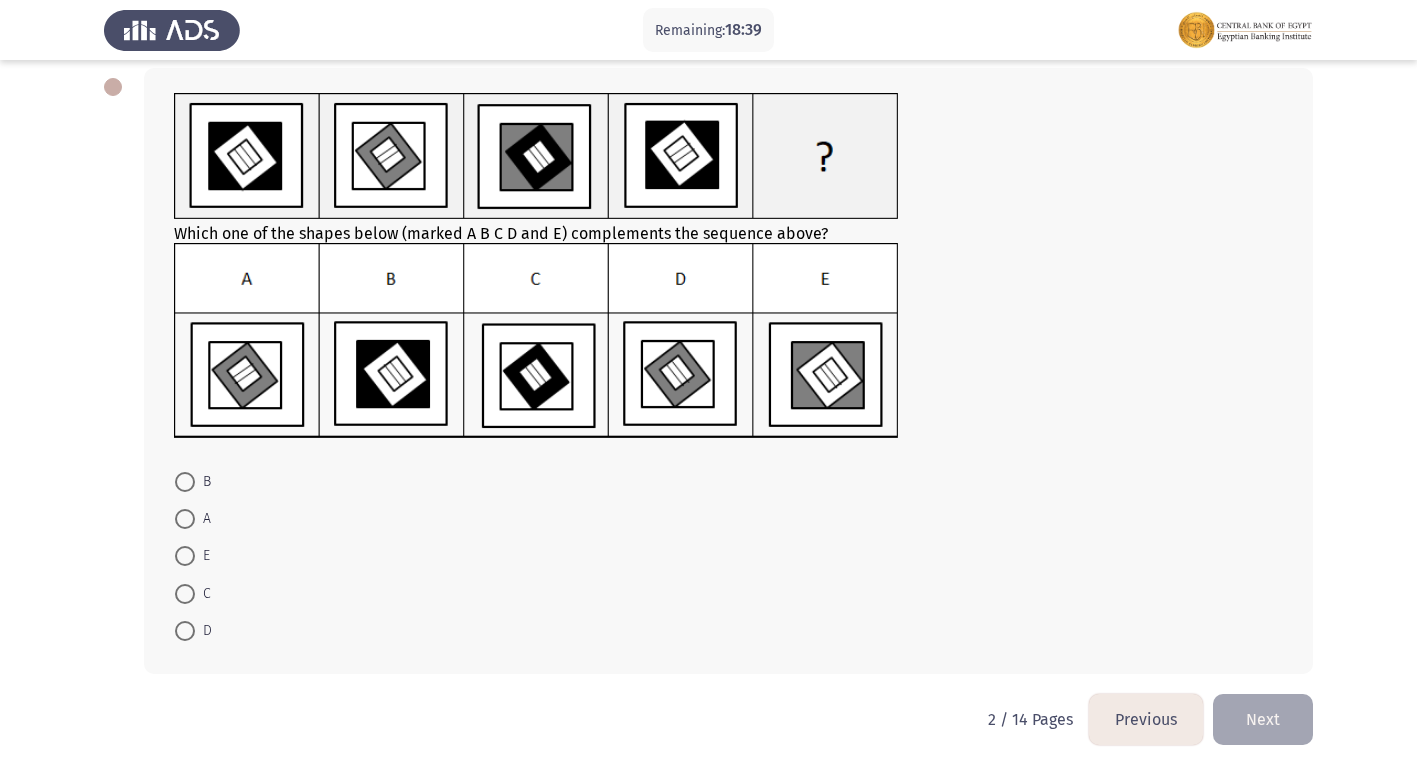 click at bounding box center (185, 482) 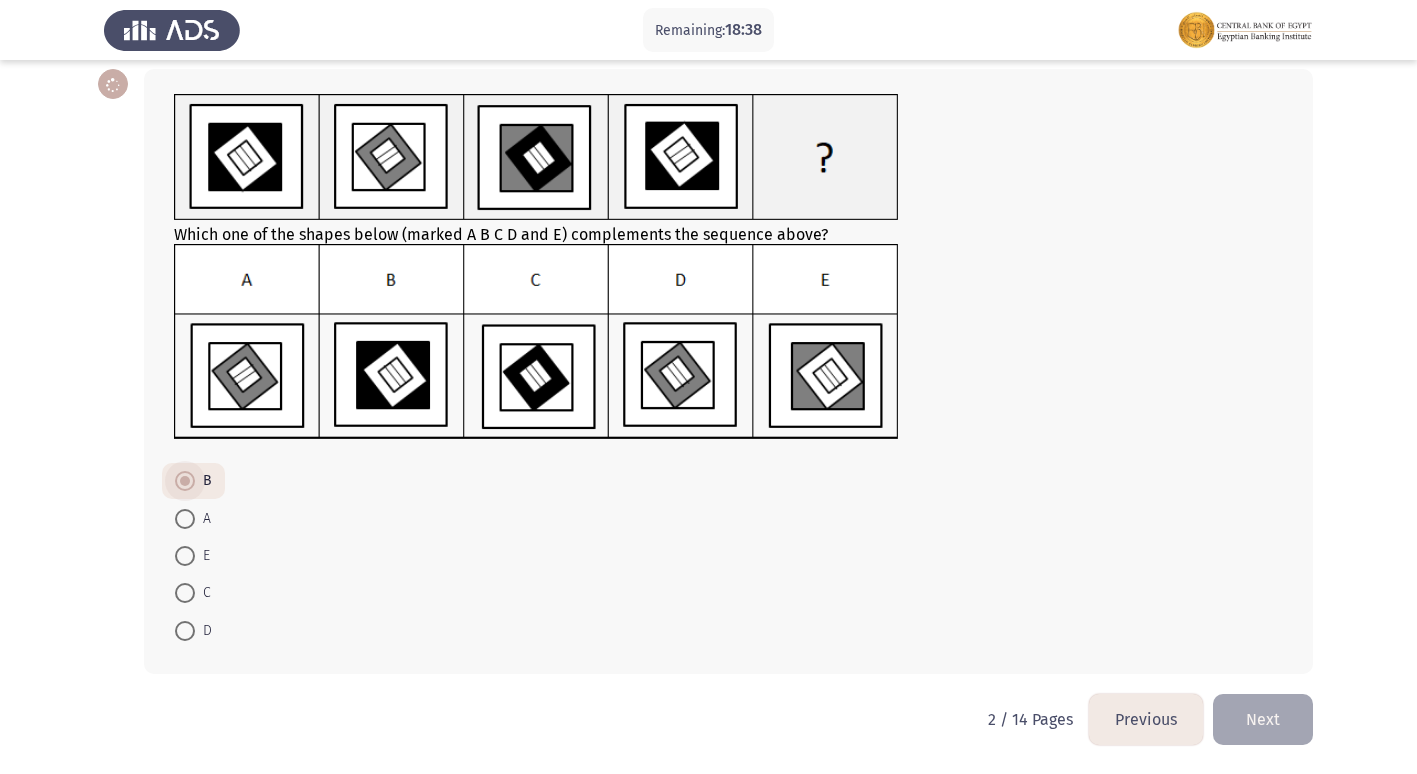 scroll, scrollTop: 99, scrollLeft: 0, axis: vertical 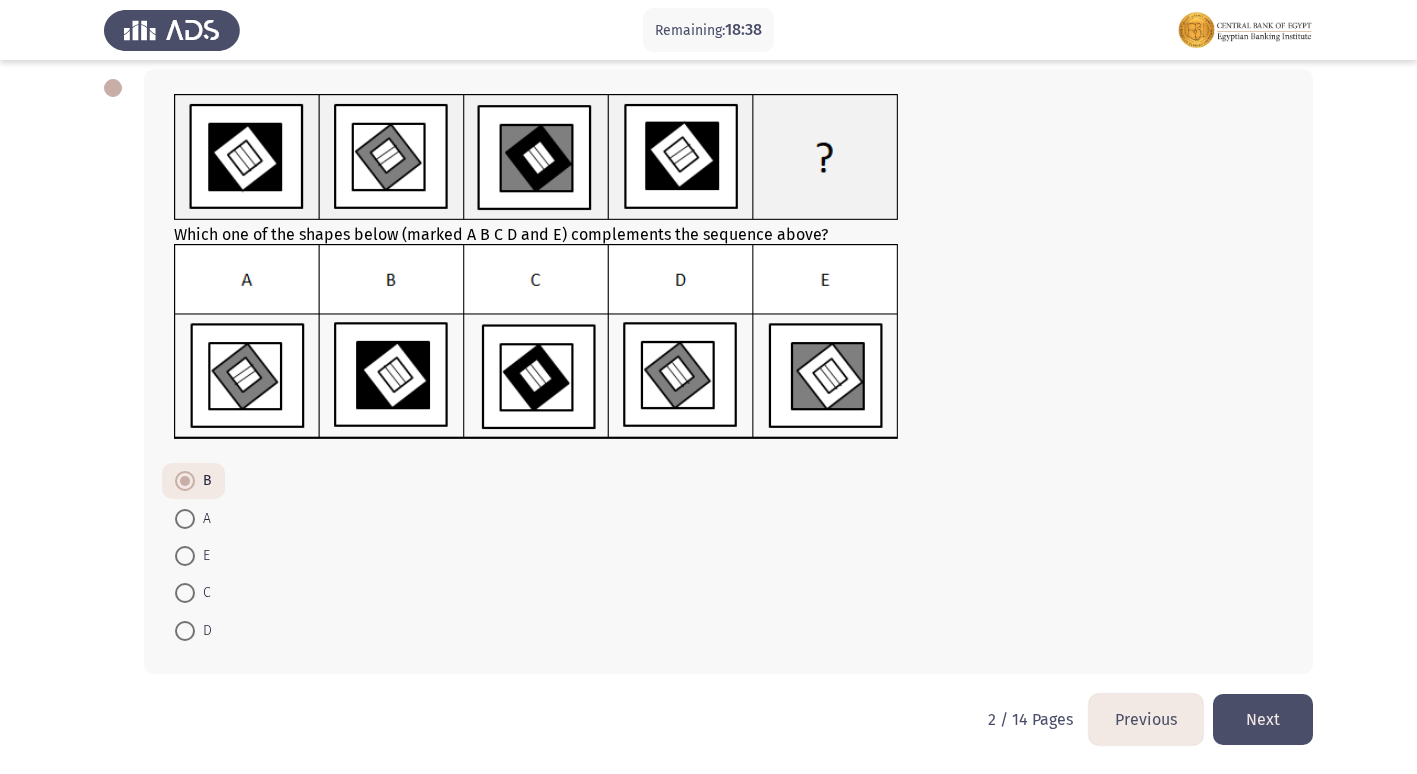 click on "Next" 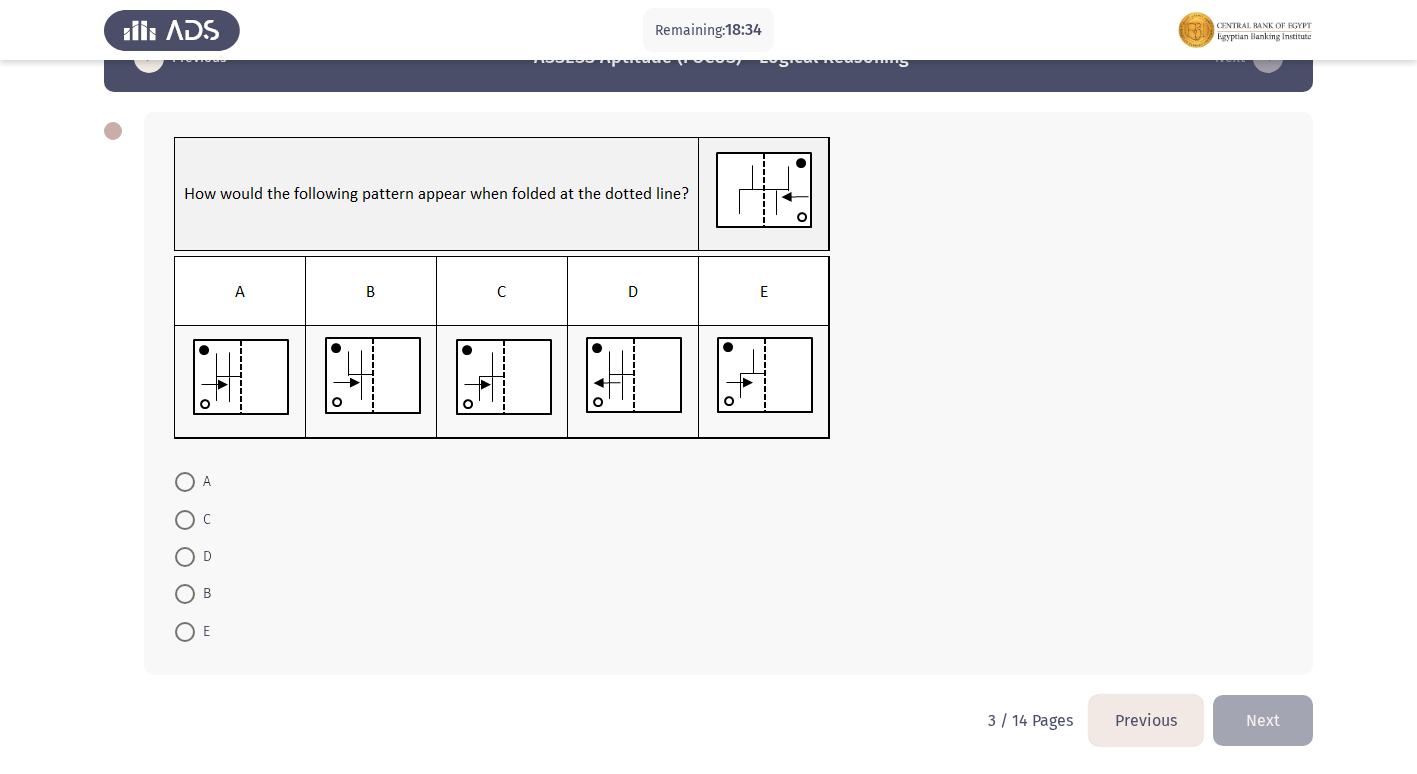 scroll, scrollTop: 57, scrollLeft: 0, axis: vertical 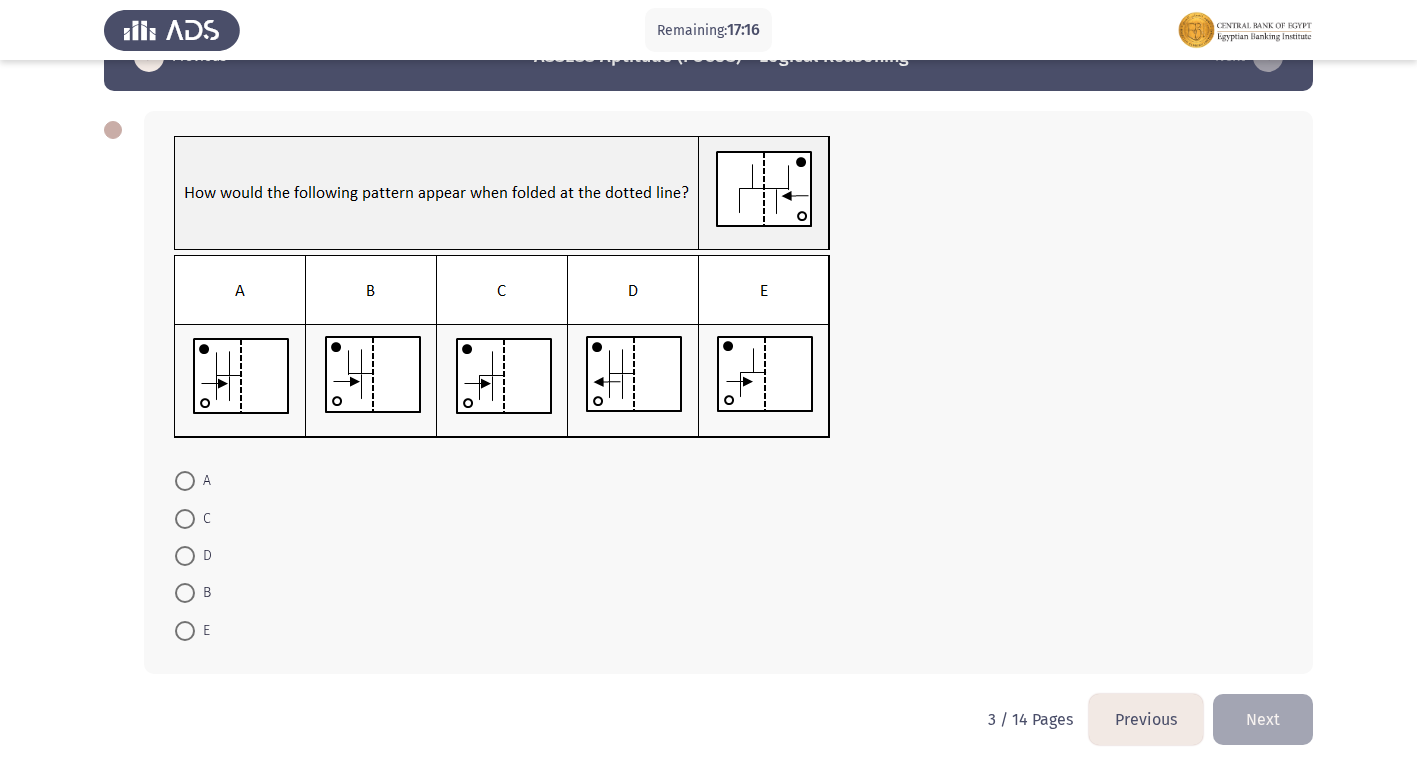 click at bounding box center (185, 519) 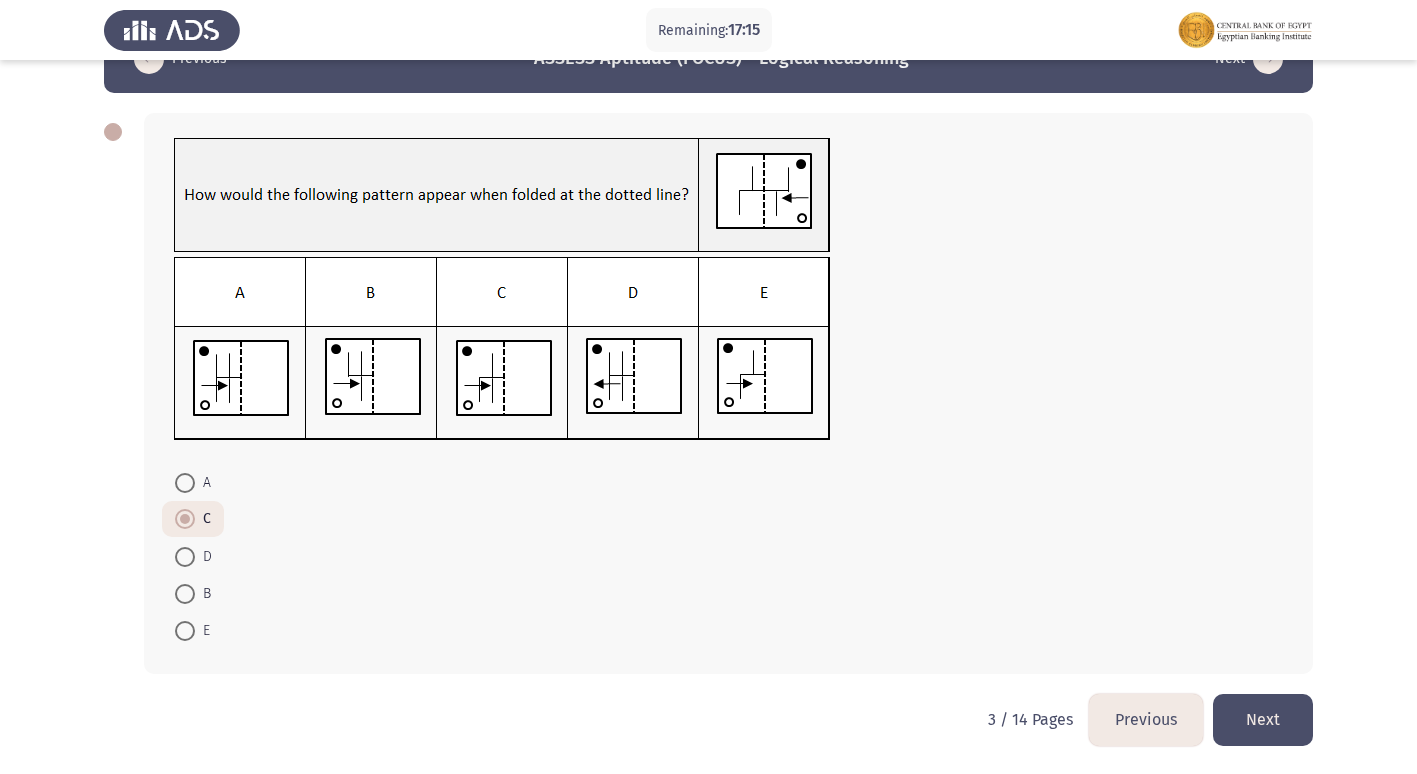 click on "Next" 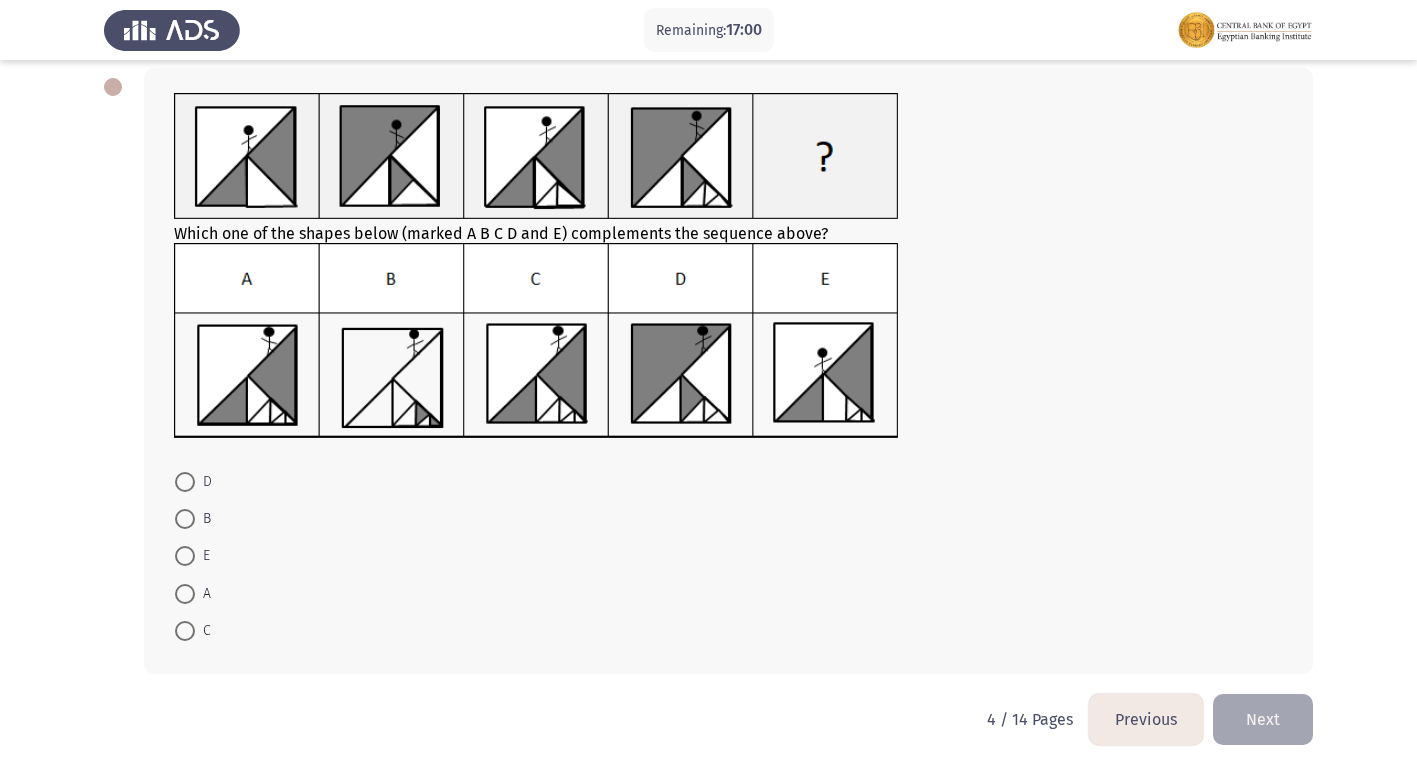 scroll, scrollTop: 0, scrollLeft: 0, axis: both 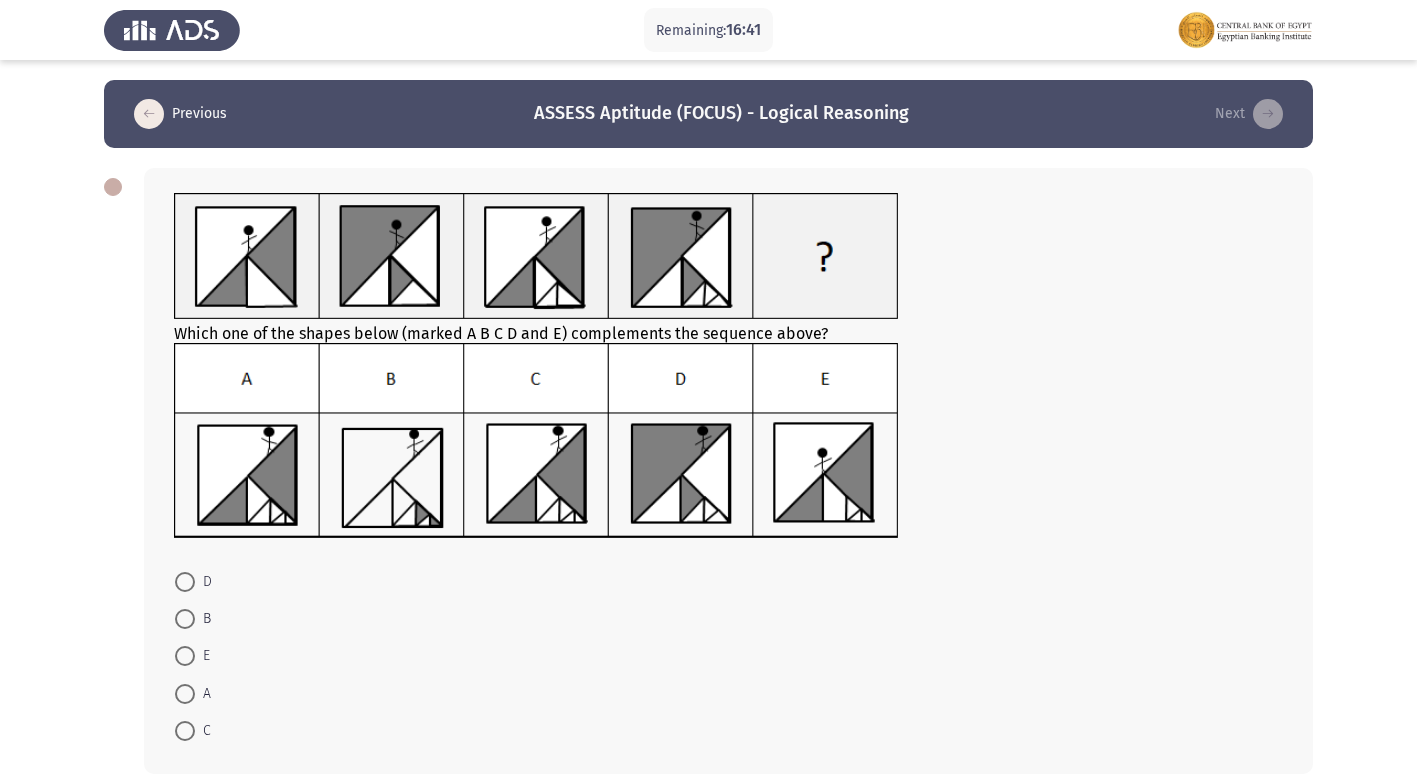 click at bounding box center [185, 656] 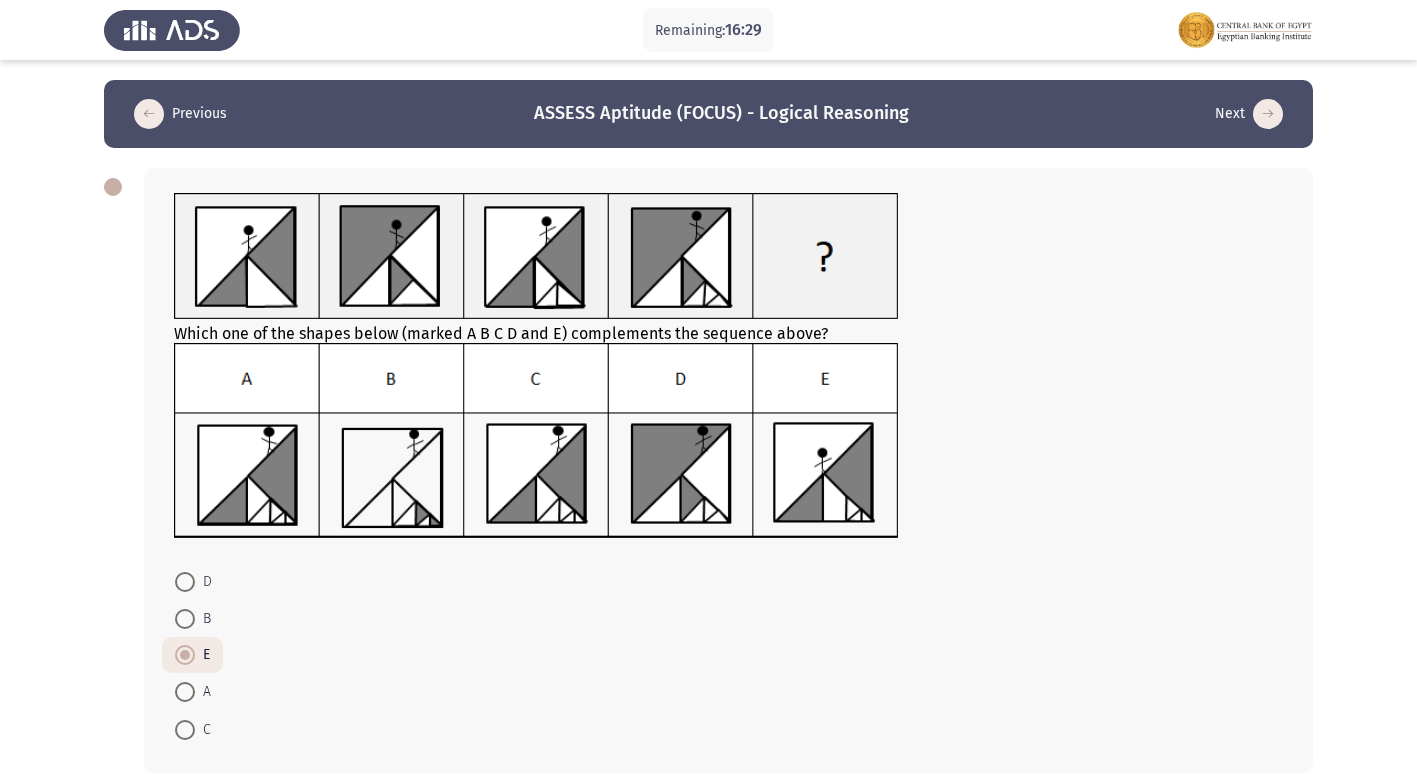 scroll, scrollTop: 99, scrollLeft: 0, axis: vertical 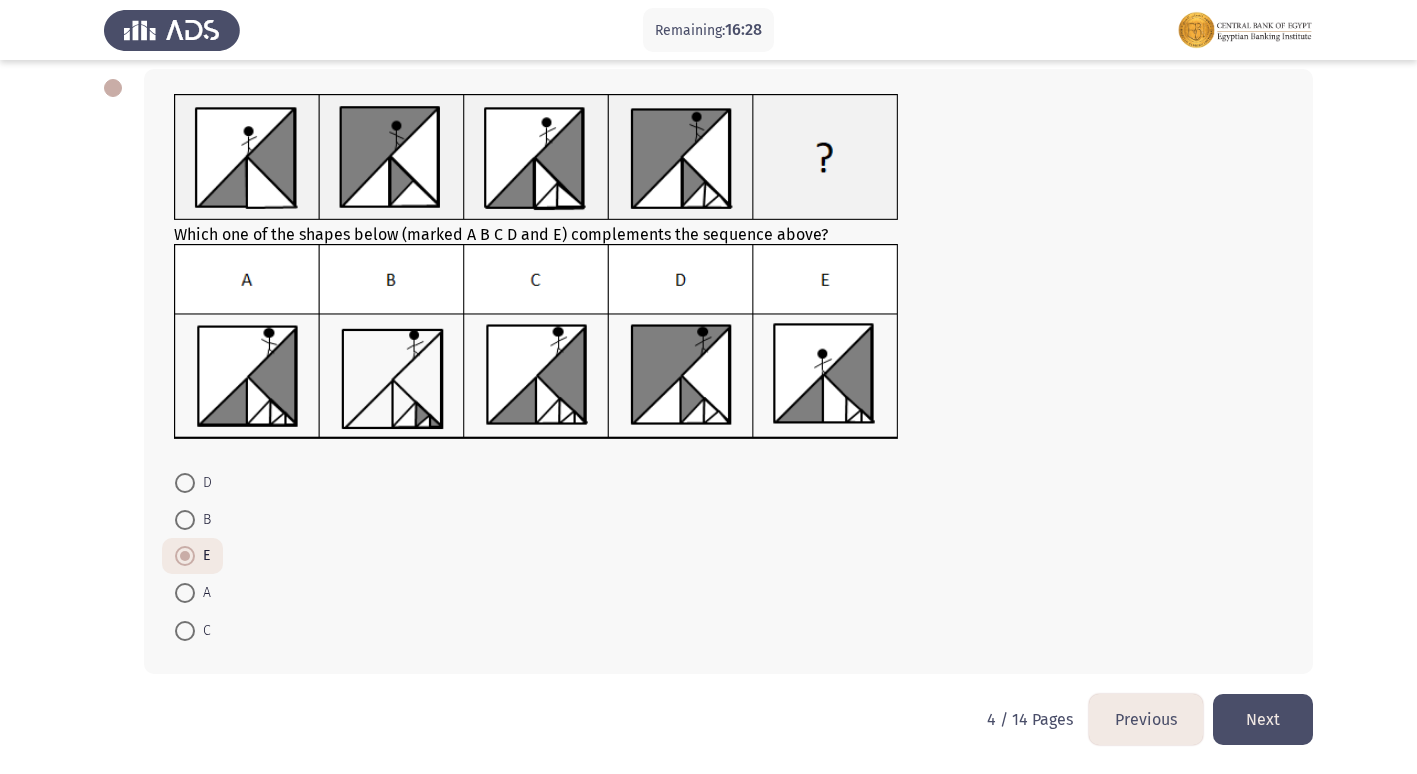 click on "Next" 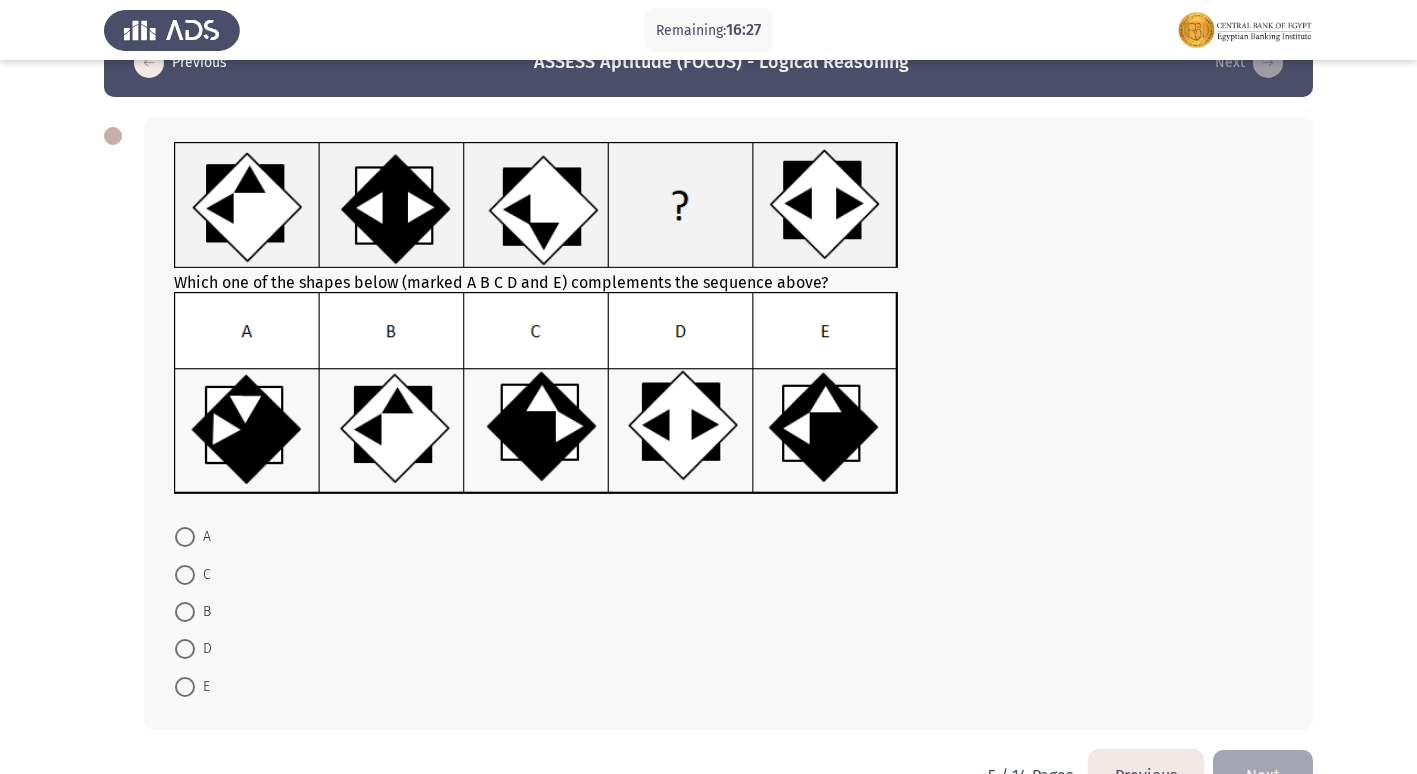 scroll, scrollTop: 100, scrollLeft: 0, axis: vertical 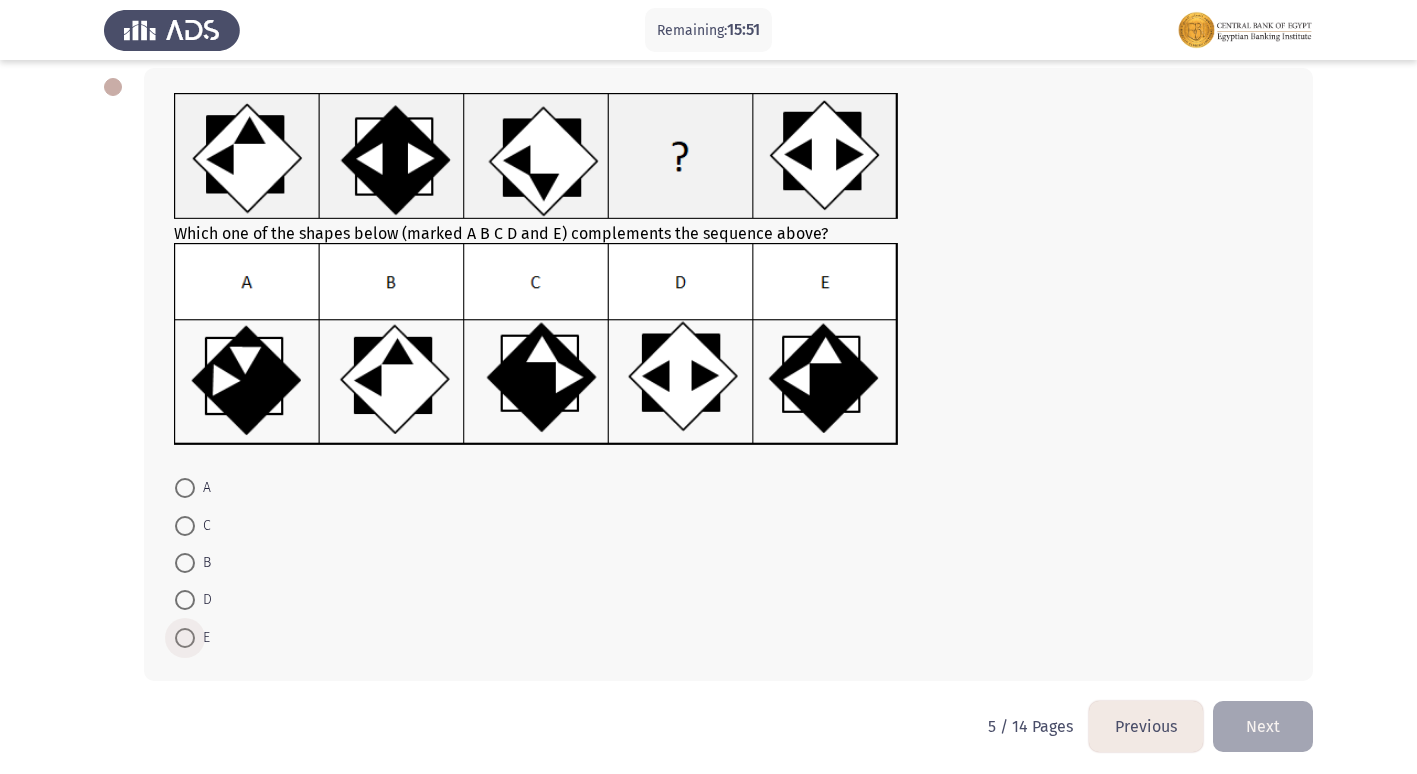 click on "E" at bounding box center [202, 638] 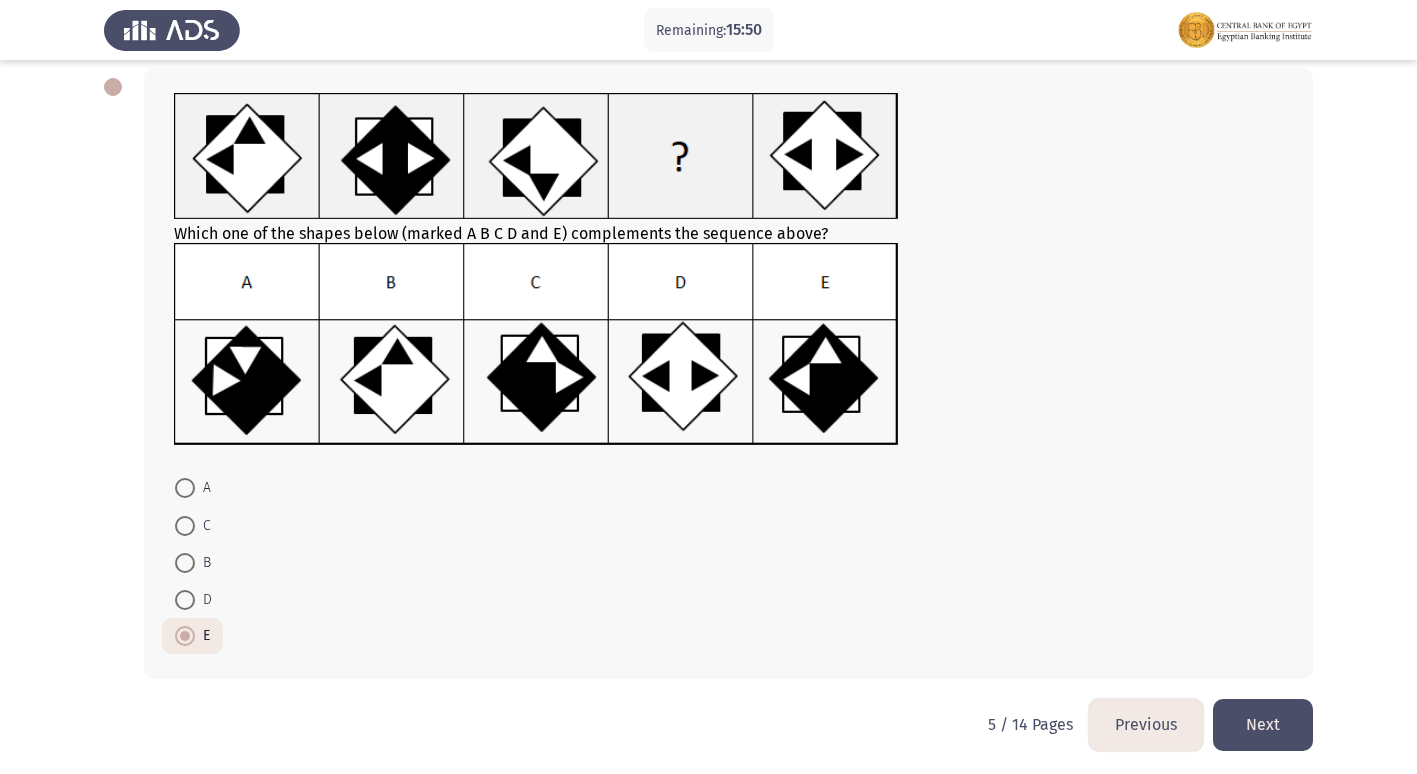 click on "Next" 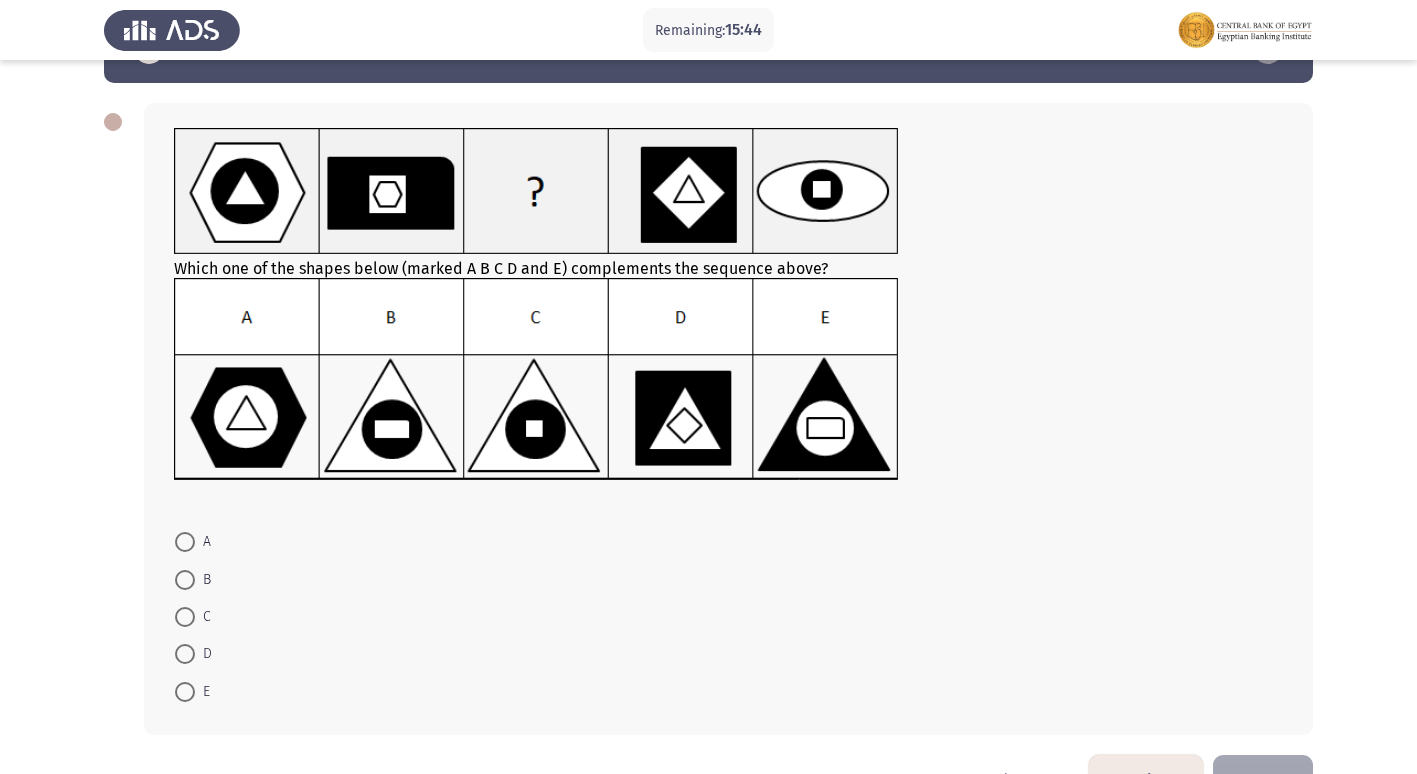 scroll, scrollTop: 100, scrollLeft: 0, axis: vertical 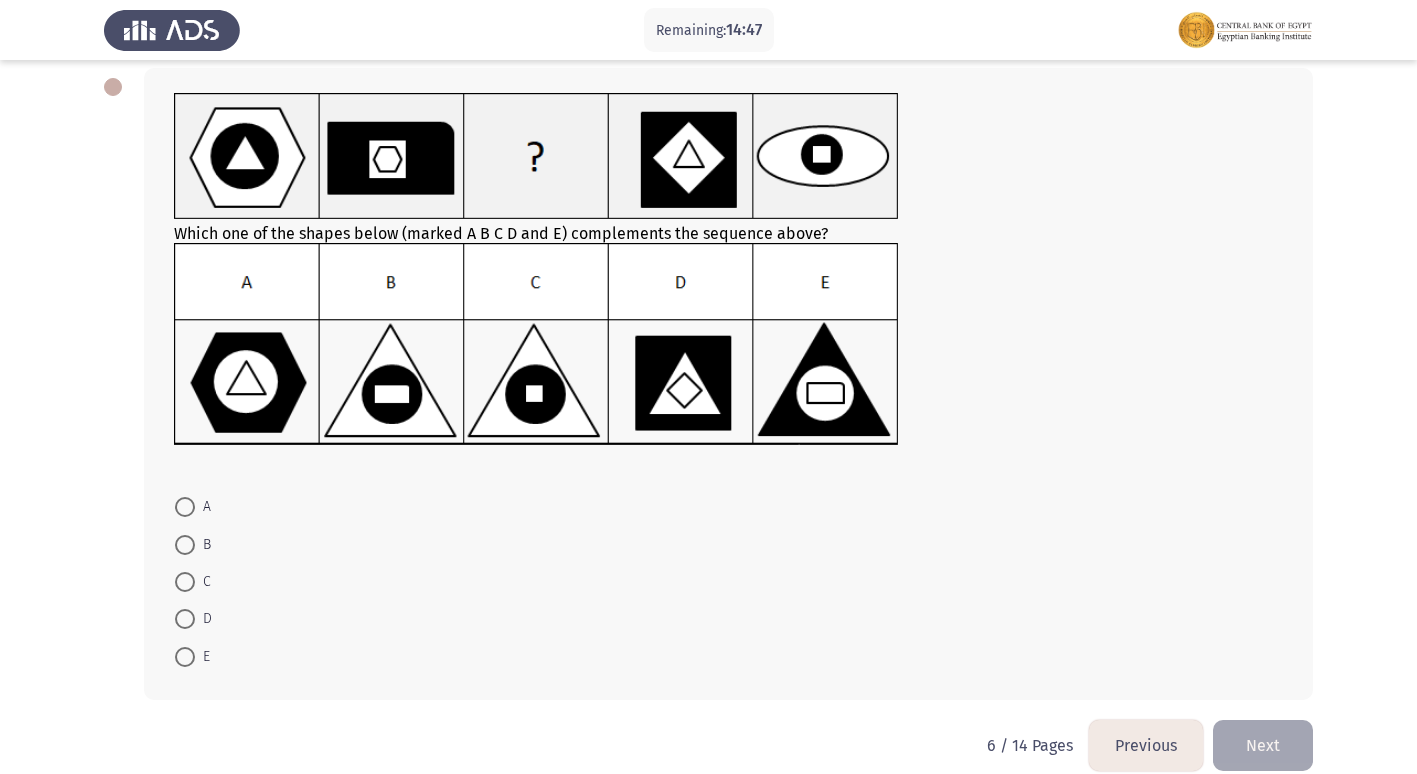 click 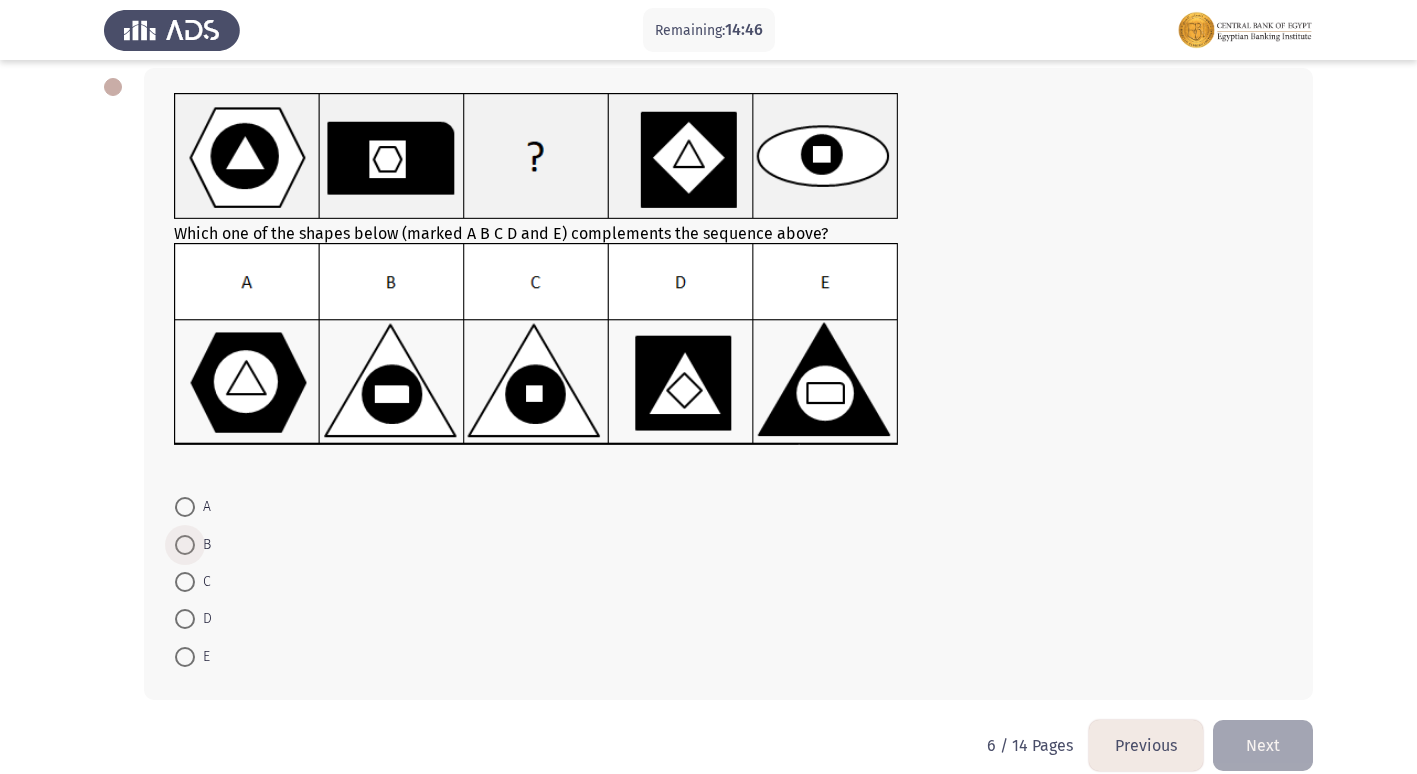click at bounding box center (185, 545) 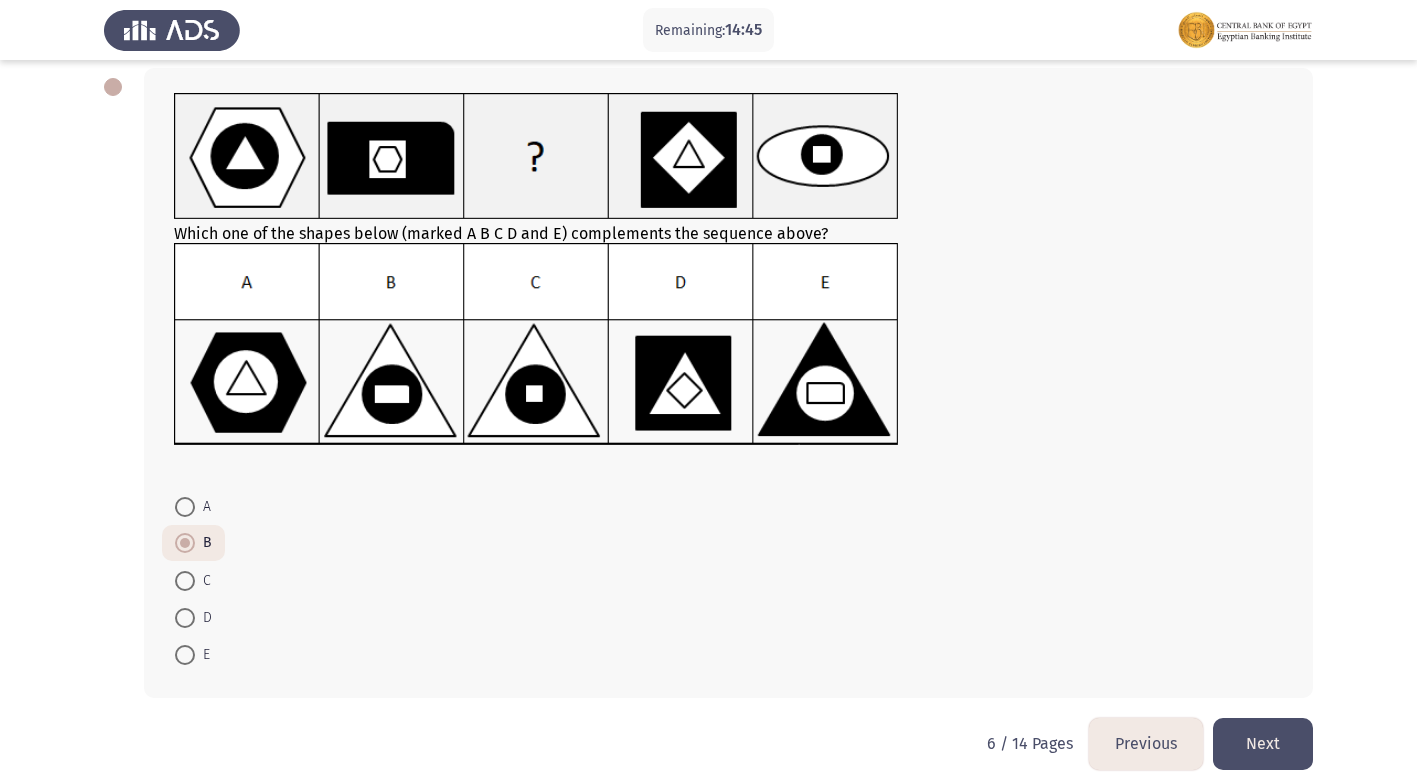 click on "Next" 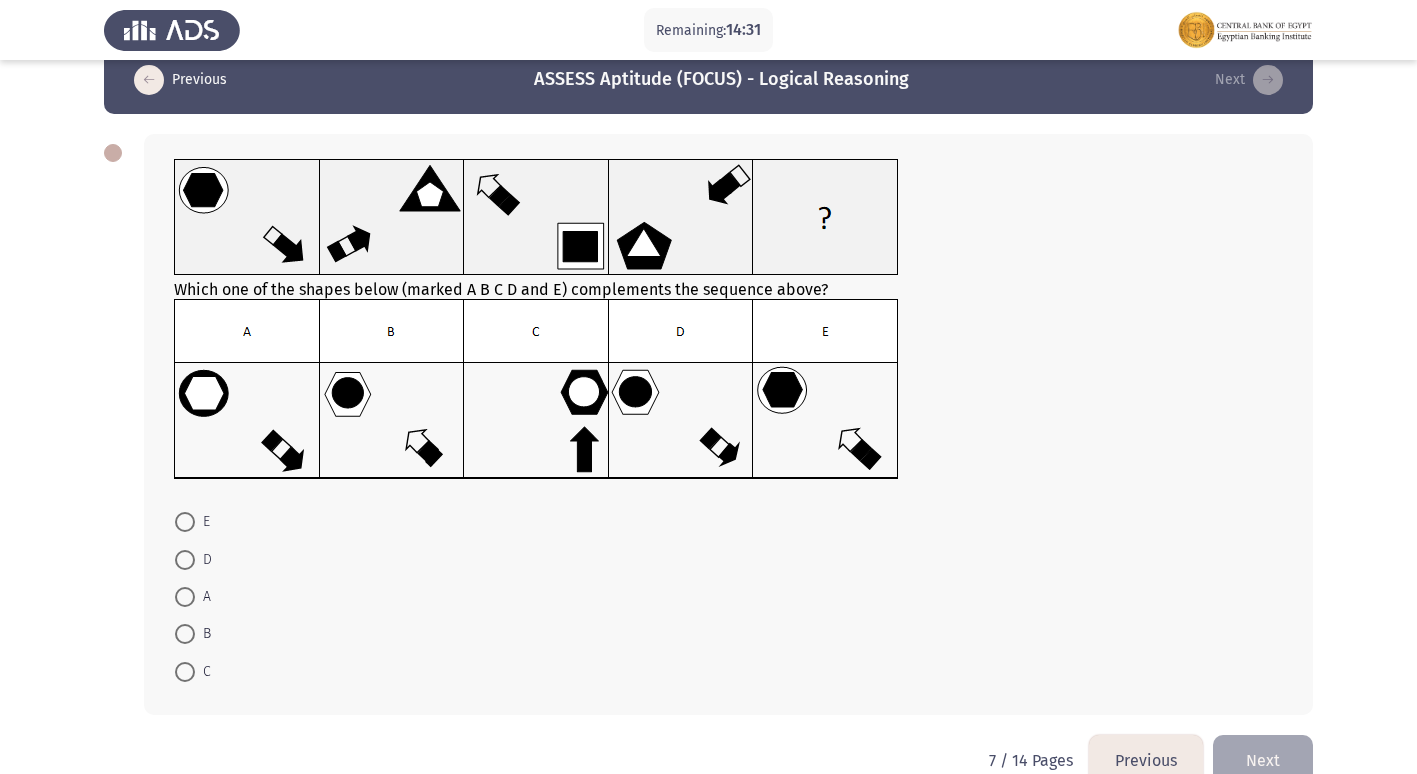 scroll, scrollTop: 0, scrollLeft: 0, axis: both 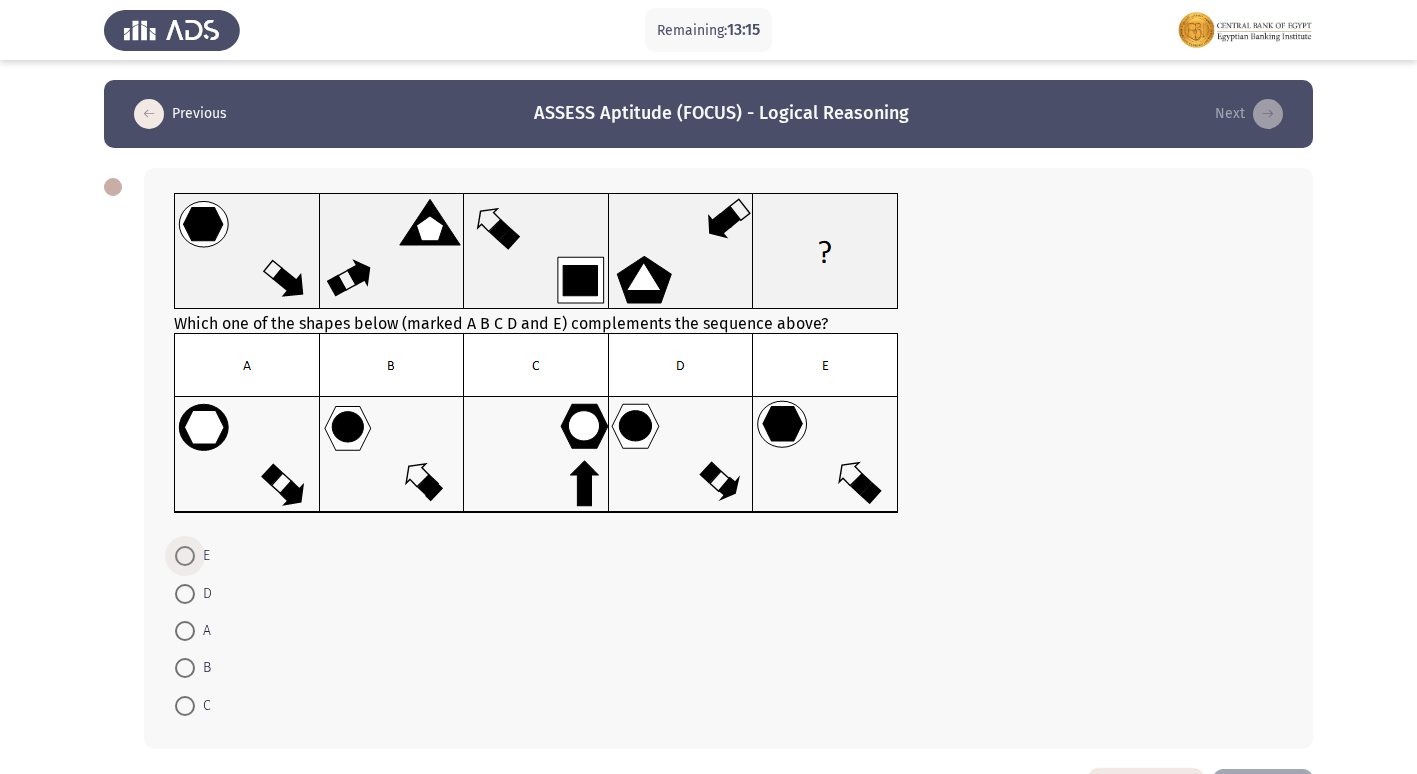 click at bounding box center (185, 556) 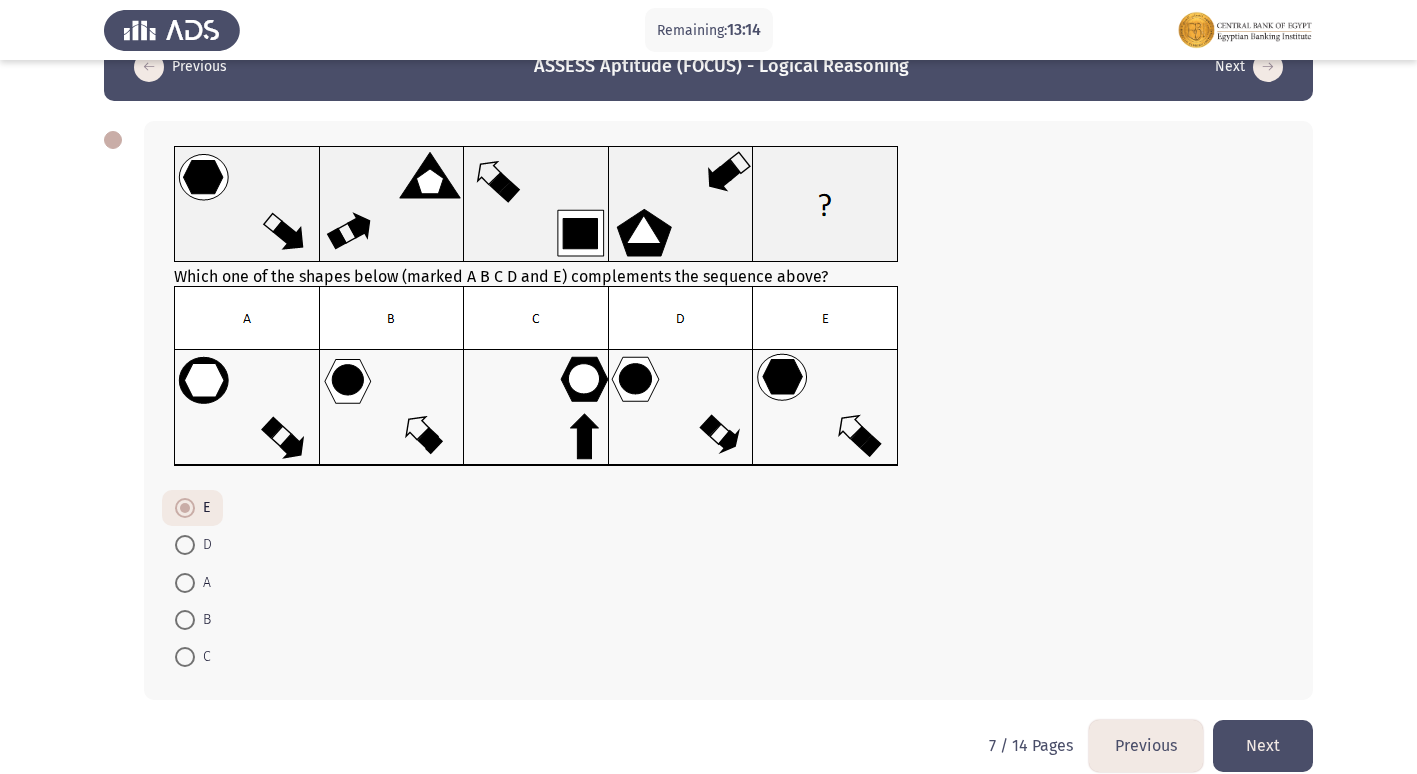 scroll, scrollTop: 73, scrollLeft: 0, axis: vertical 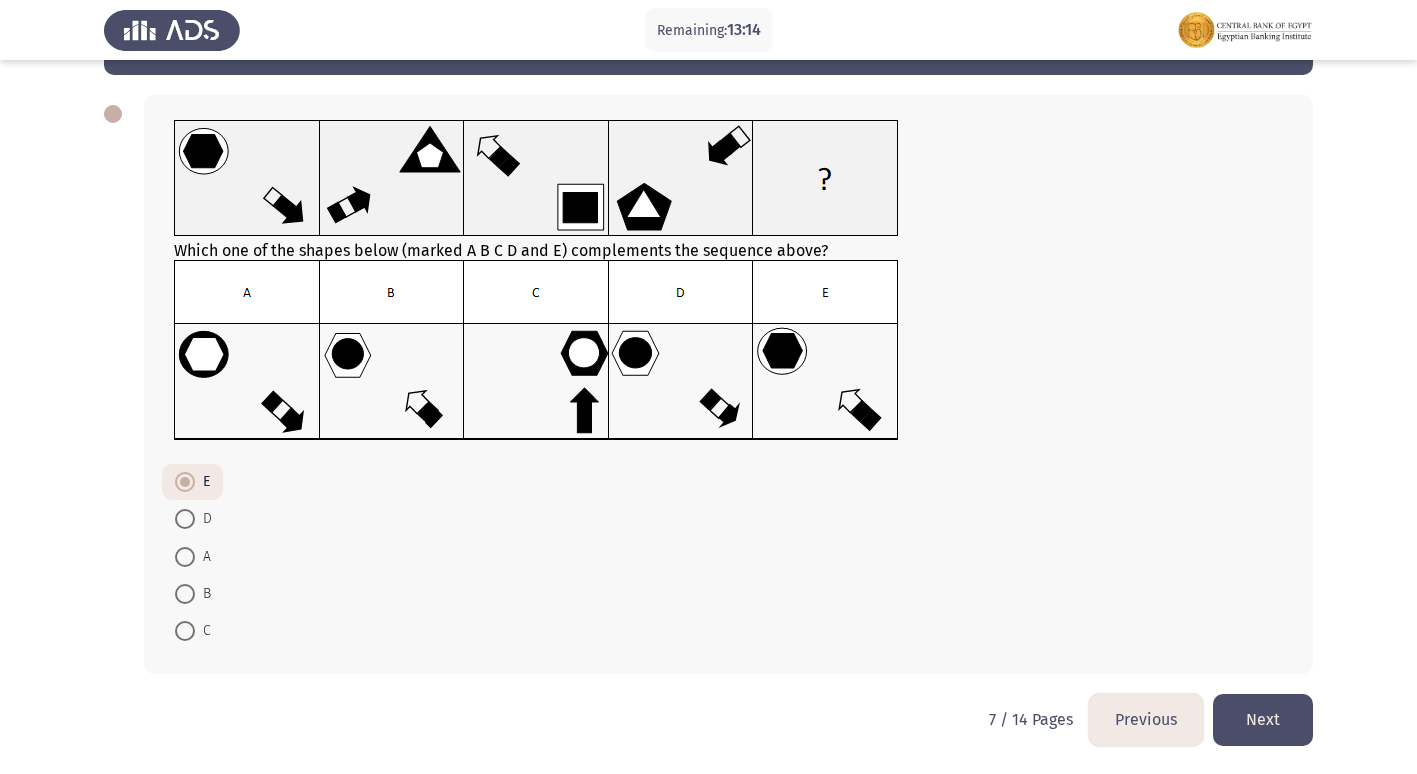 click on "Next" 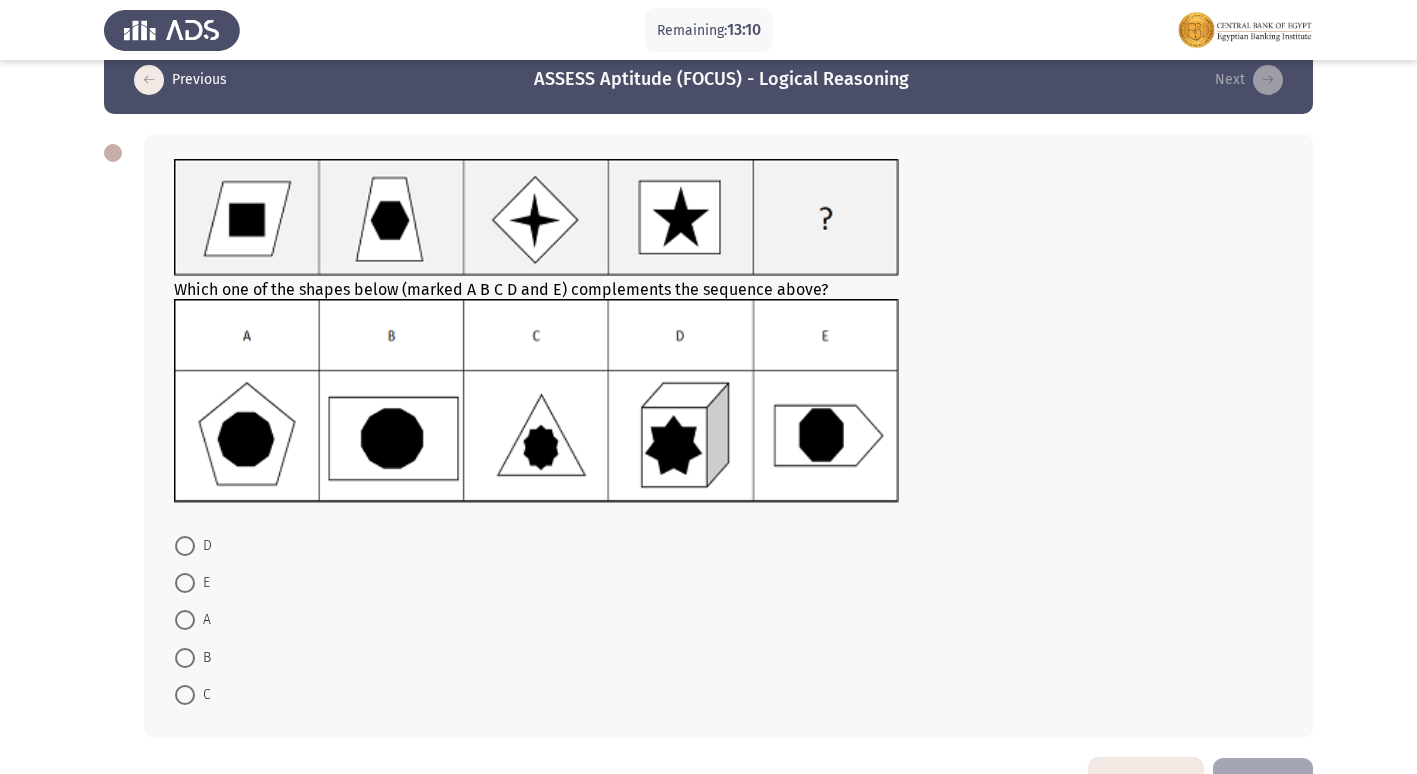 scroll, scrollTop: 0, scrollLeft: 0, axis: both 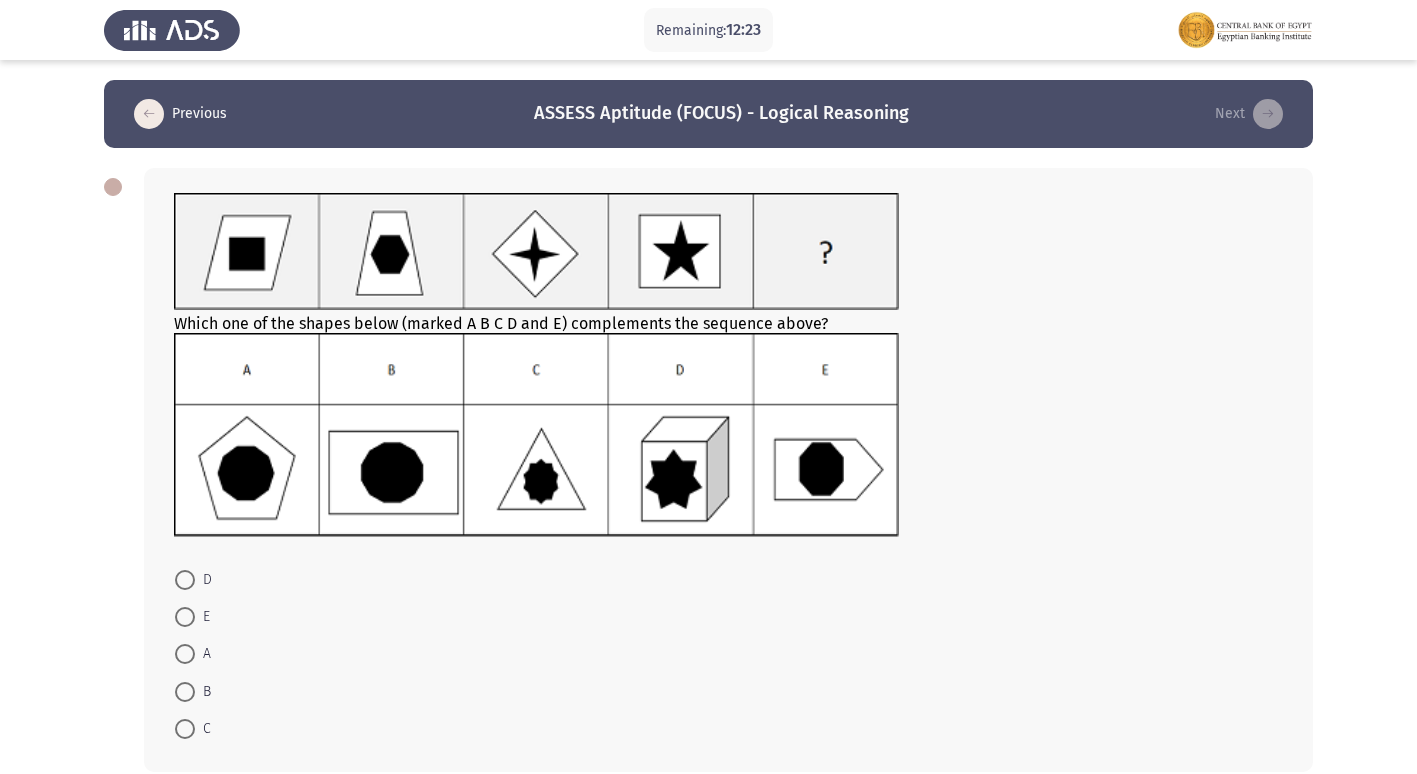 click at bounding box center [185, 580] 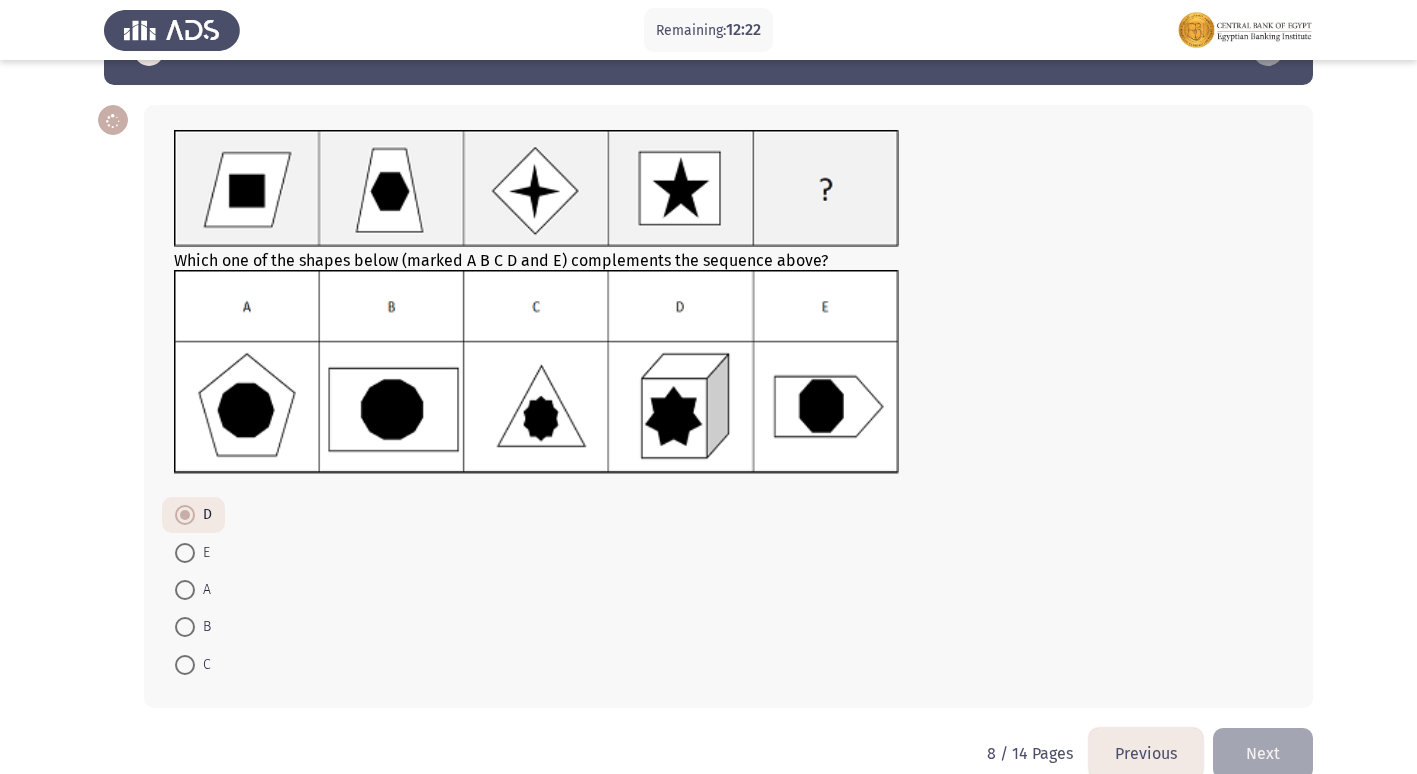 scroll, scrollTop: 97, scrollLeft: 0, axis: vertical 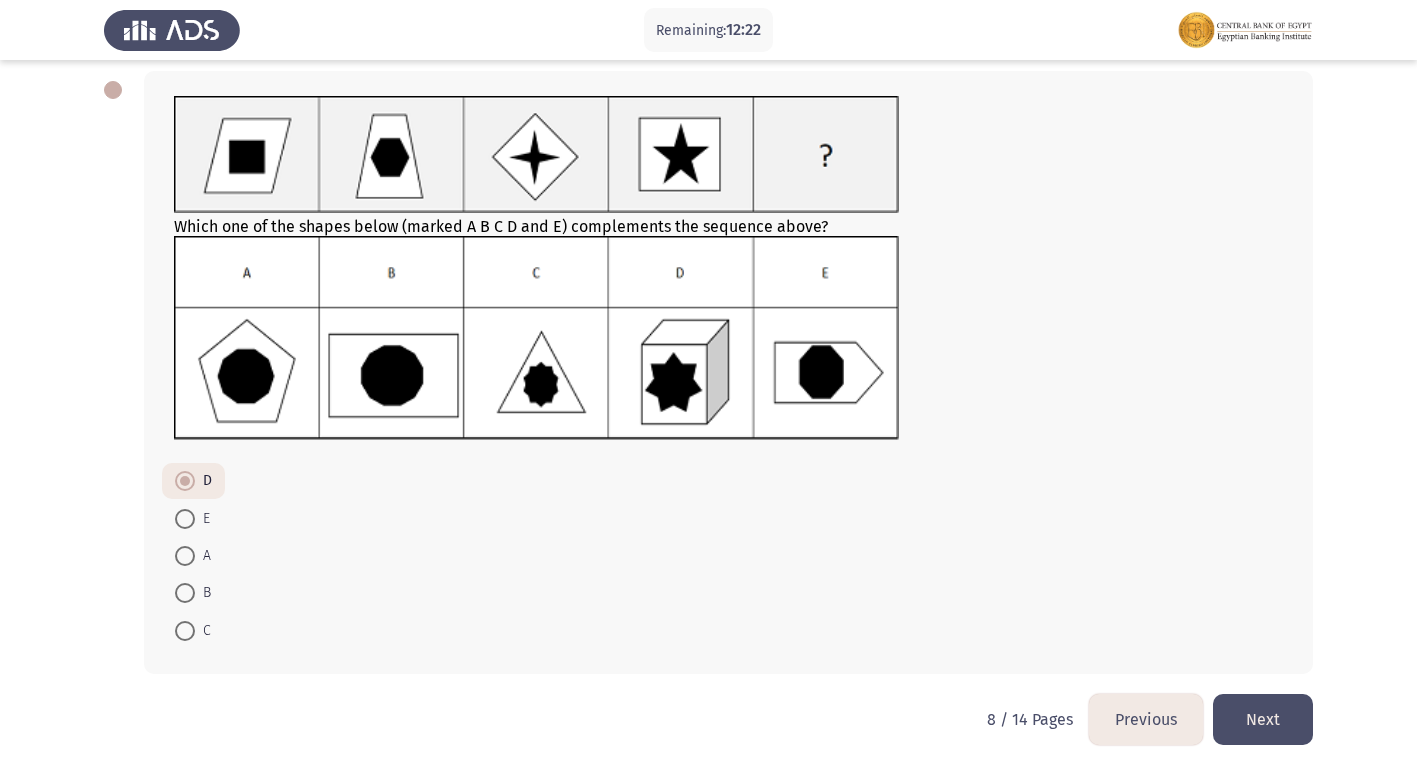 click on "Next" 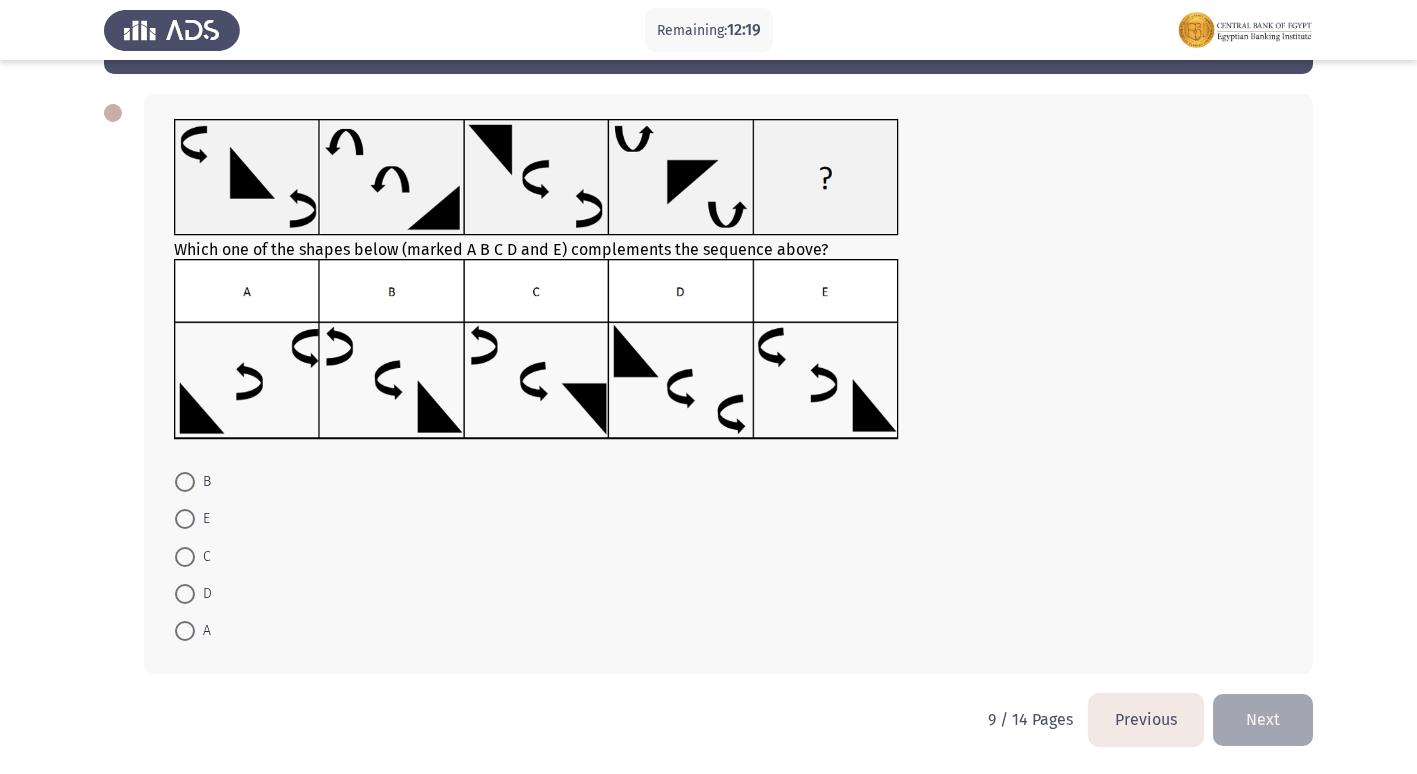 scroll, scrollTop: 0, scrollLeft: 0, axis: both 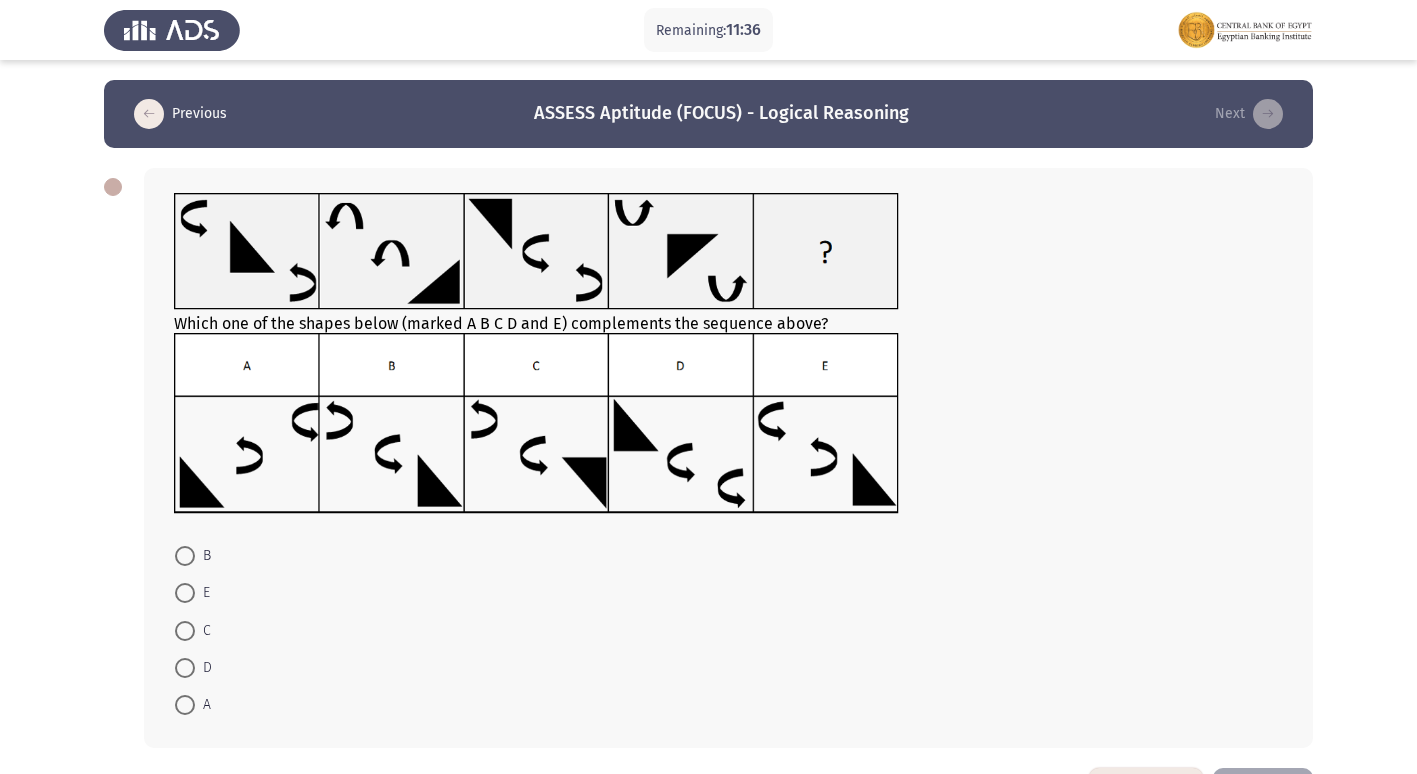 click at bounding box center (185, 668) 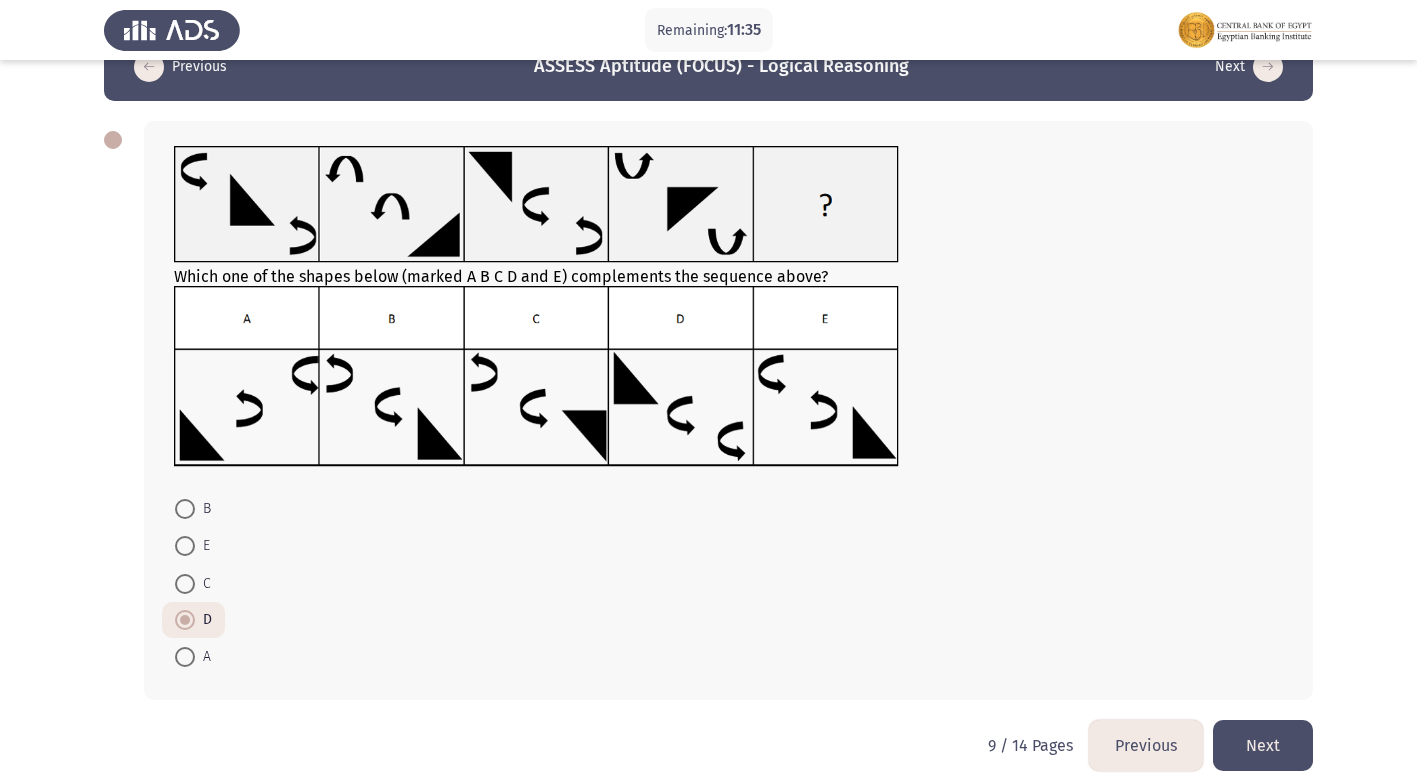 scroll, scrollTop: 73, scrollLeft: 0, axis: vertical 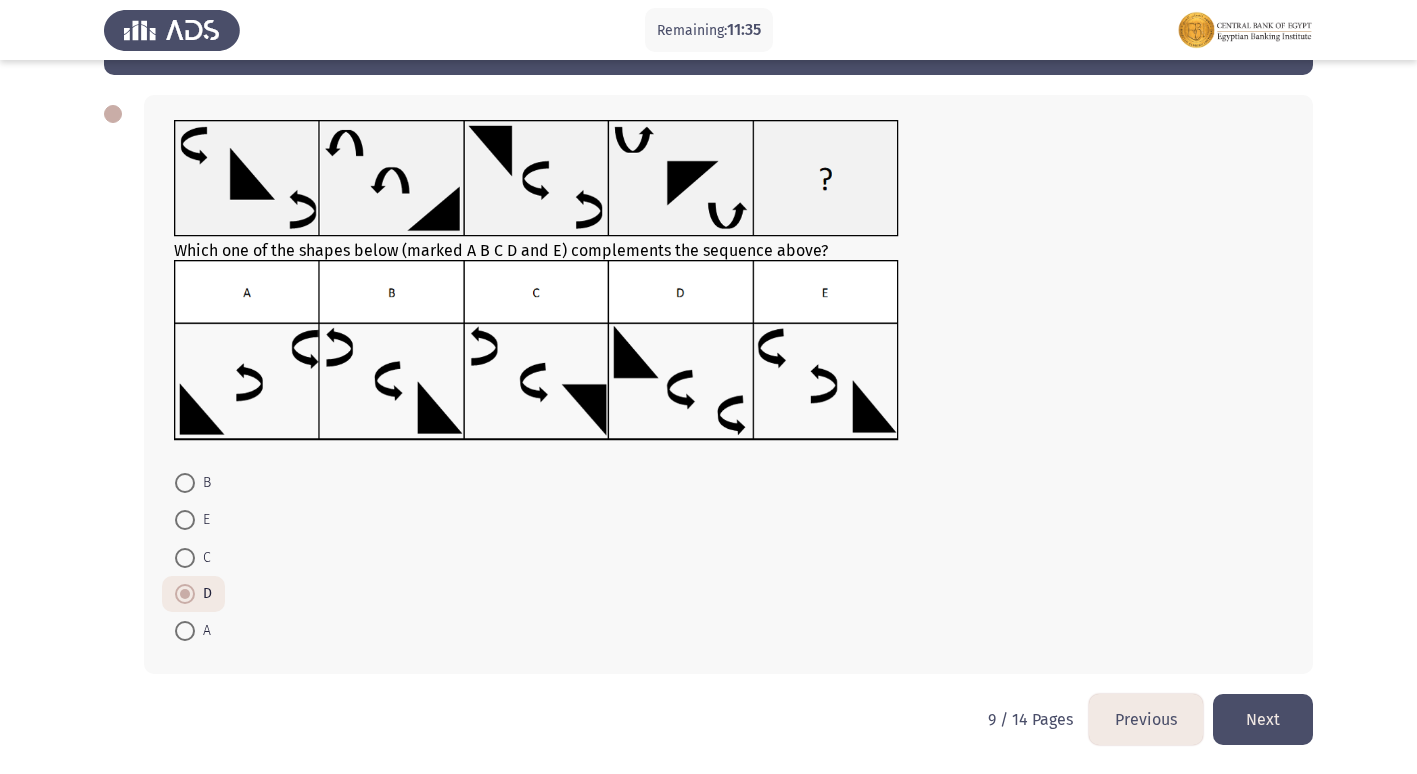 click on "Next" 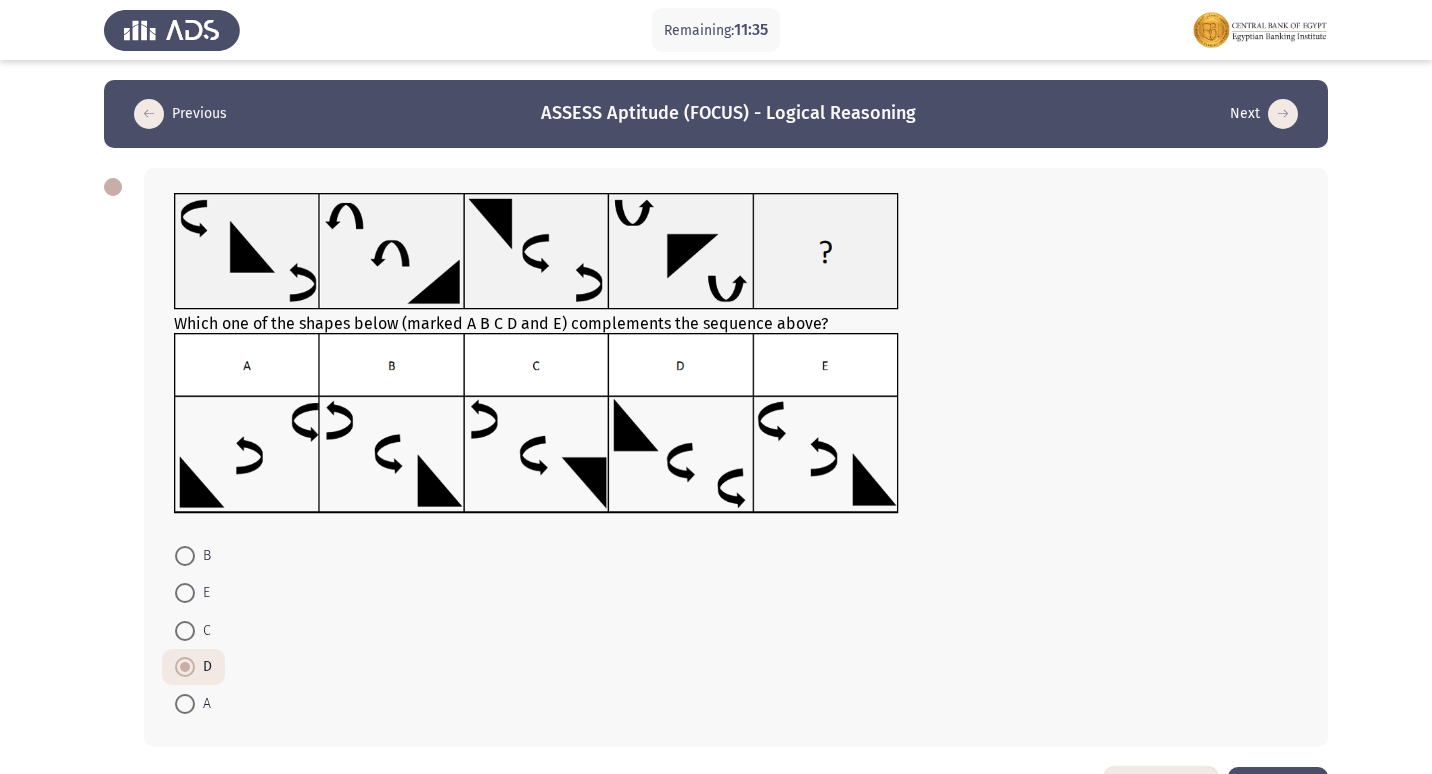 click on "Remaining:  11:35  Previous
ASSESS Aptitude (FOCUS) - Logical Reasoning   Next  Which one of the shapes below (marked A B C D and E) complements the sequence above?    B     E     C     D     A   9 / 14 Pages   Previous
Next" at bounding box center [716, 423] 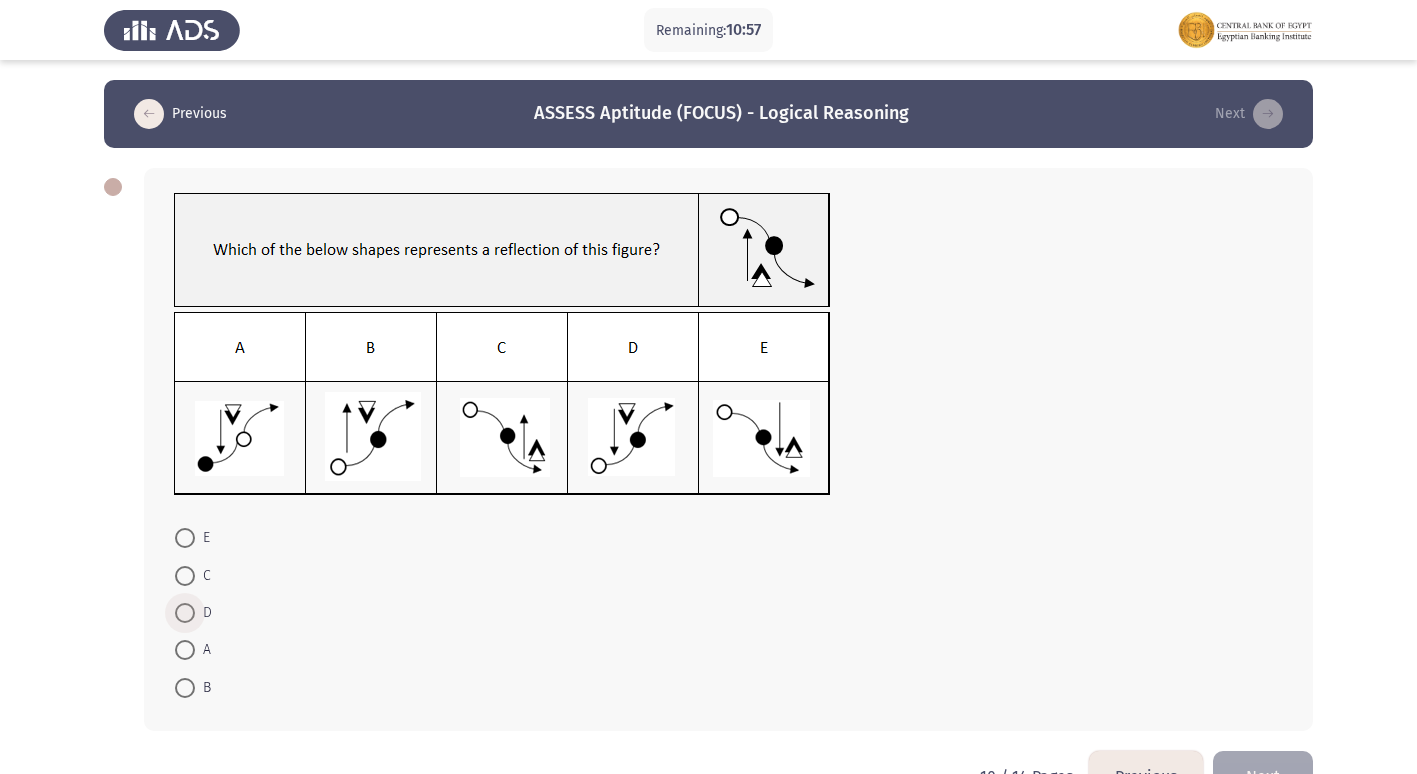 click at bounding box center [185, 613] 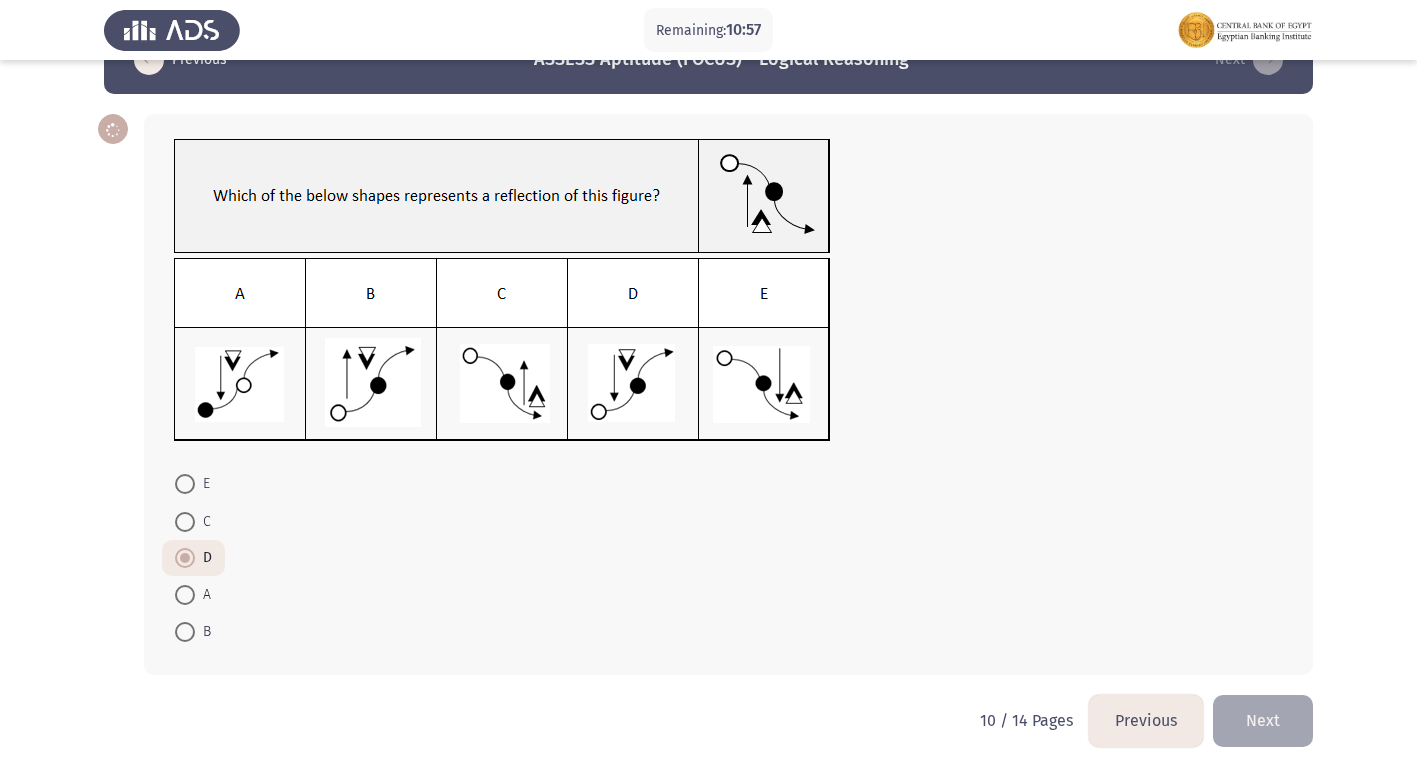scroll, scrollTop: 55, scrollLeft: 0, axis: vertical 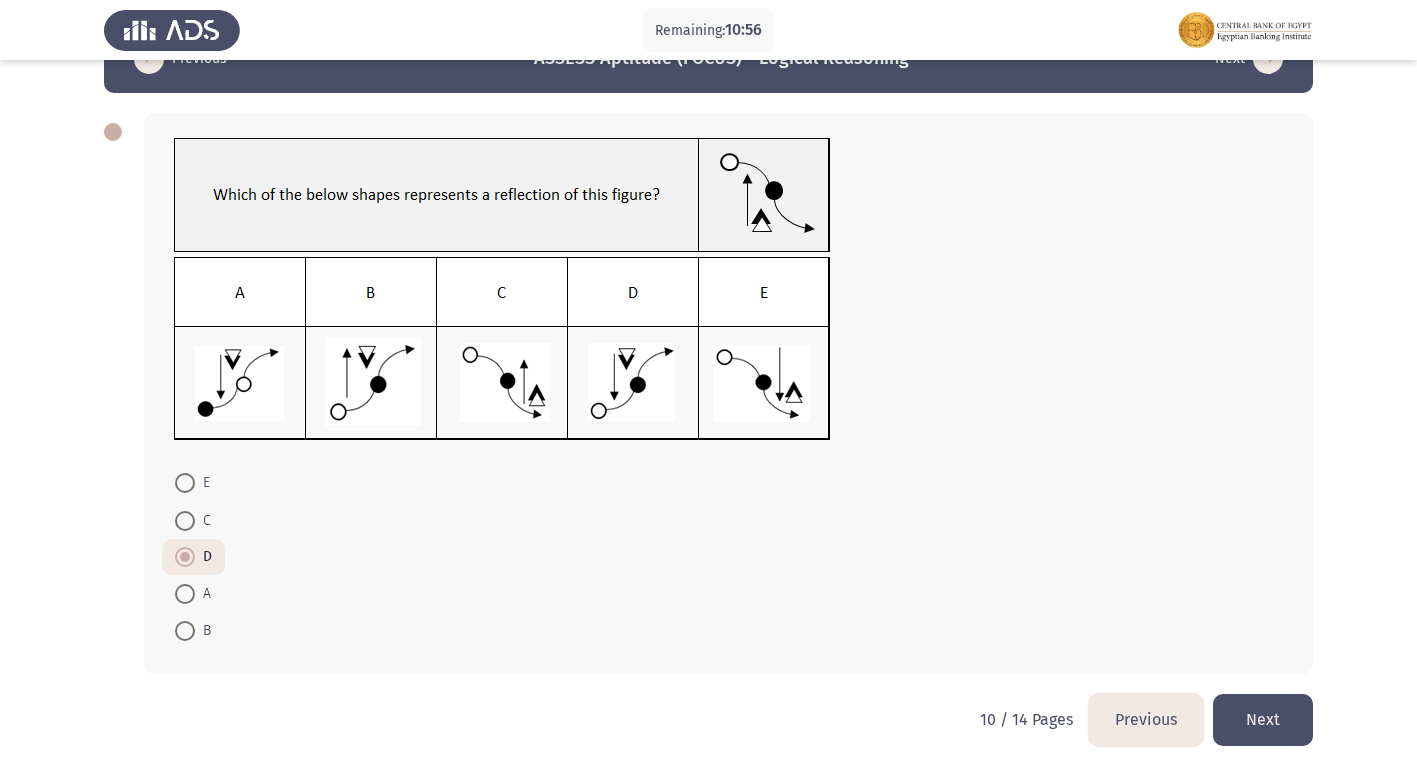 click on "Next" 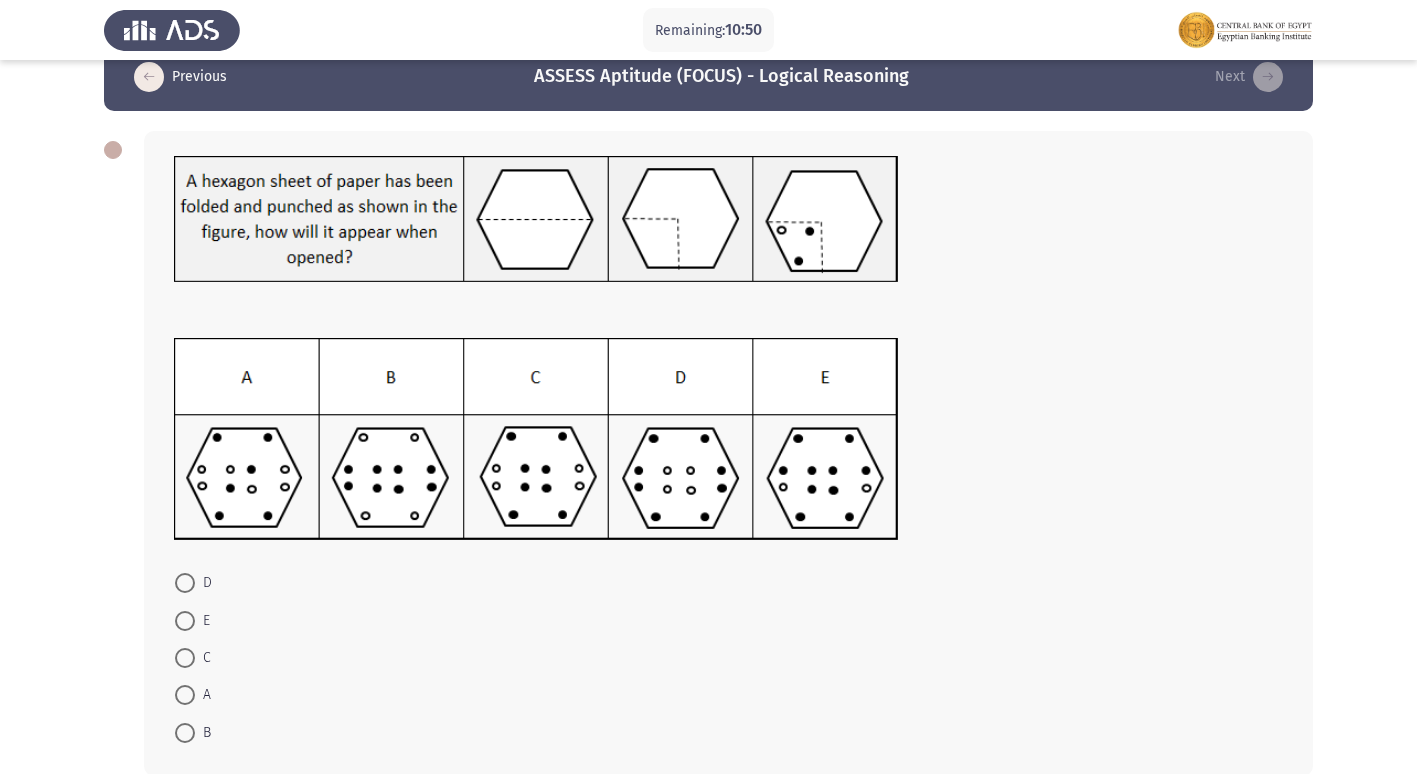 scroll, scrollTop: 100, scrollLeft: 0, axis: vertical 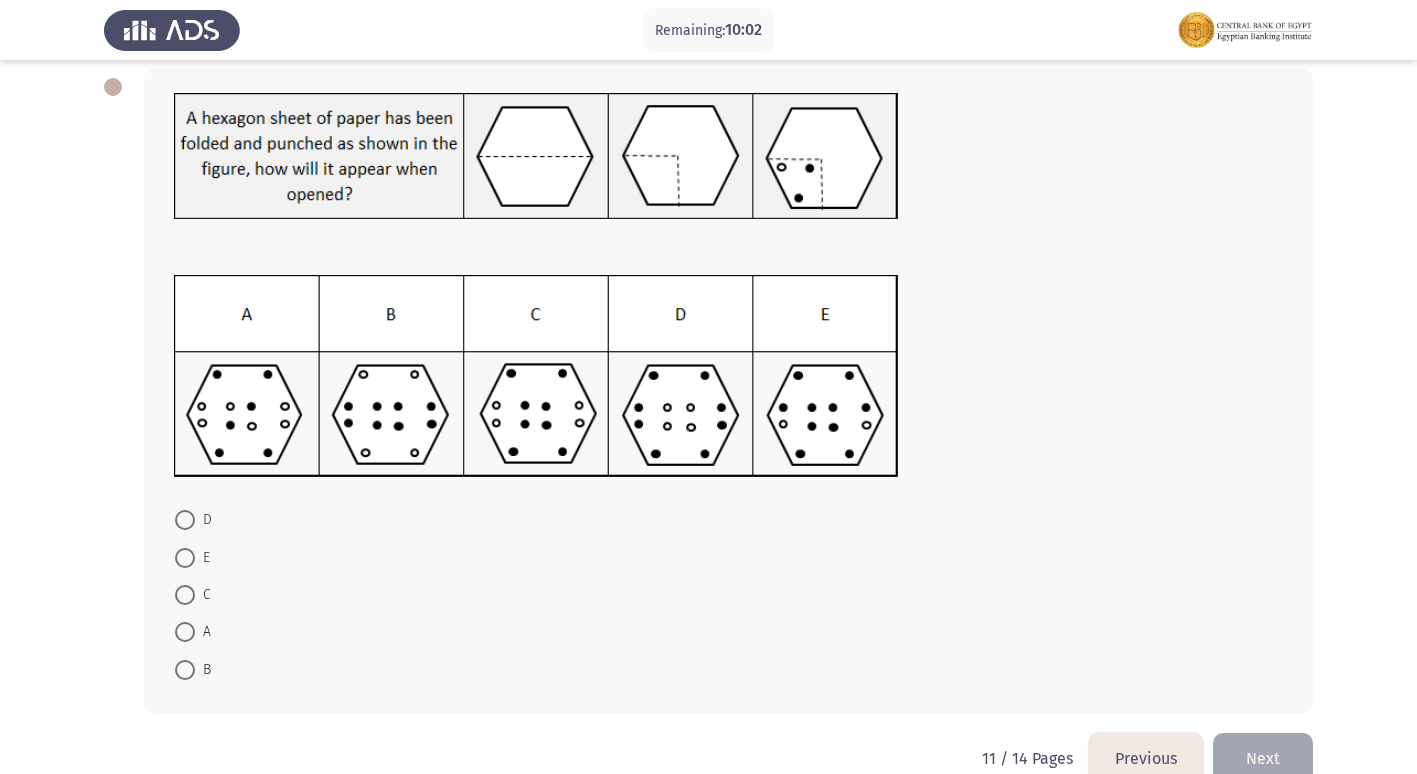 click at bounding box center [185, 595] 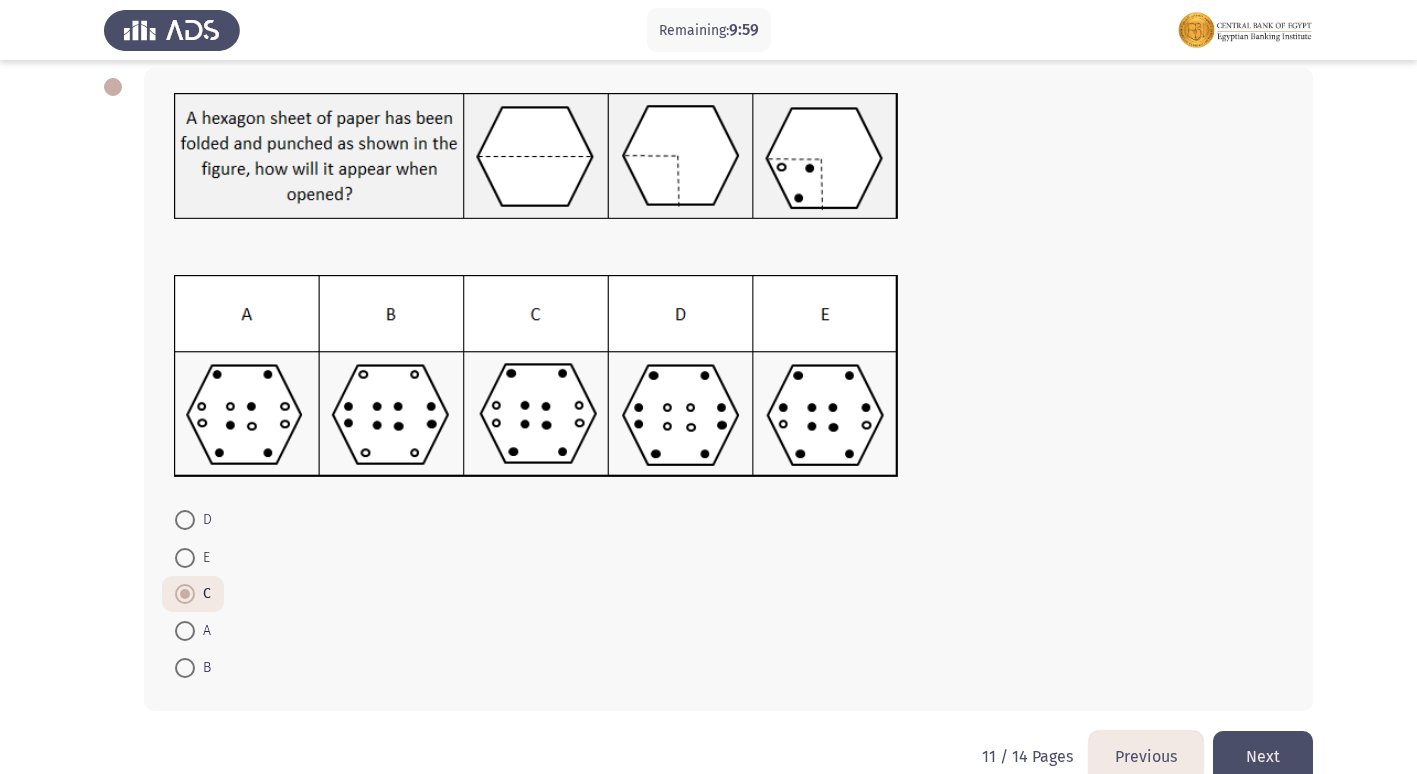 click on "Next" 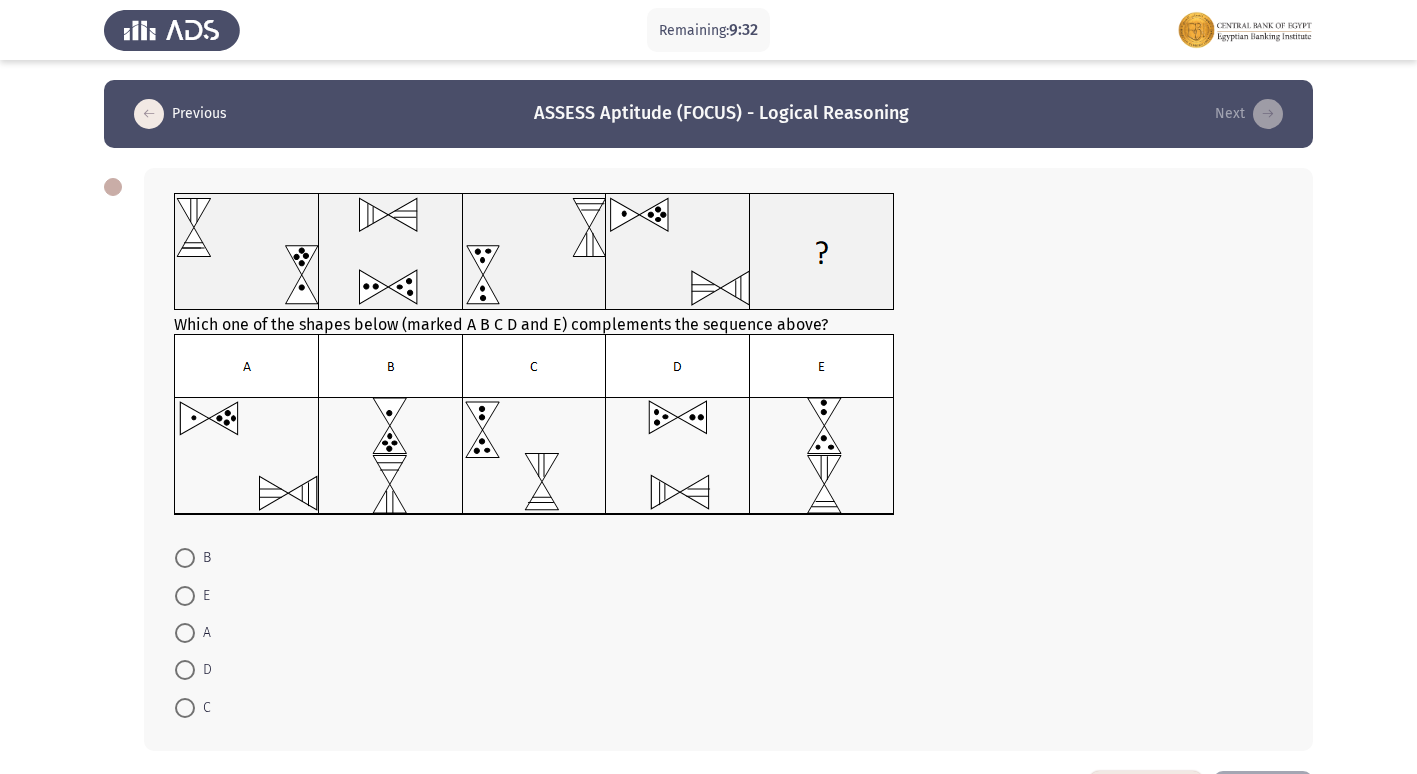 scroll, scrollTop: 77, scrollLeft: 0, axis: vertical 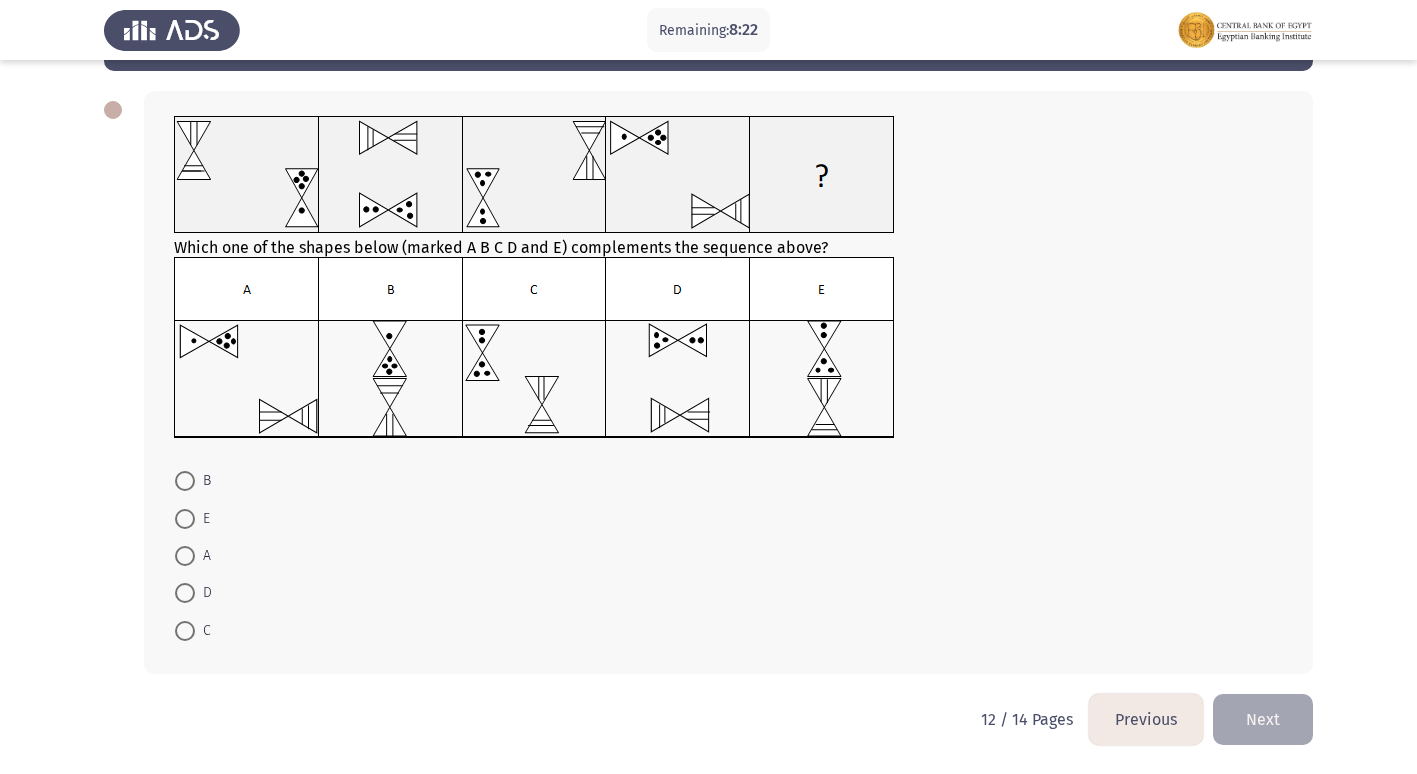 click at bounding box center [185, 631] 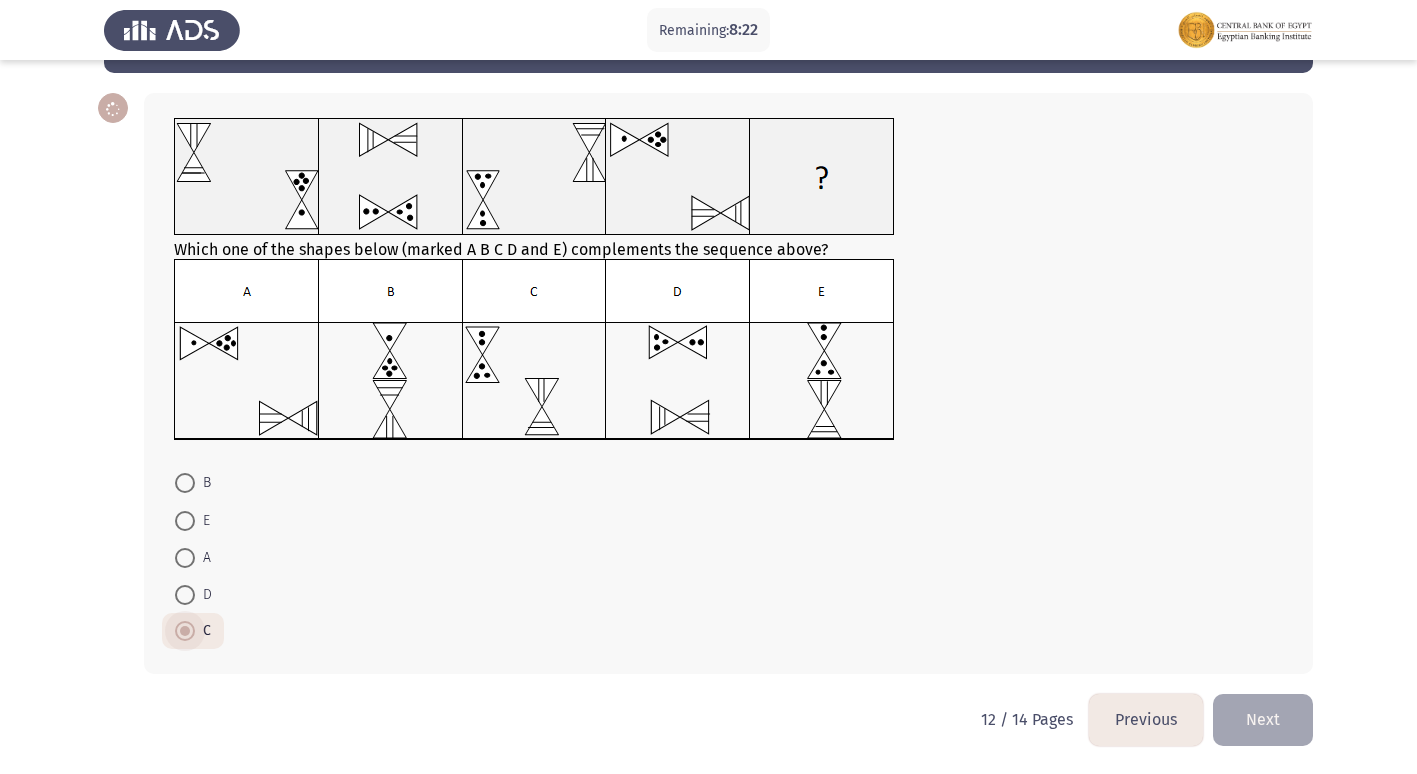 scroll, scrollTop: 75, scrollLeft: 0, axis: vertical 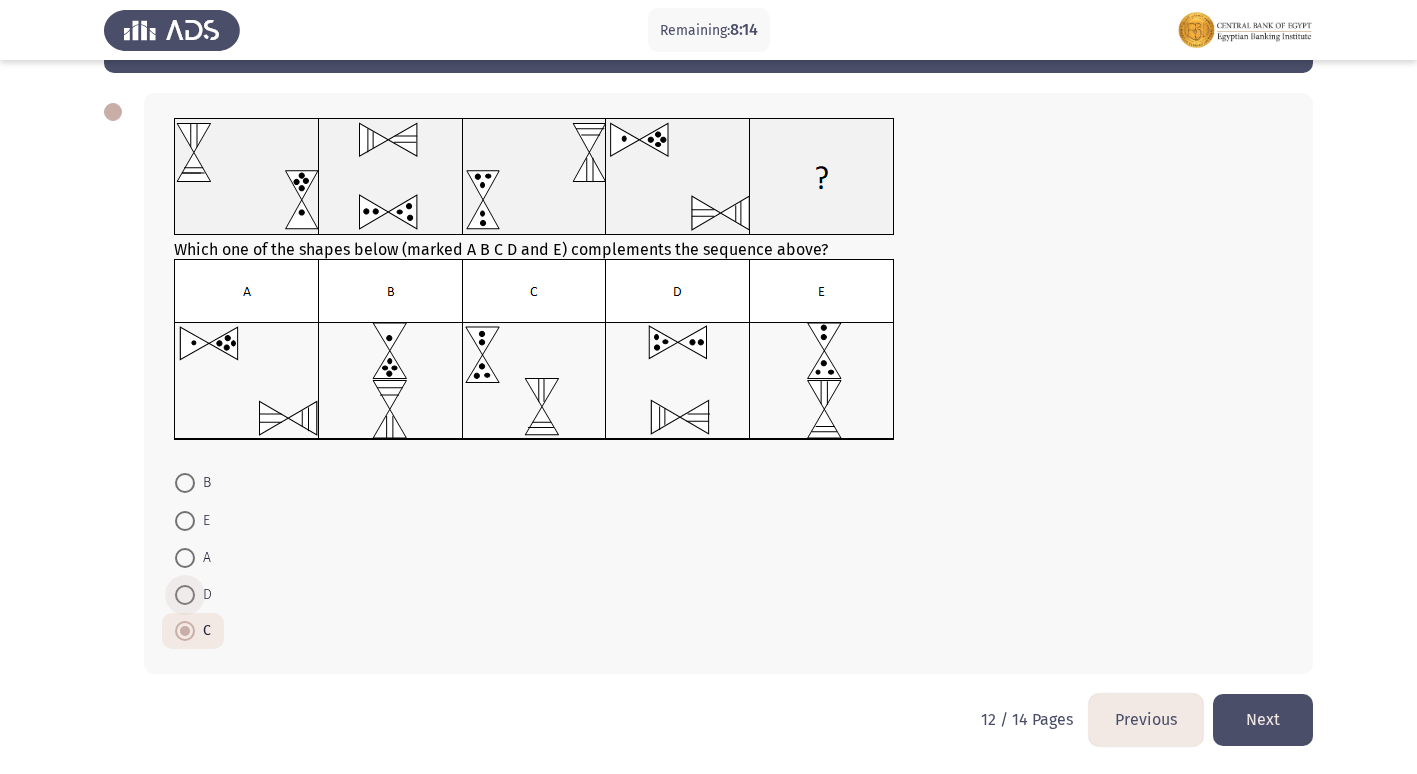 click at bounding box center [185, 595] 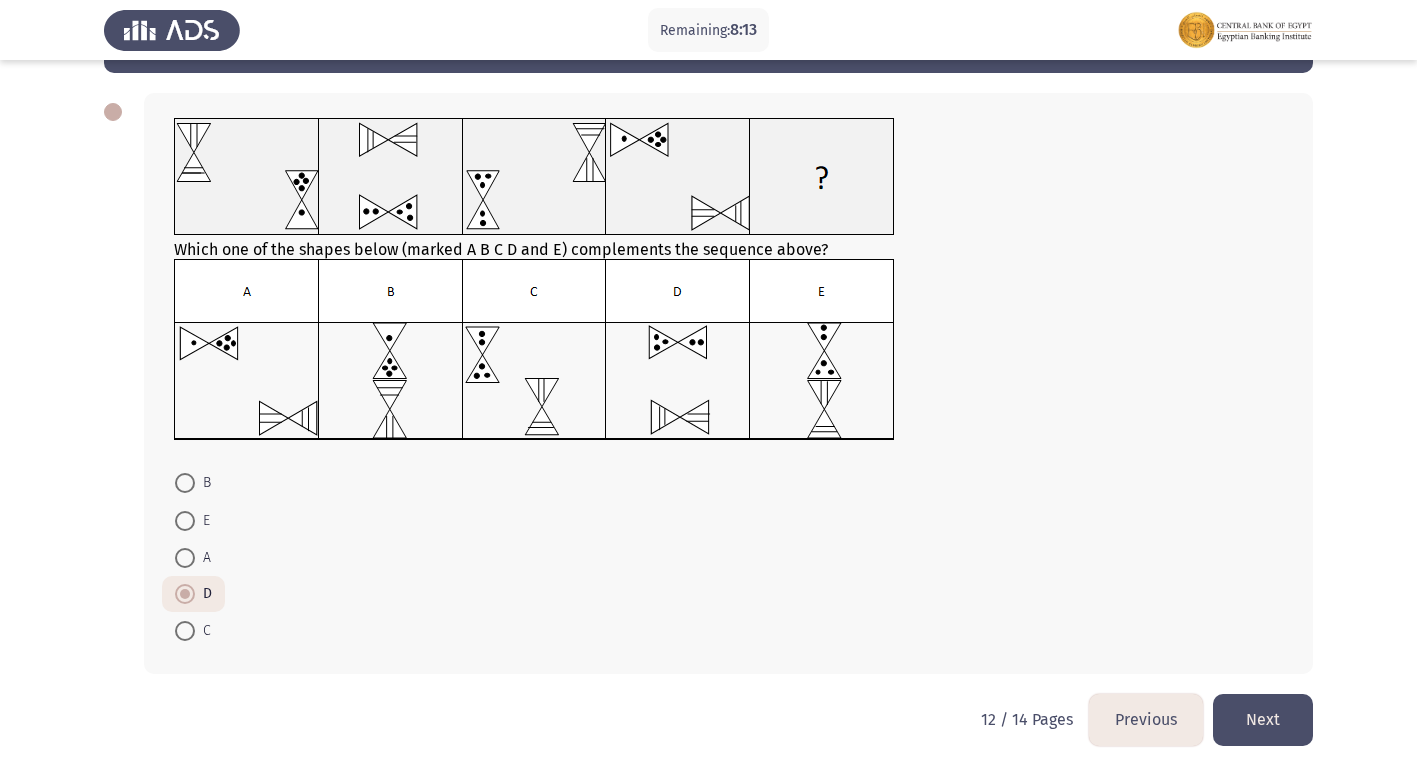 click on "Next" 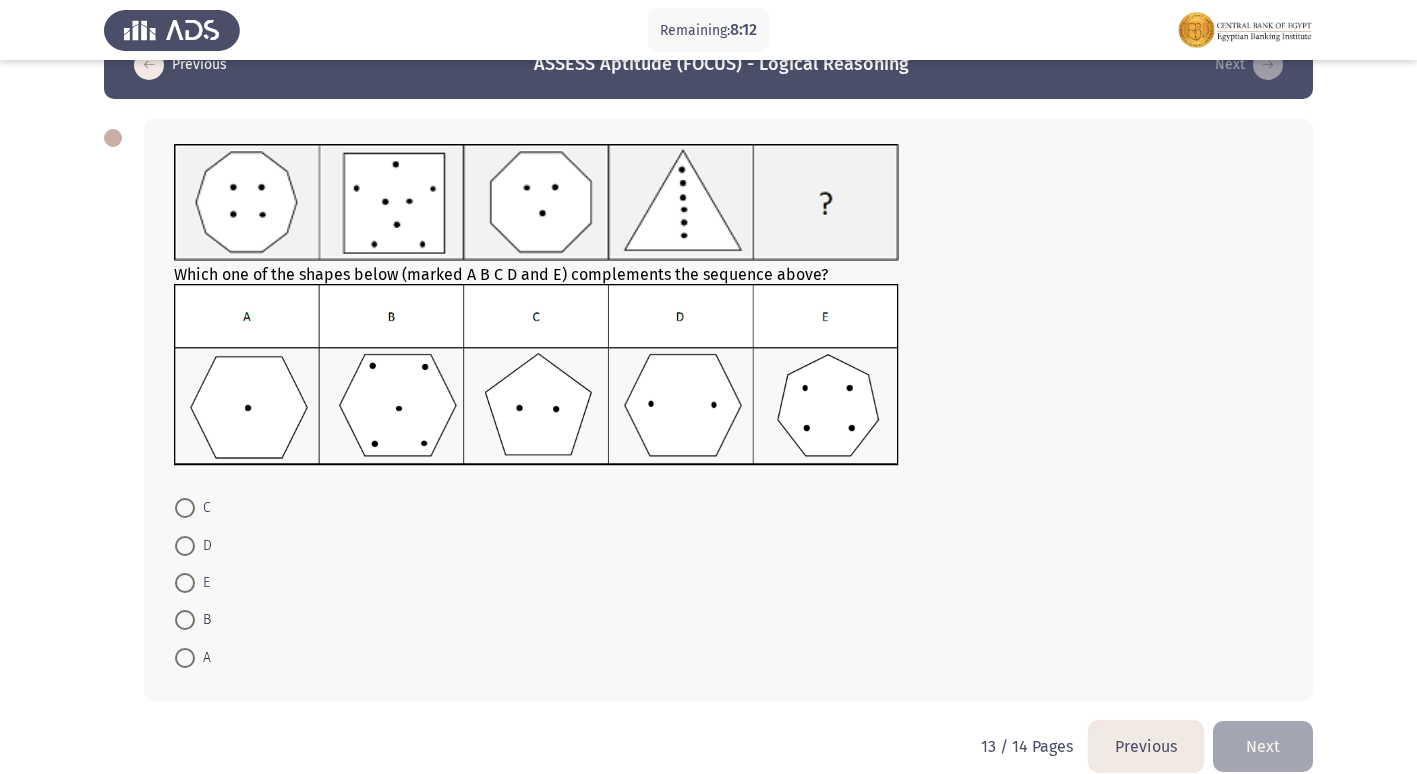 scroll, scrollTop: 76, scrollLeft: 0, axis: vertical 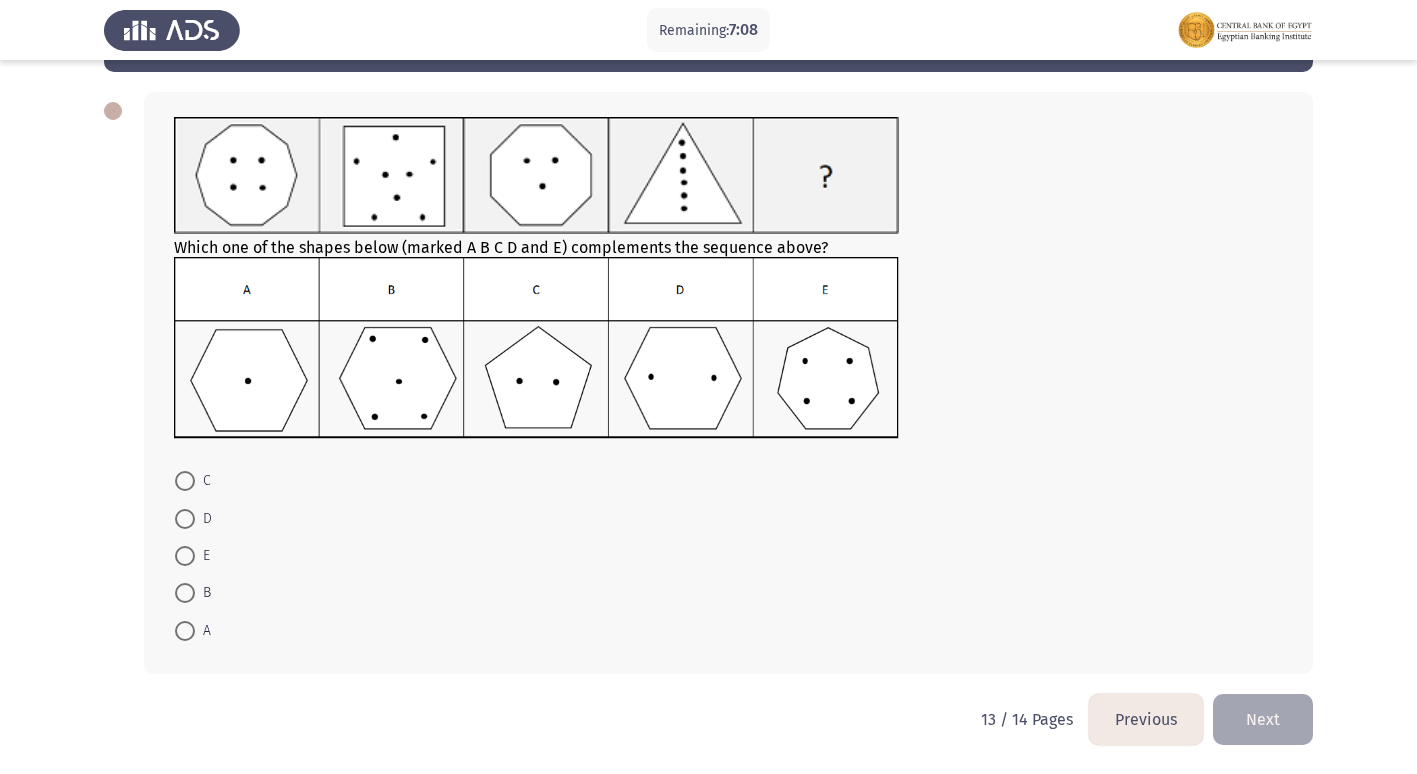 click at bounding box center [185, 481] 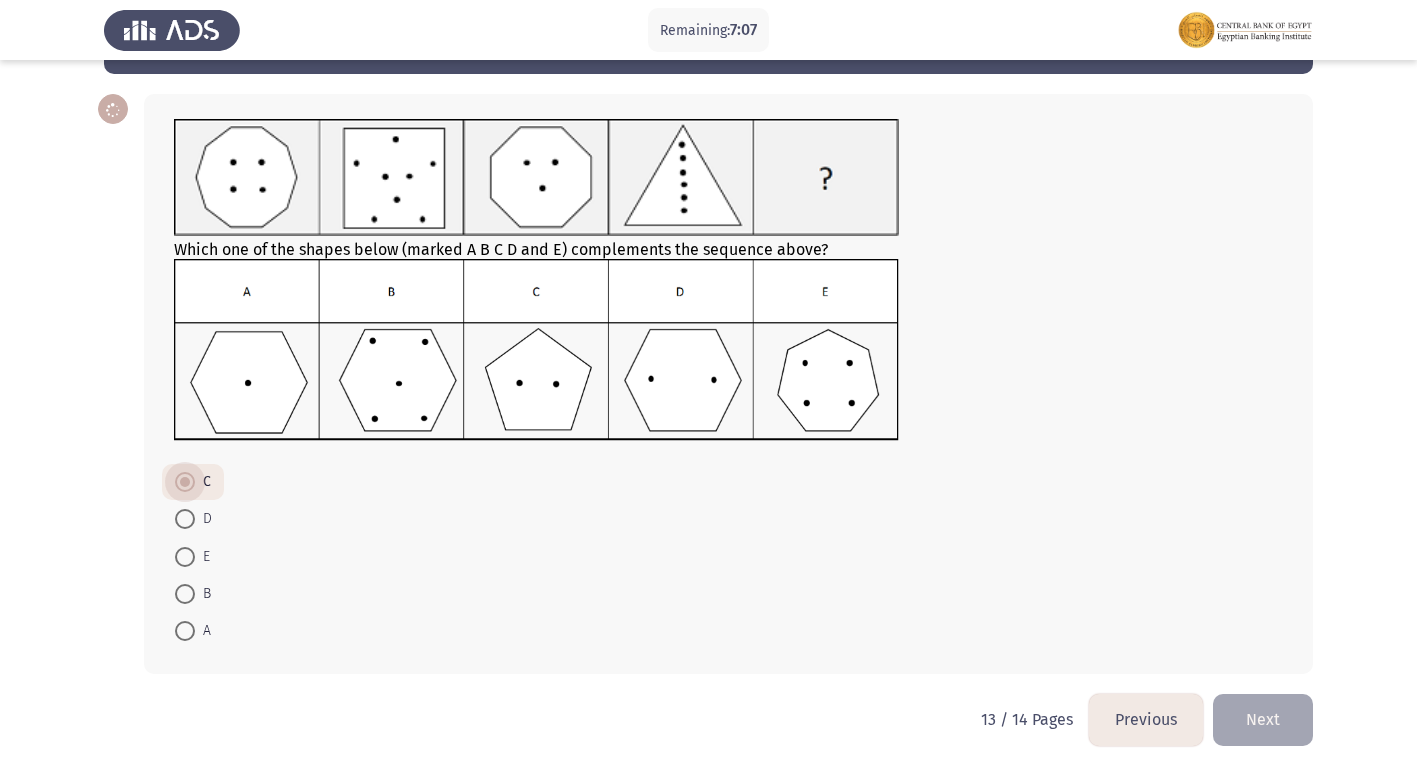 scroll, scrollTop: 74, scrollLeft: 0, axis: vertical 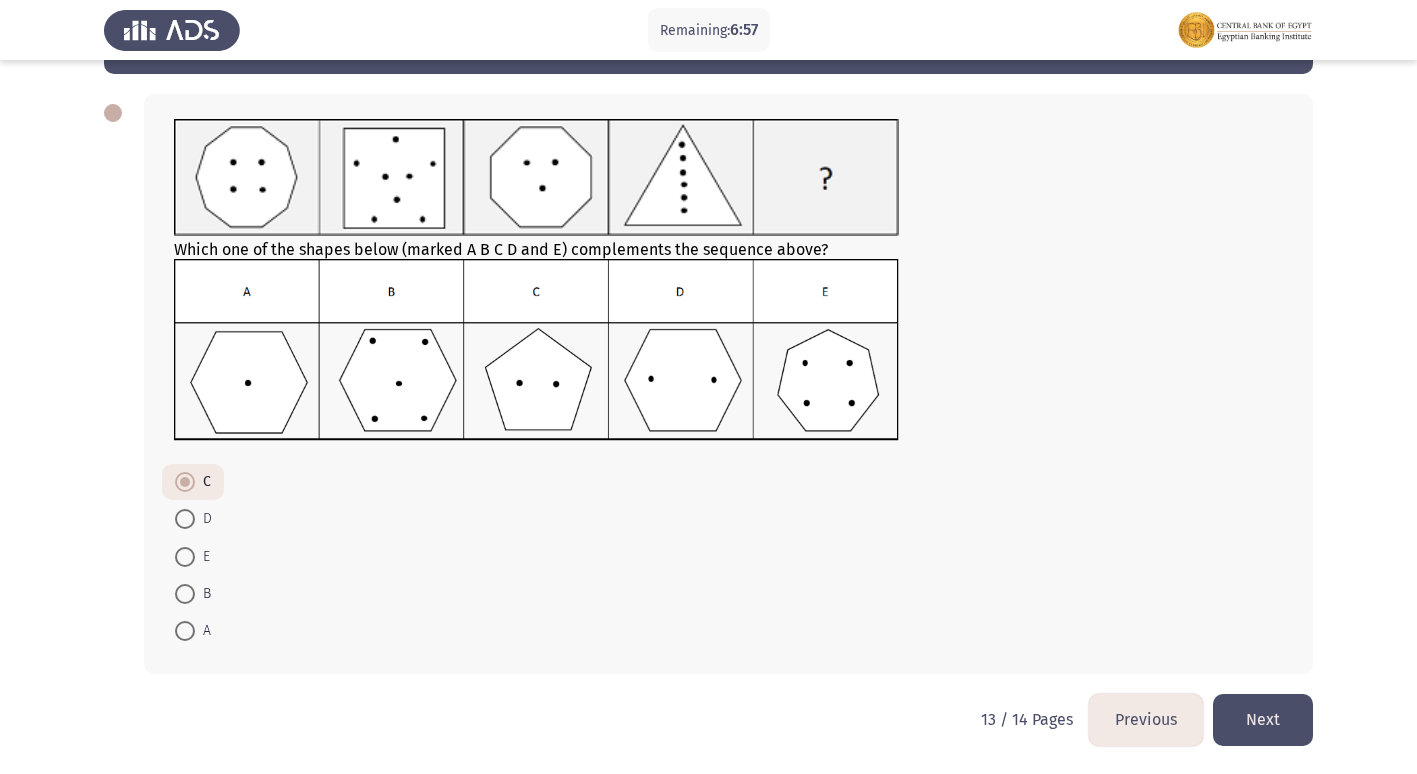 click on "Next" 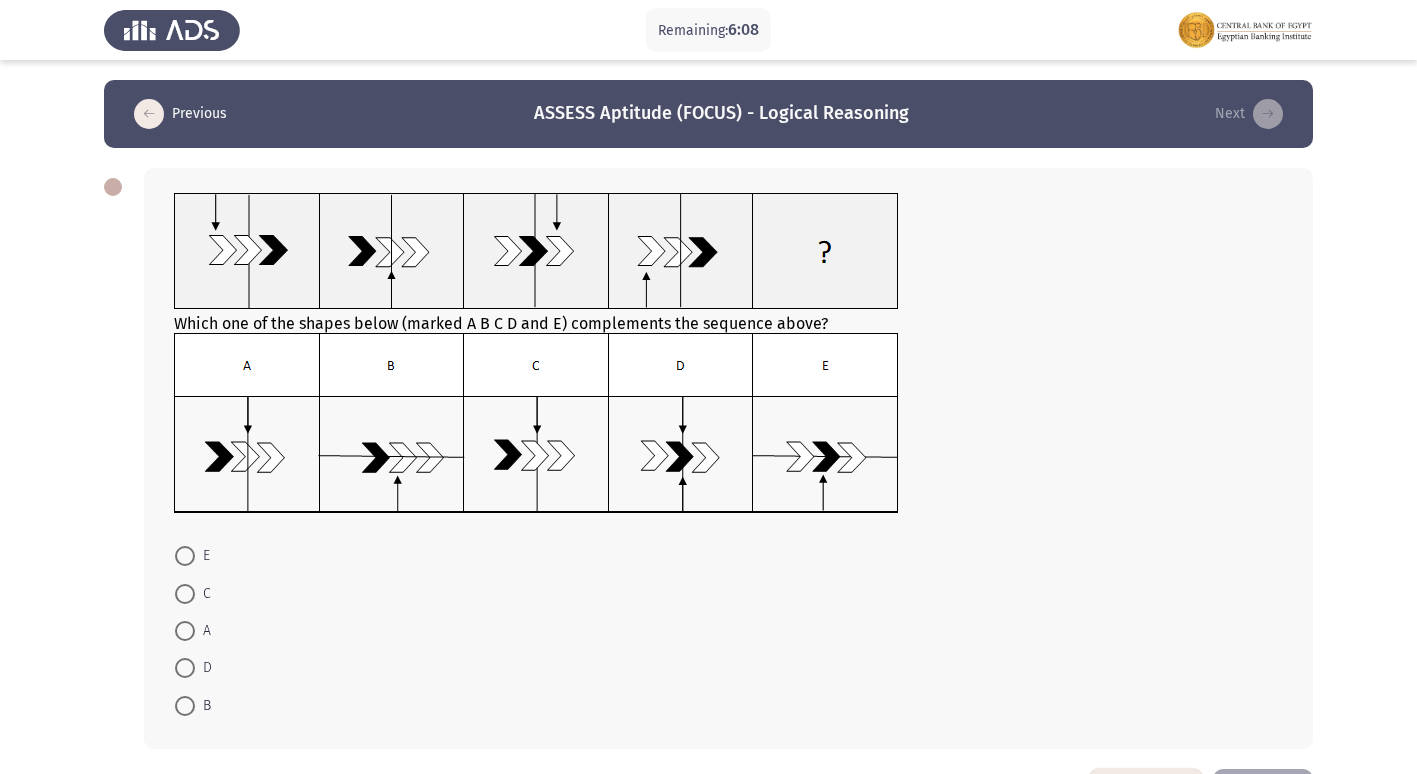 click at bounding box center (185, 594) 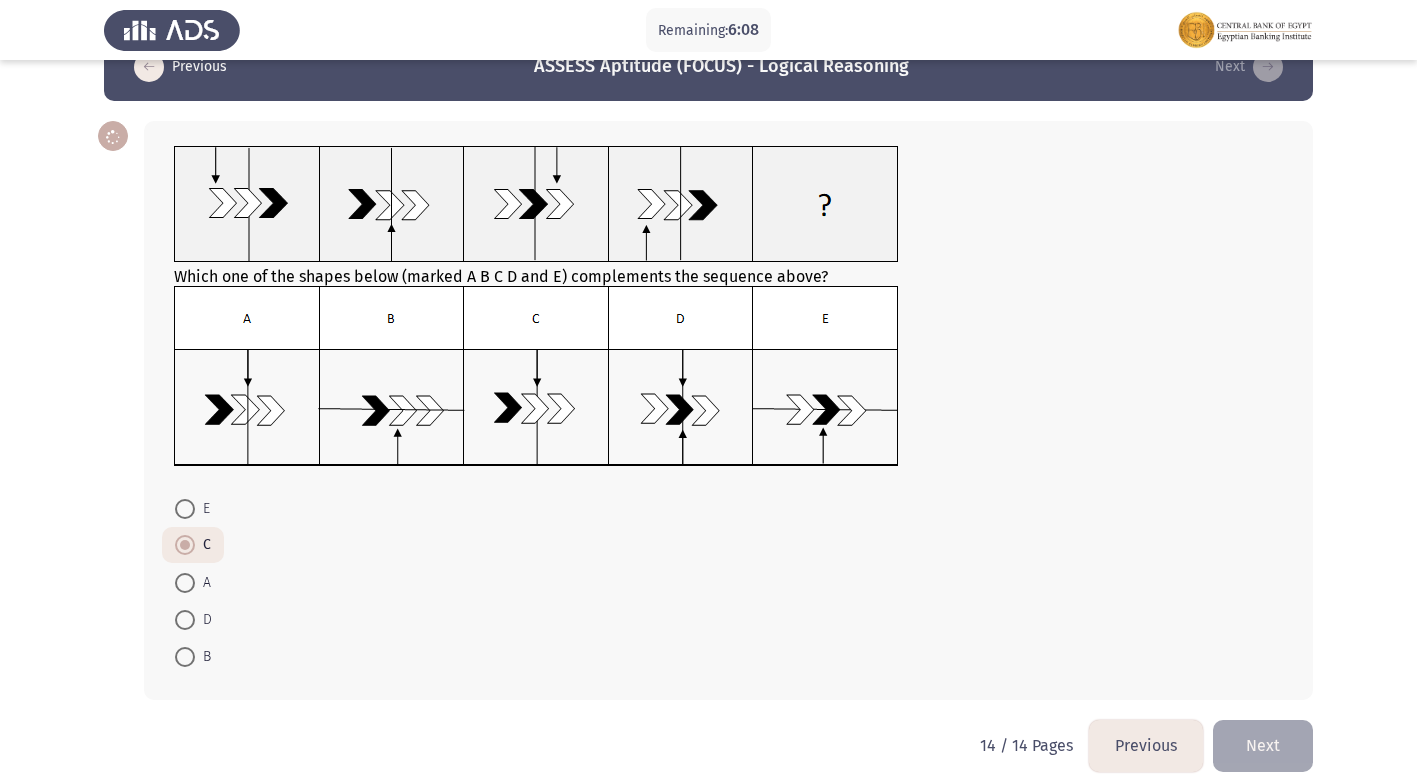 scroll, scrollTop: 73, scrollLeft: 0, axis: vertical 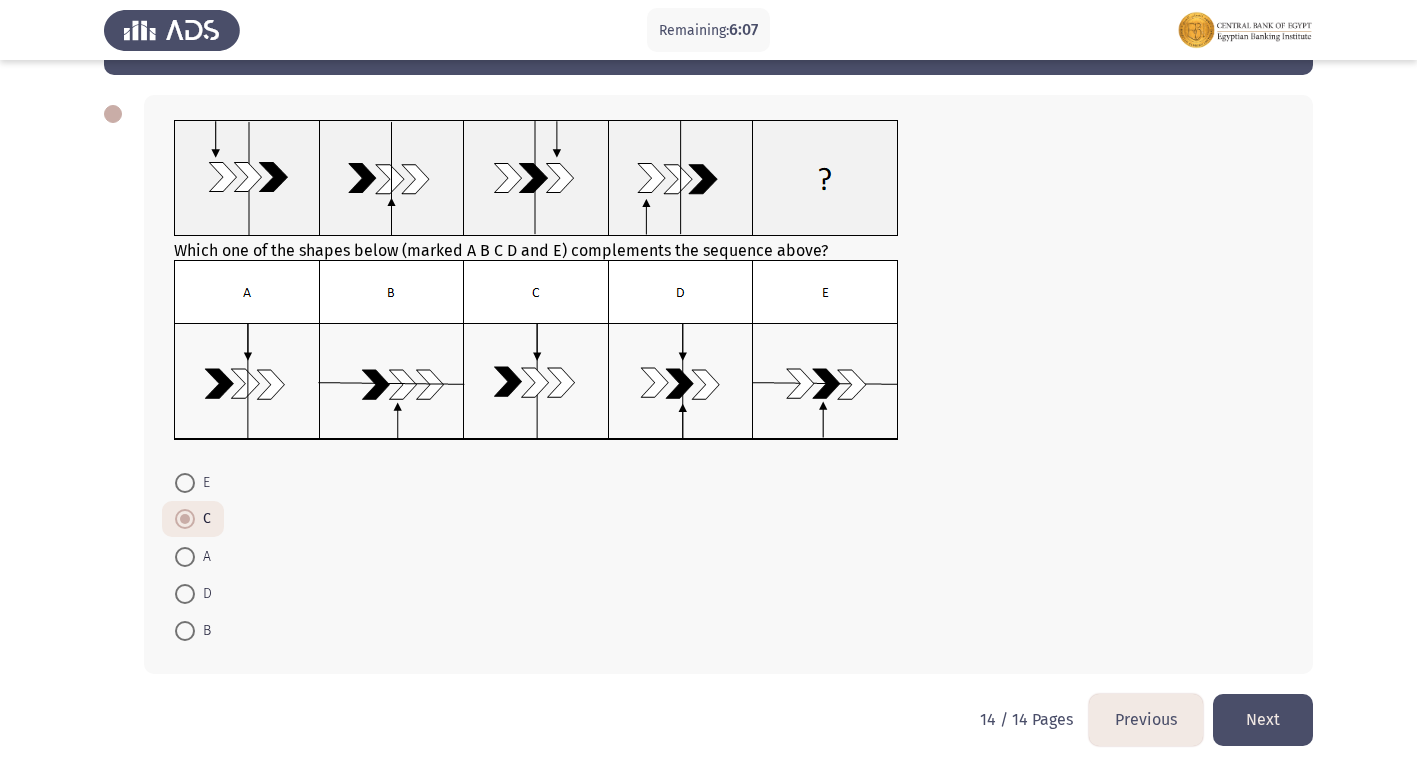 click on "Remaining:  6:07  Previous
ASSESS Aptitude (FOCUS) - Logical Reasoning   Next  Which one of the shapes below (marked A B C D and E) complements the sequence above?    E     C     A     D     B   14 / 14 Pages   Previous
Next" at bounding box center (708, 350) 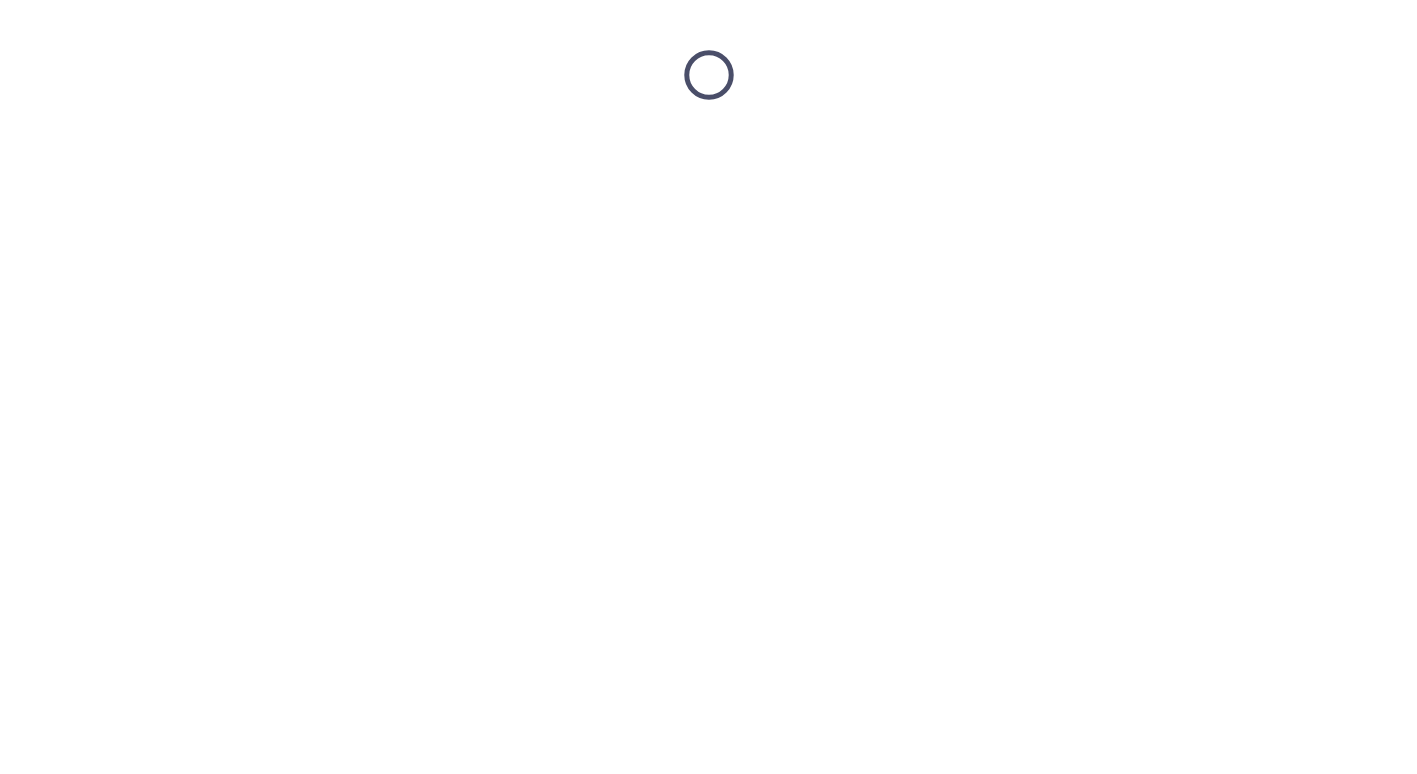 scroll, scrollTop: 0, scrollLeft: 0, axis: both 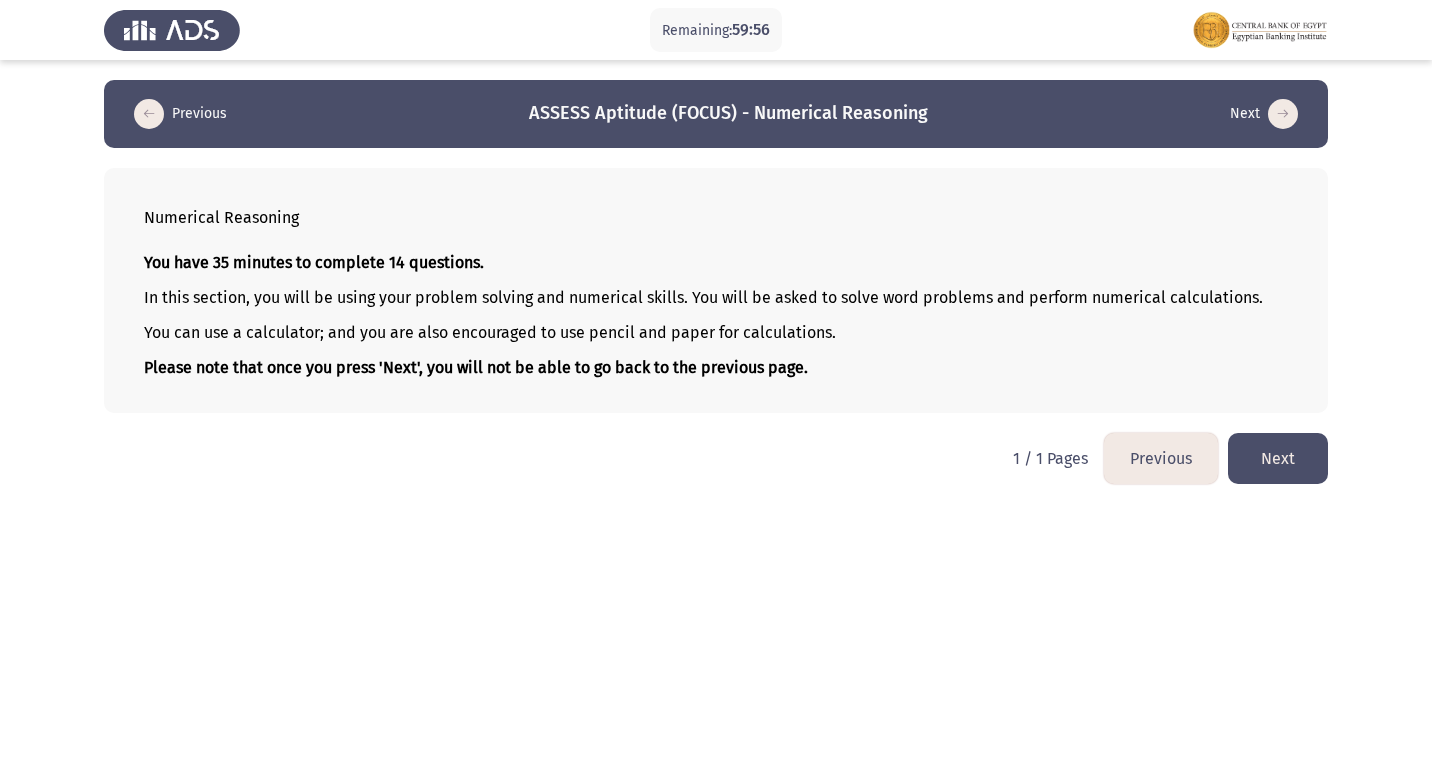click on "Next" 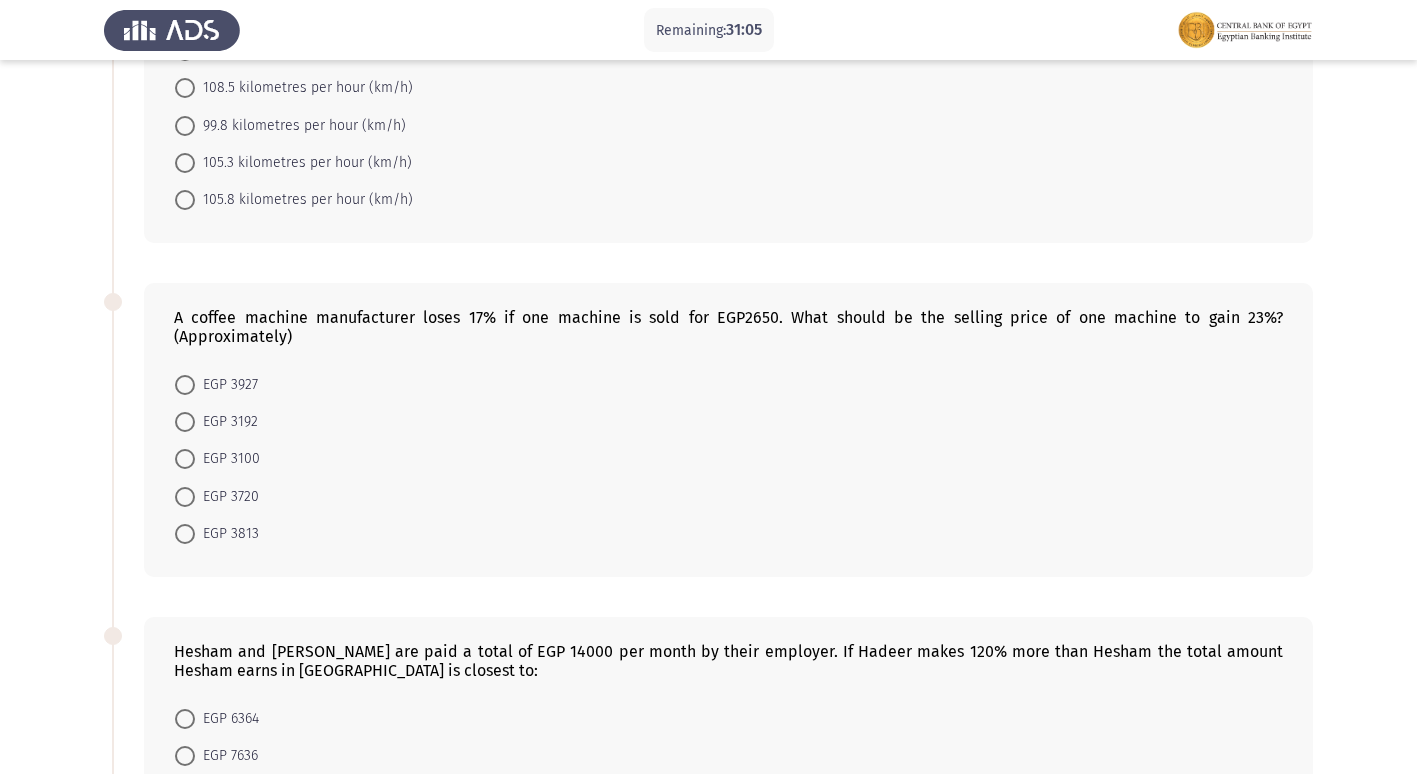 scroll, scrollTop: 600, scrollLeft: 0, axis: vertical 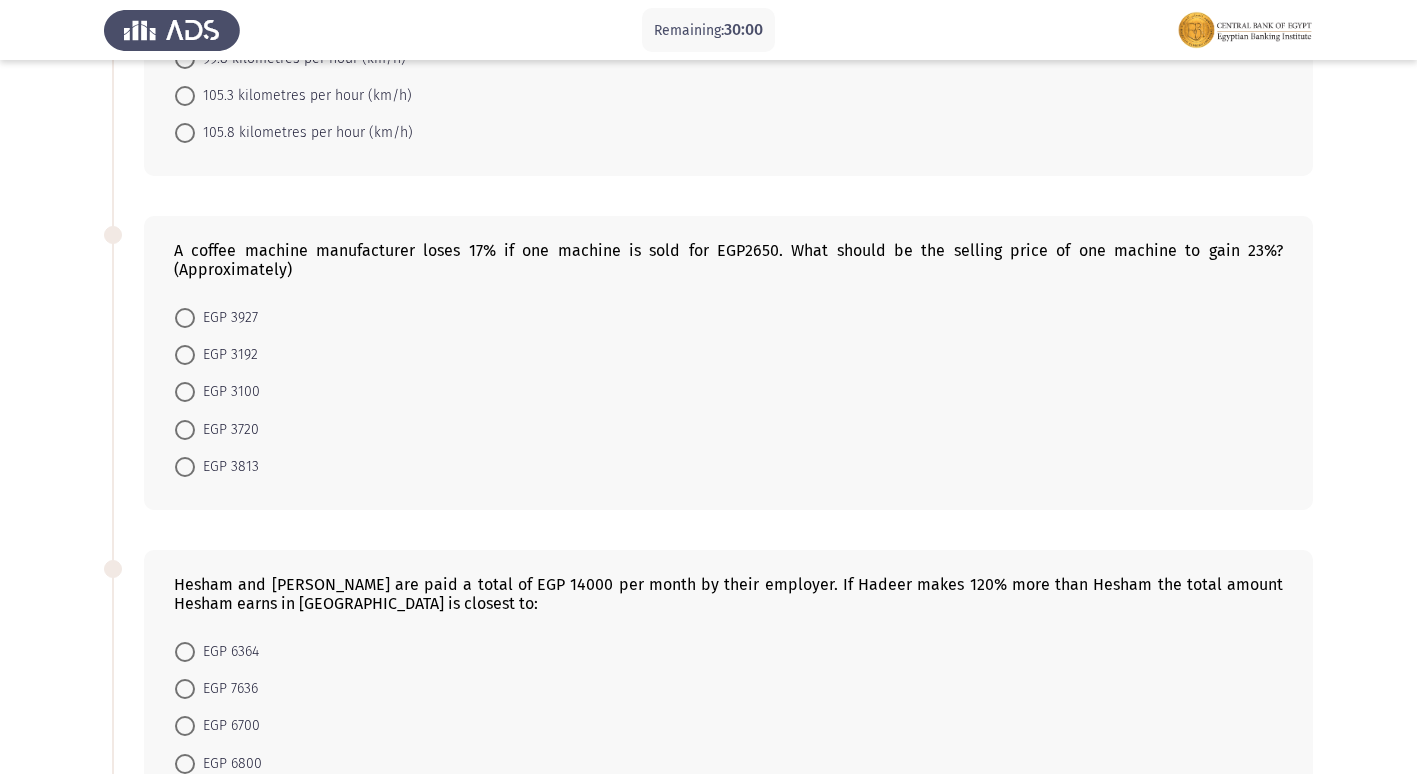 click at bounding box center [185, 392] 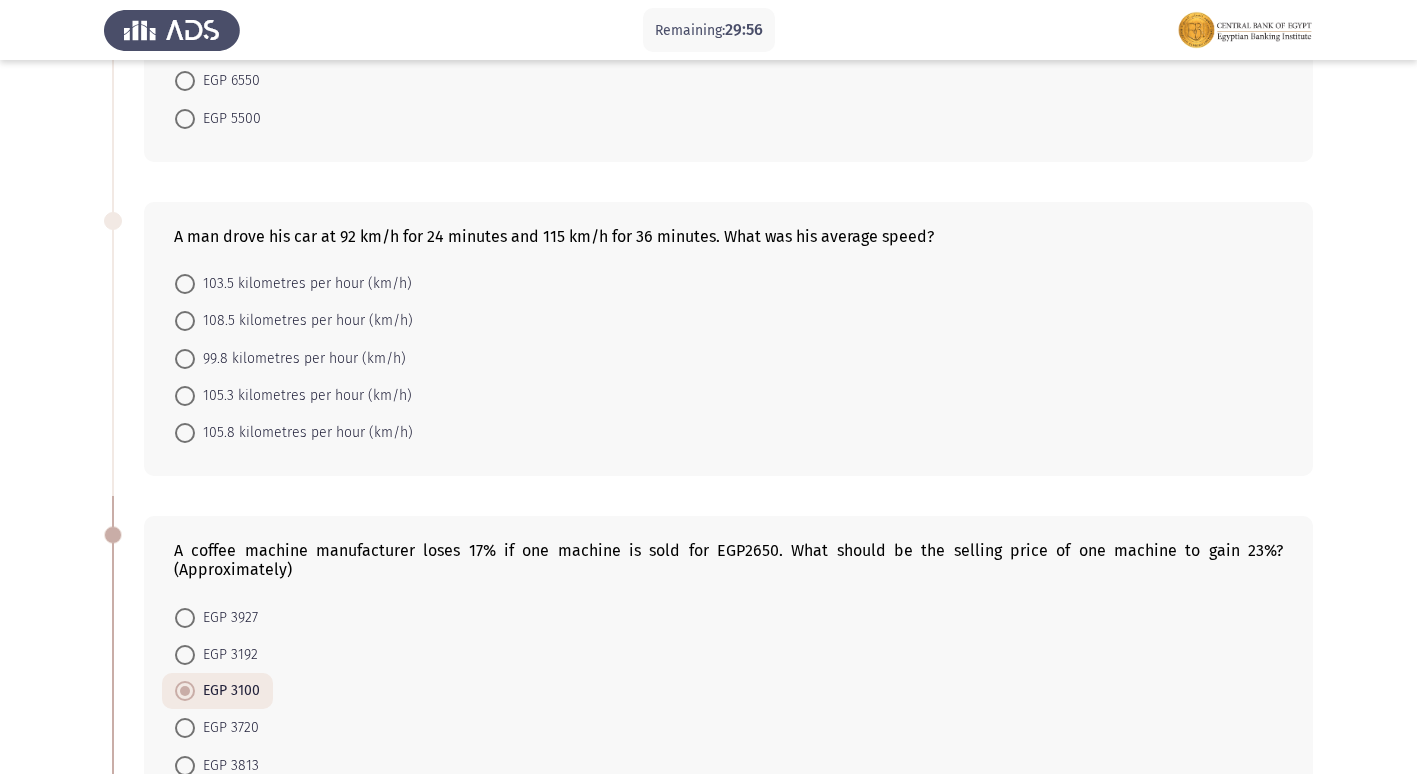 scroll, scrollTop: 0, scrollLeft: 0, axis: both 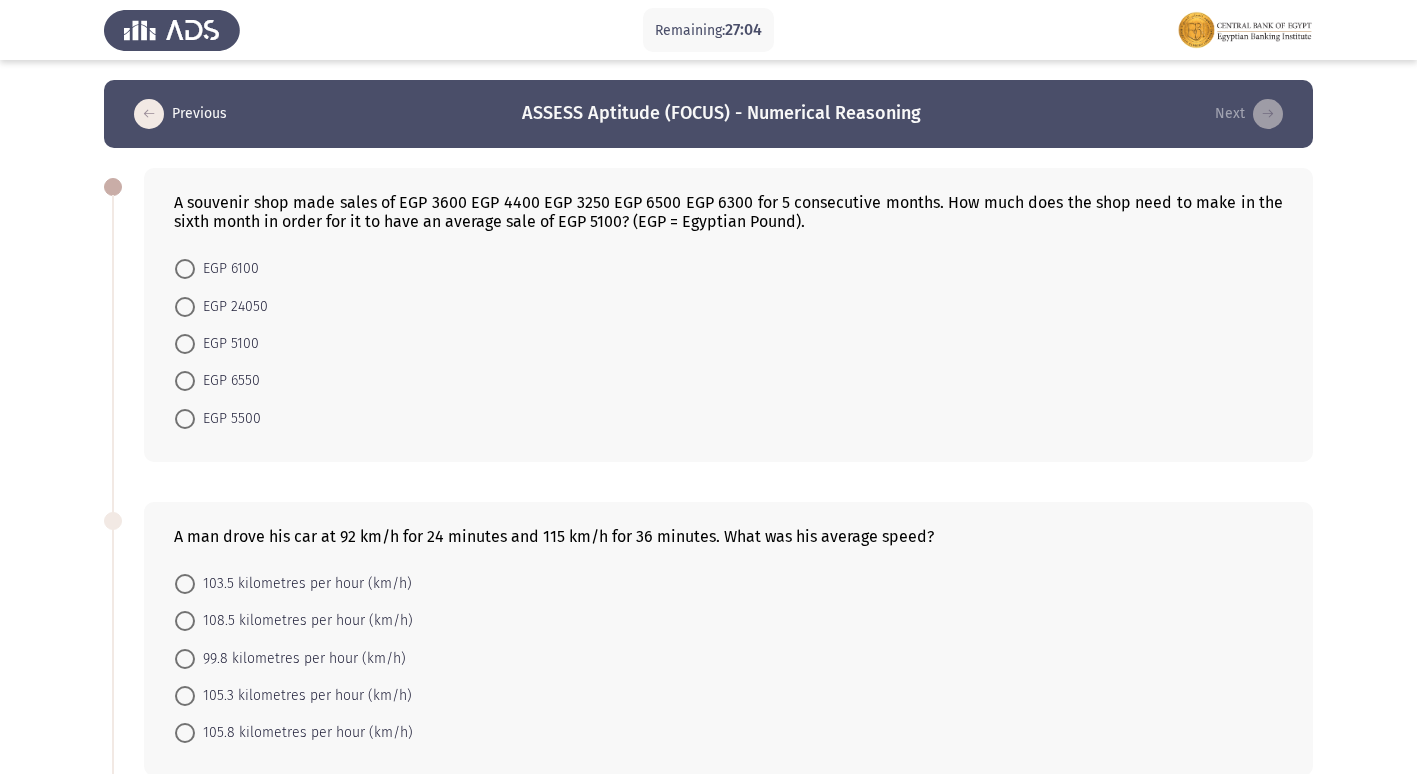 click at bounding box center (185, 269) 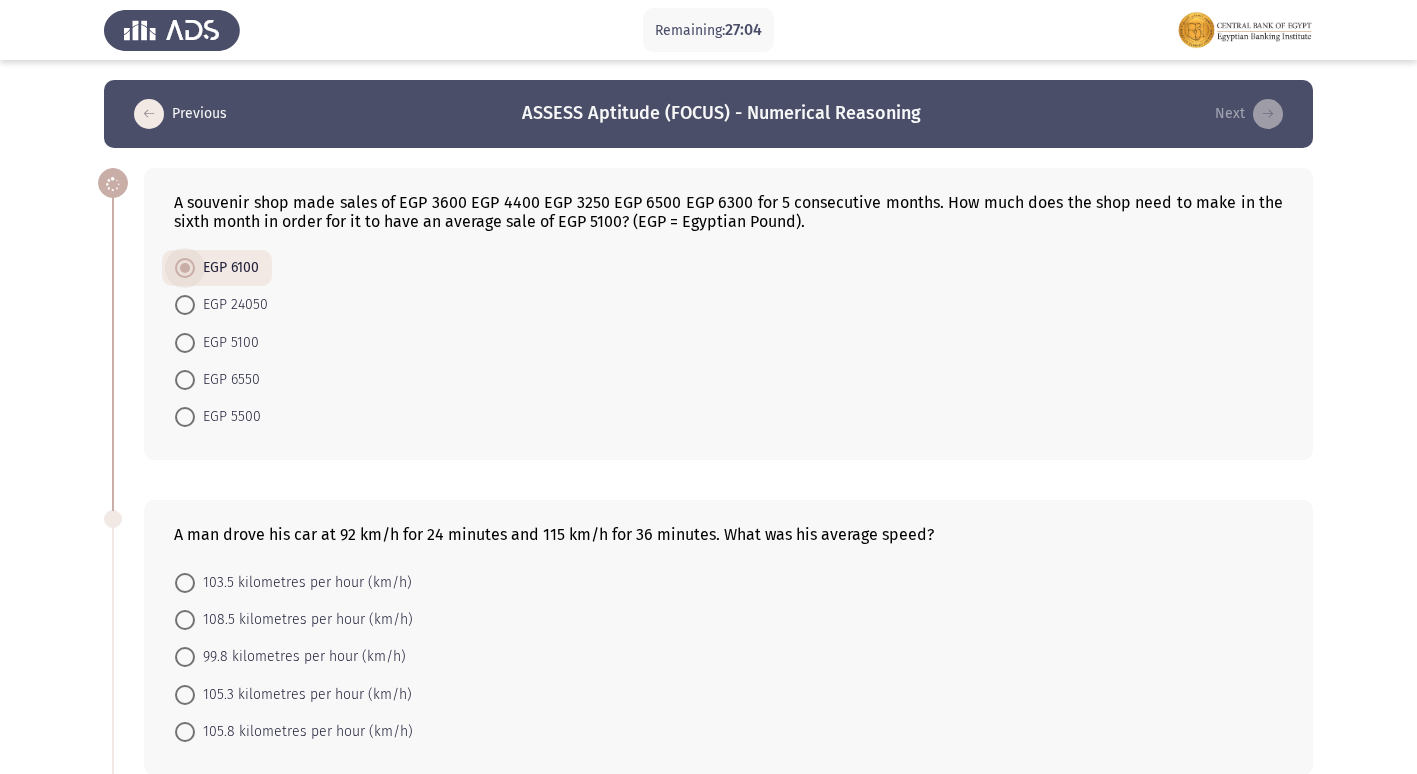 click at bounding box center (185, 268) 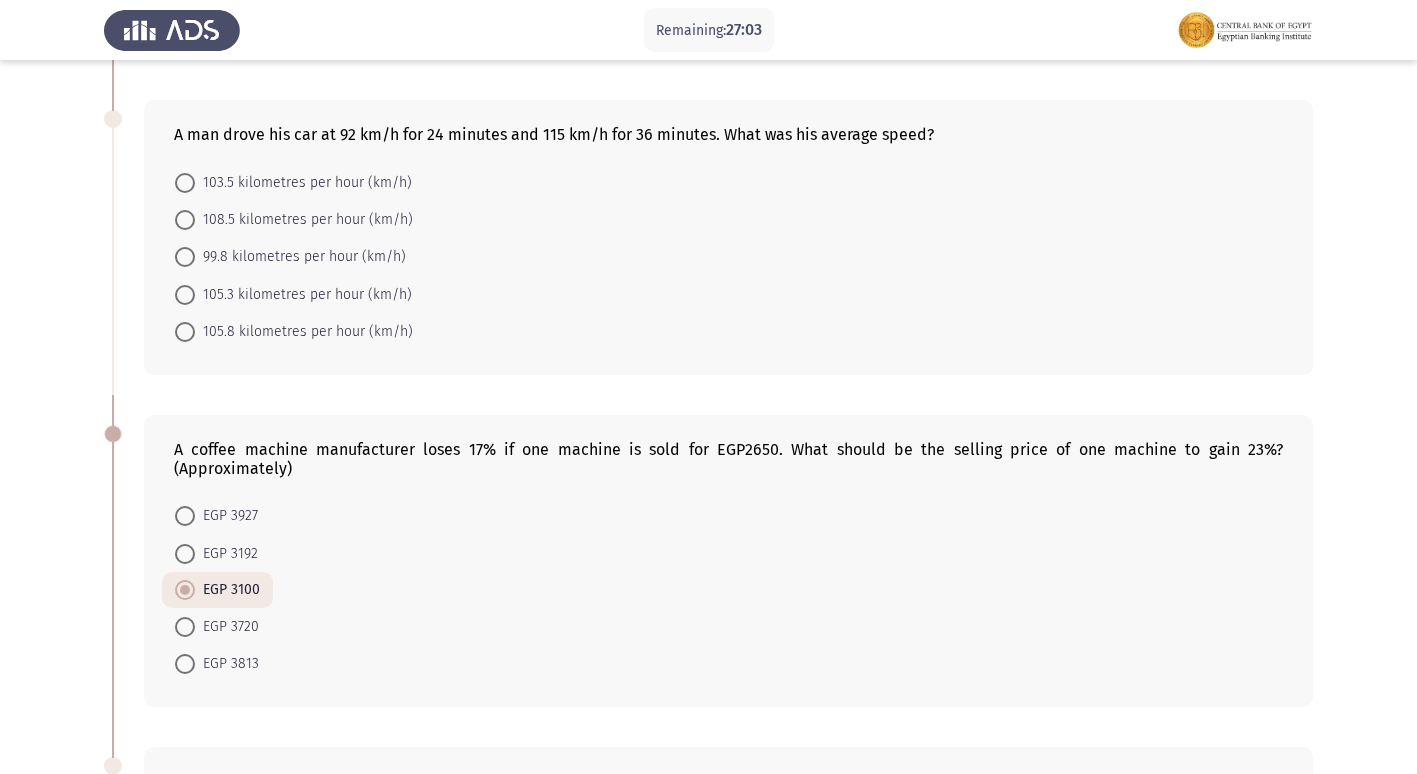 scroll, scrollTop: 100, scrollLeft: 0, axis: vertical 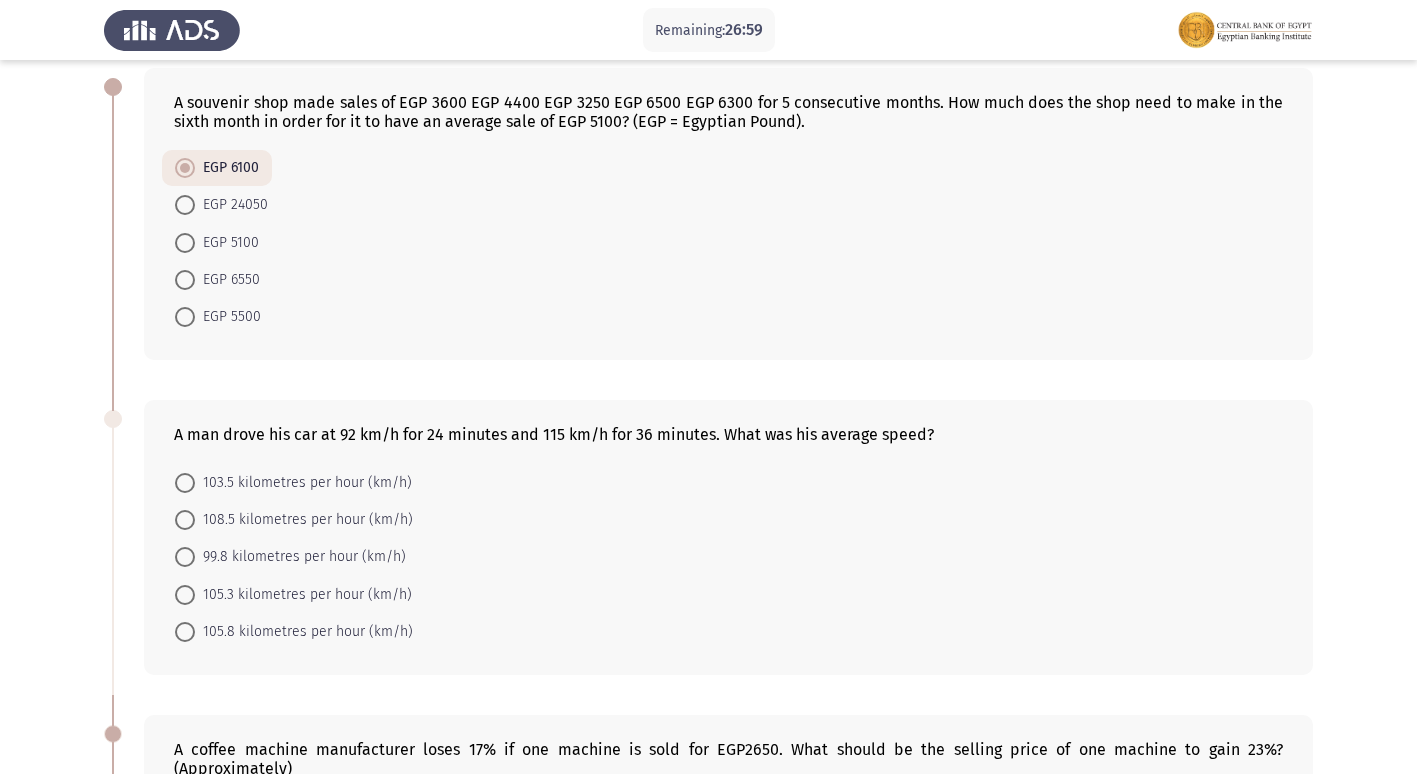click at bounding box center [185, 168] 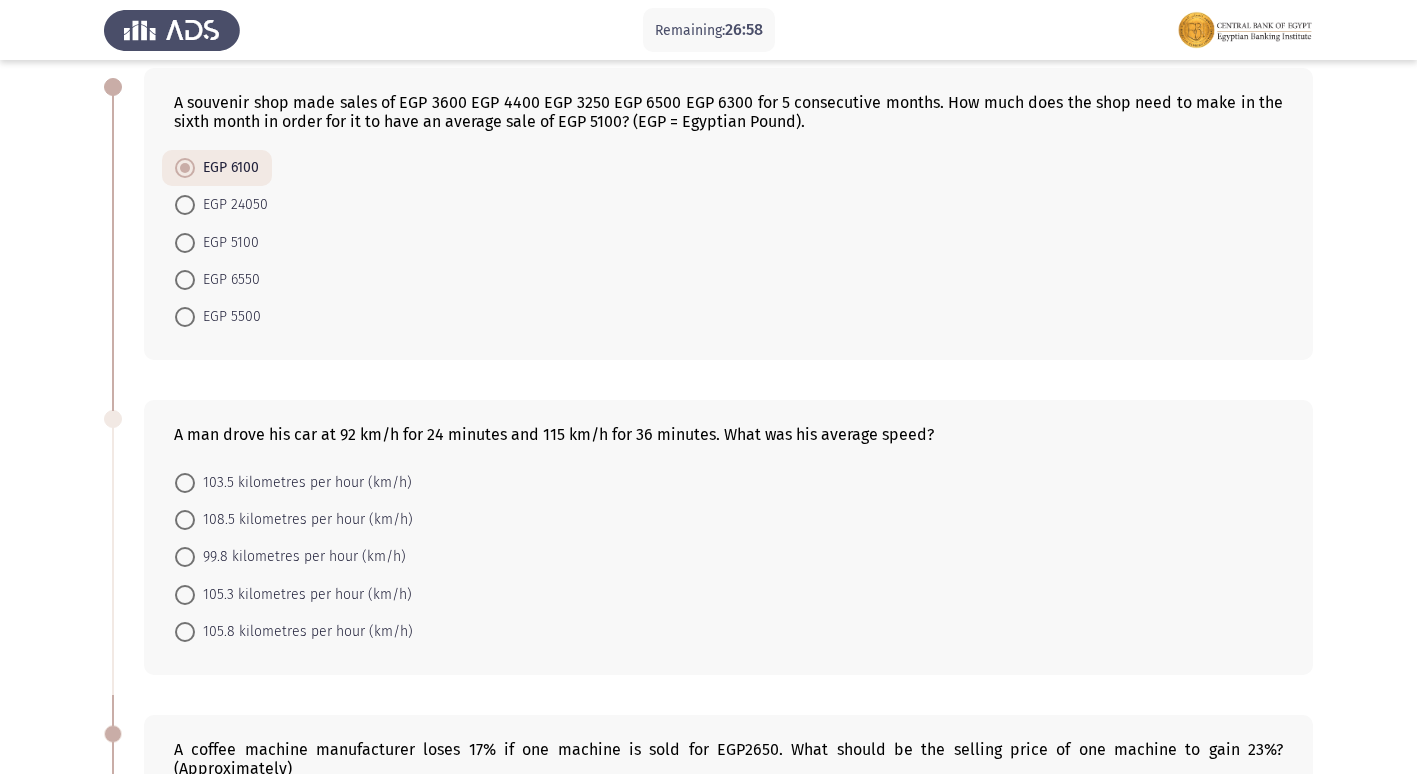 click on "EGP 6550" at bounding box center [227, 280] 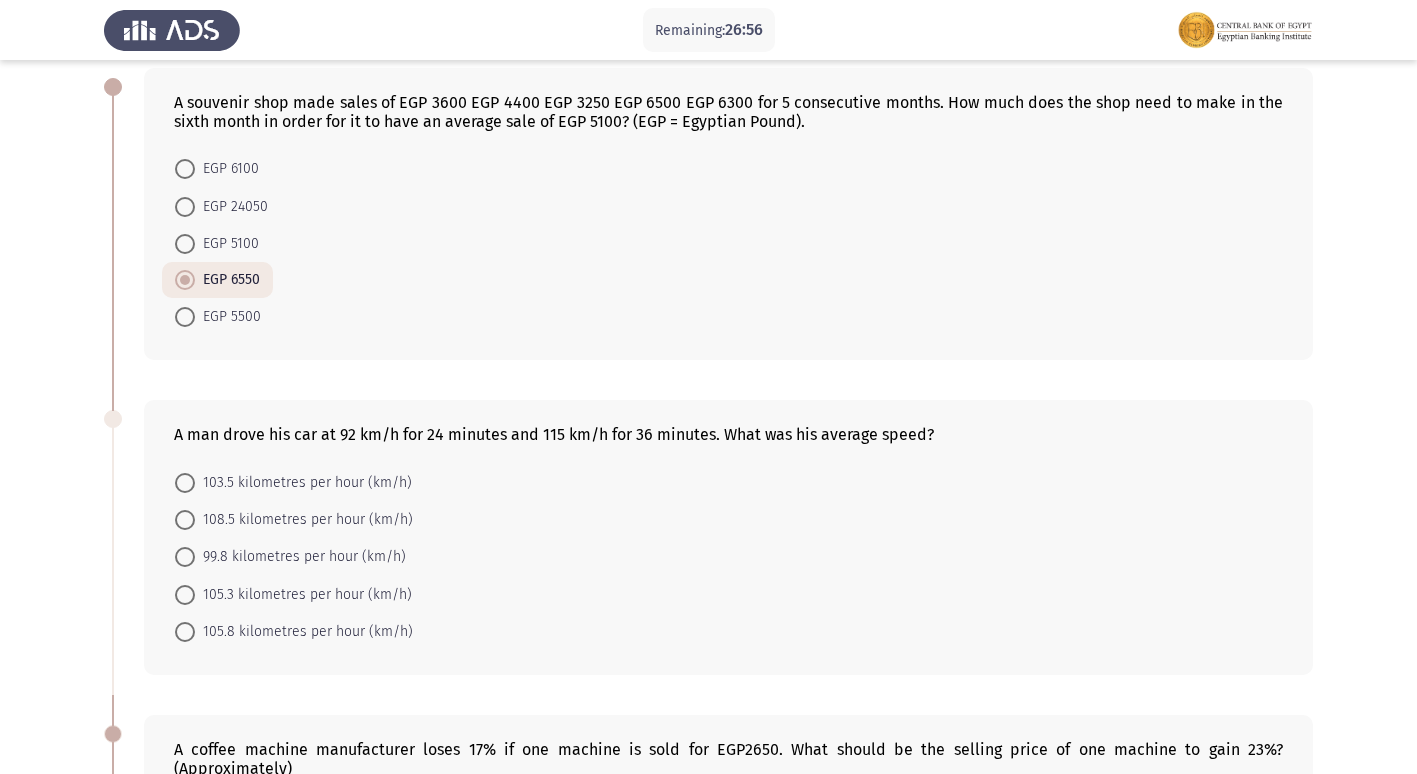 click on "EGP 5500" at bounding box center (228, 317) 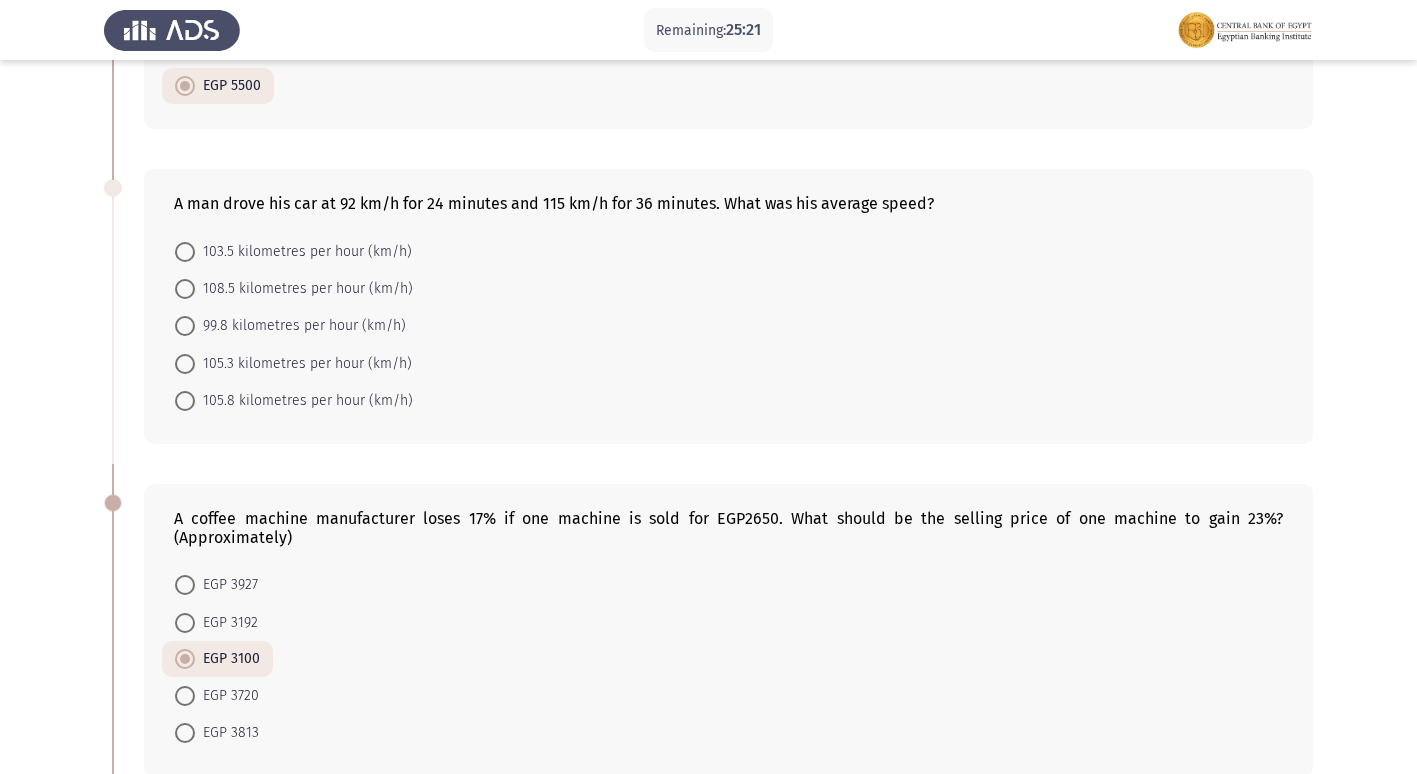scroll, scrollTop: 182, scrollLeft: 0, axis: vertical 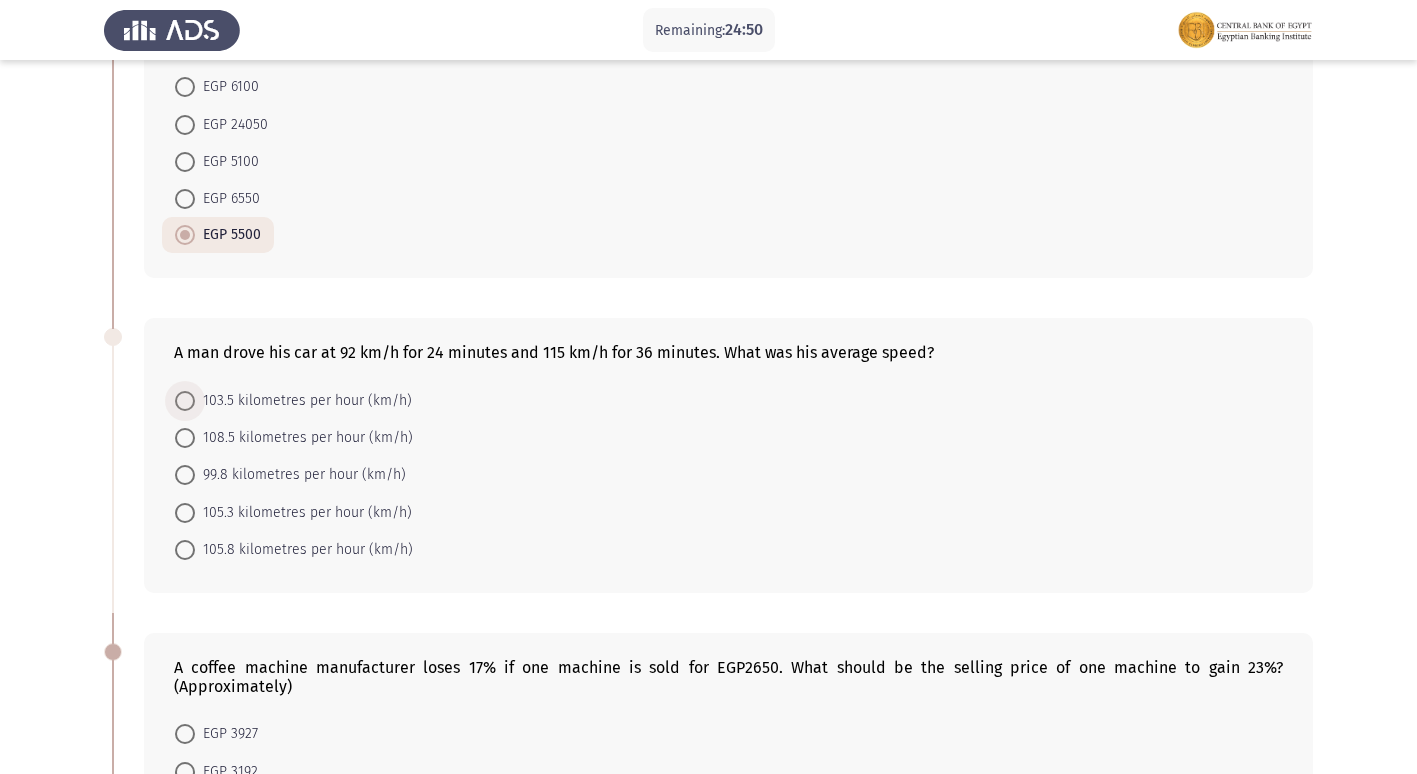 click at bounding box center [185, 401] 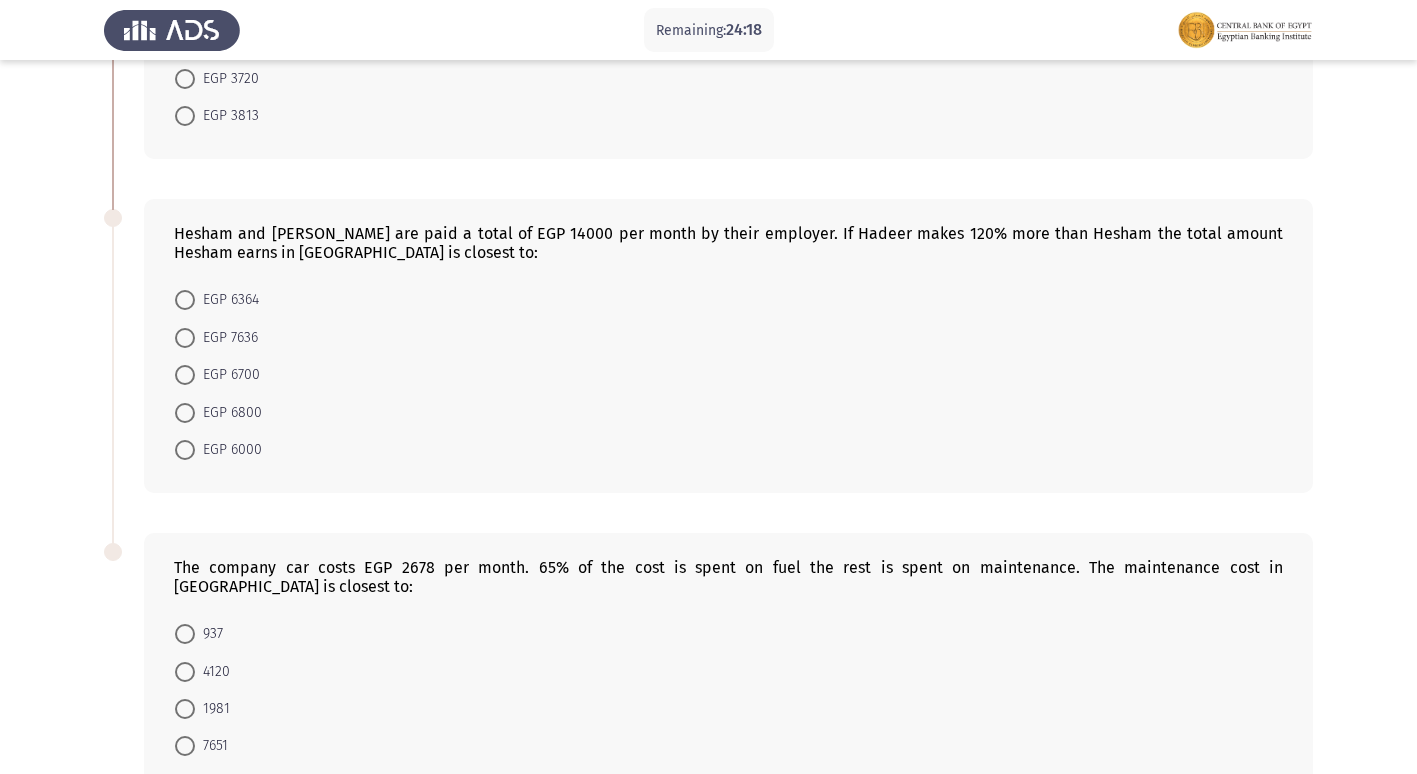scroll, scrollTop: 981, scrollLeft: 0, axis: vertical 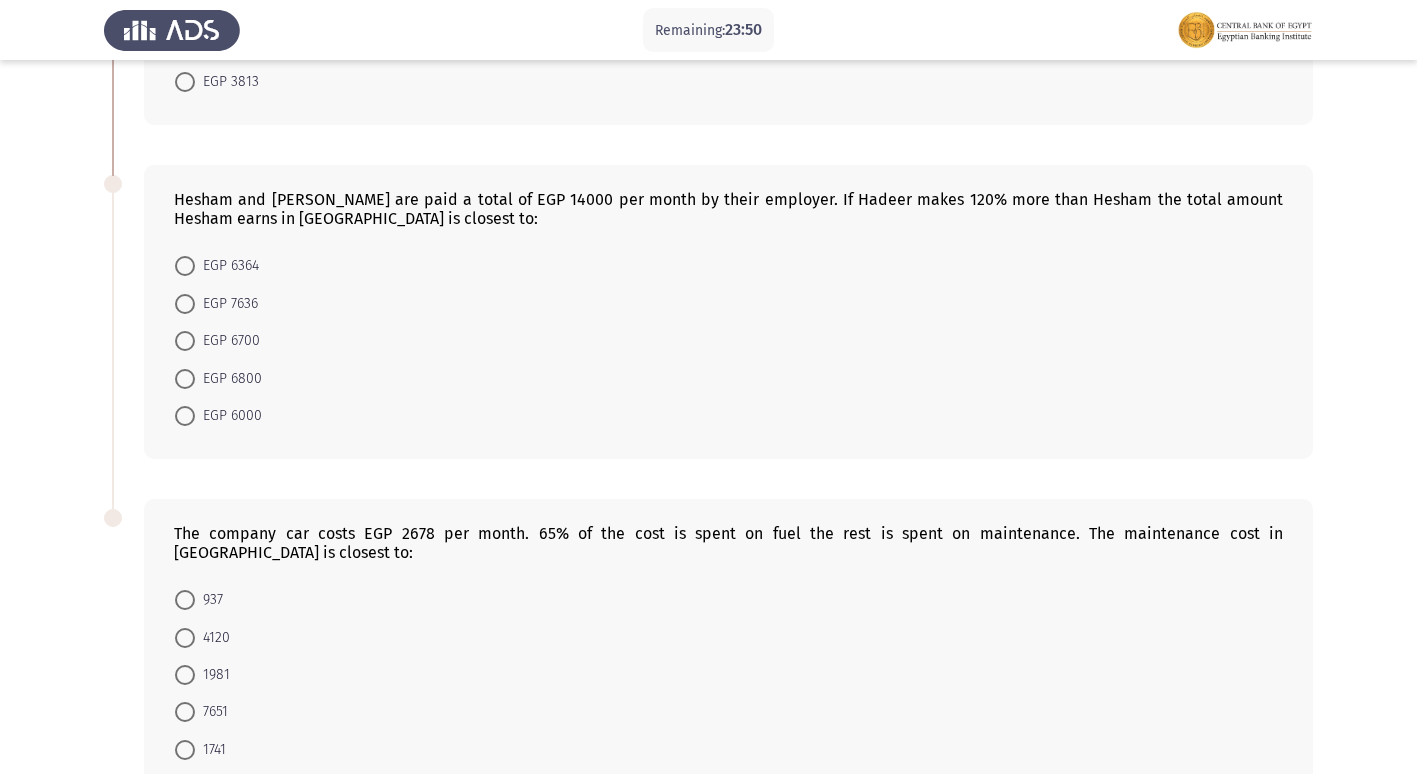 click on "EGP 6800" at bounding box center (218, 377) 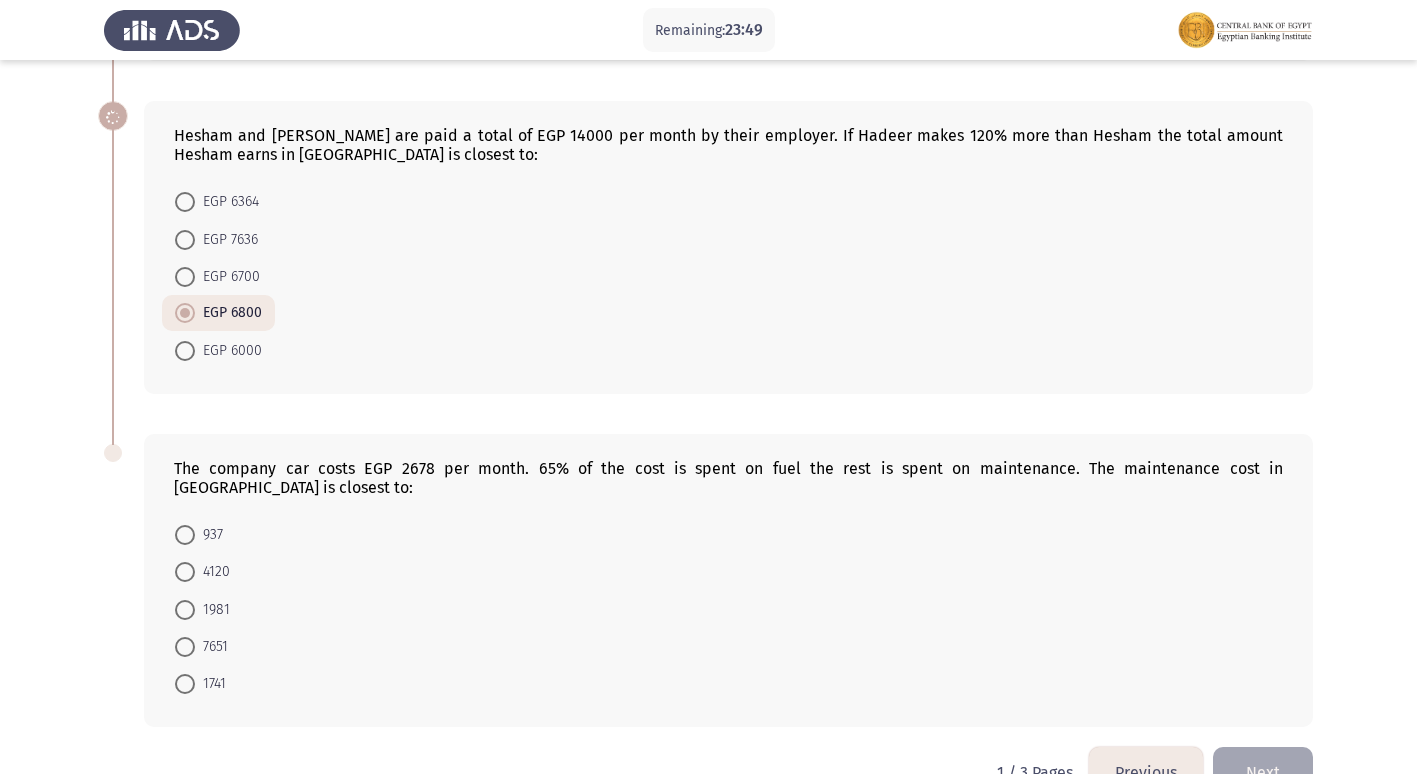 scroll, scrollTop: 1079, scrollLeft: 0, axis: vertical 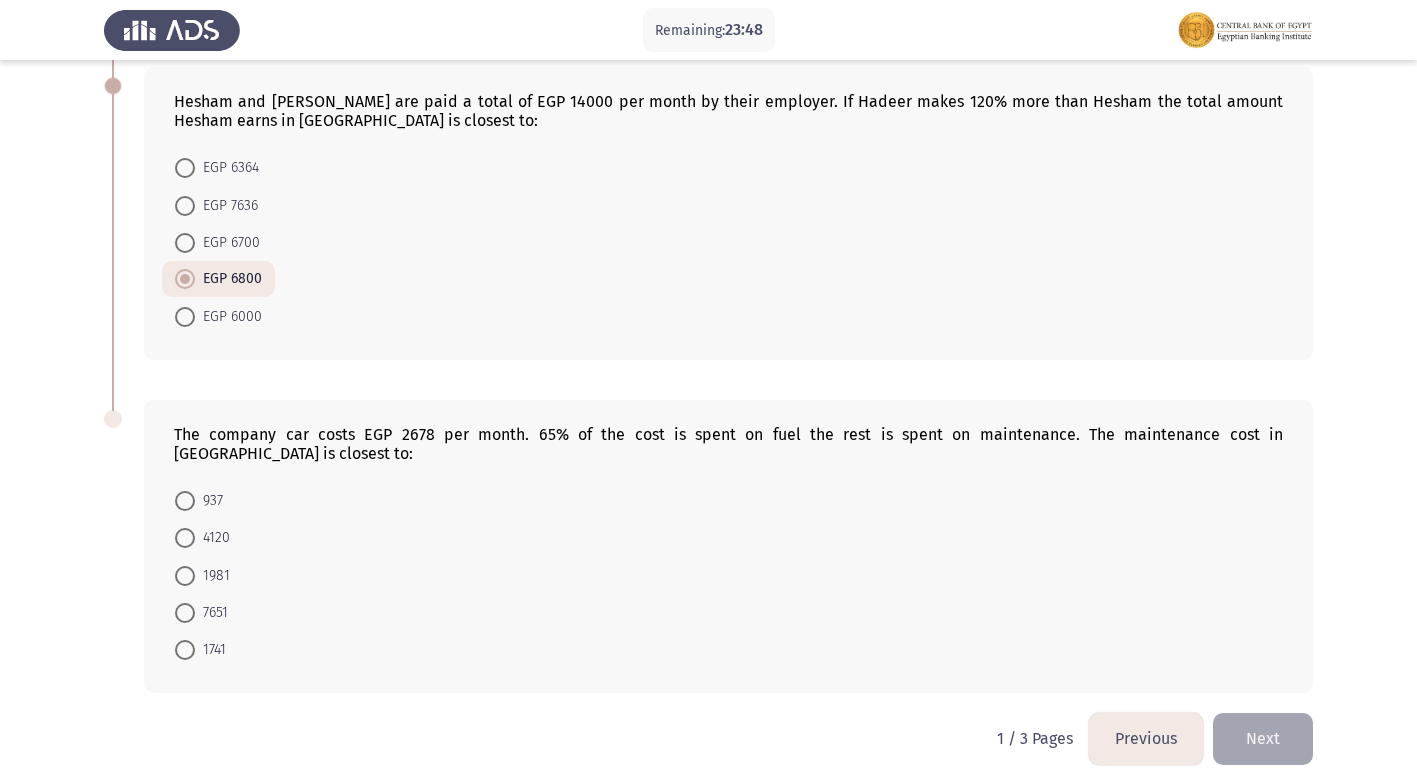 click on "Hesham and Hadeer are paid a total of EGP 14000 per month by their employer. If Hadeer makes 120% more than Hesham the total amount Hesham earns in EGP is closest to:    EGP 6364     EGP 7636     EGP 6700     EGP 6800     EGP 6000" 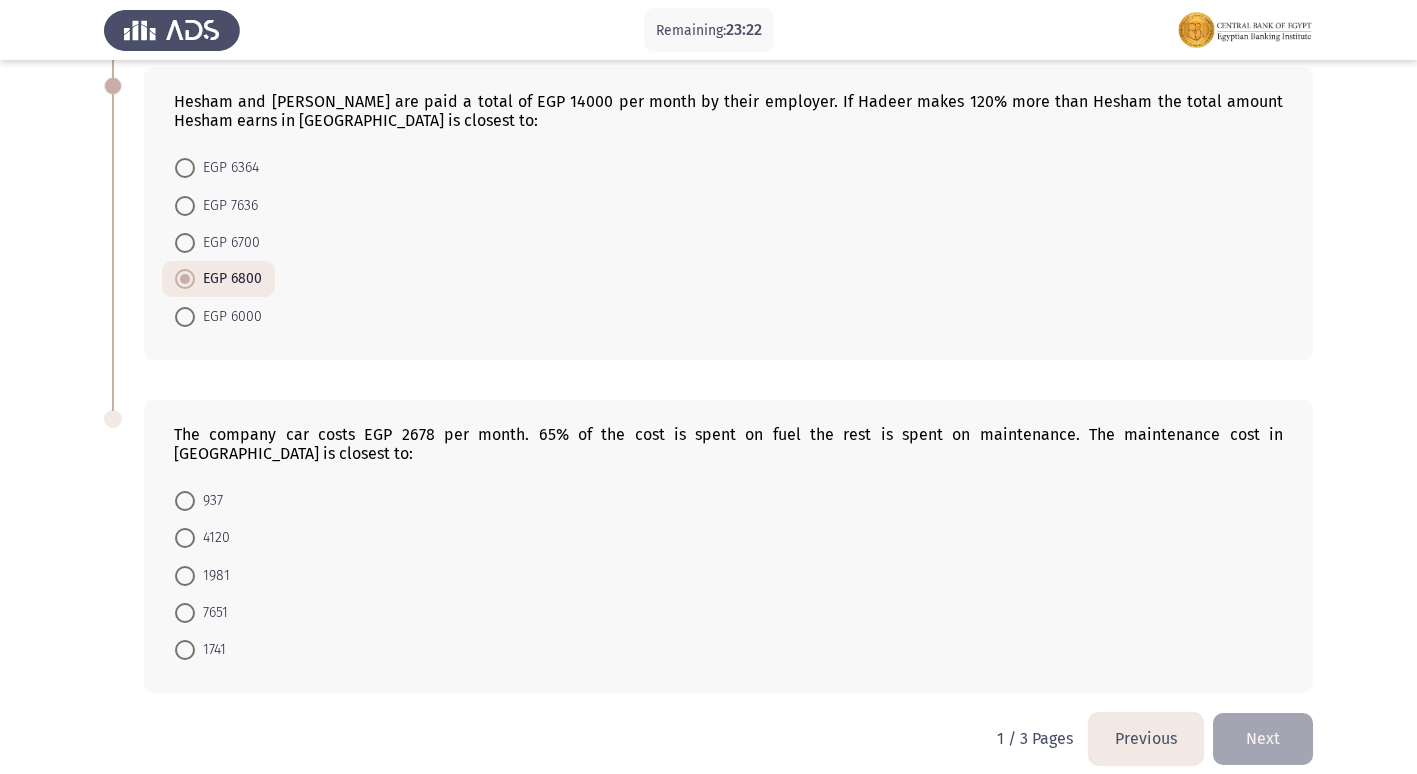 drag, startPoint x: 364, startPoint y: 435, endPoint x: 451, endPoint y: 444, distance: 87.46428 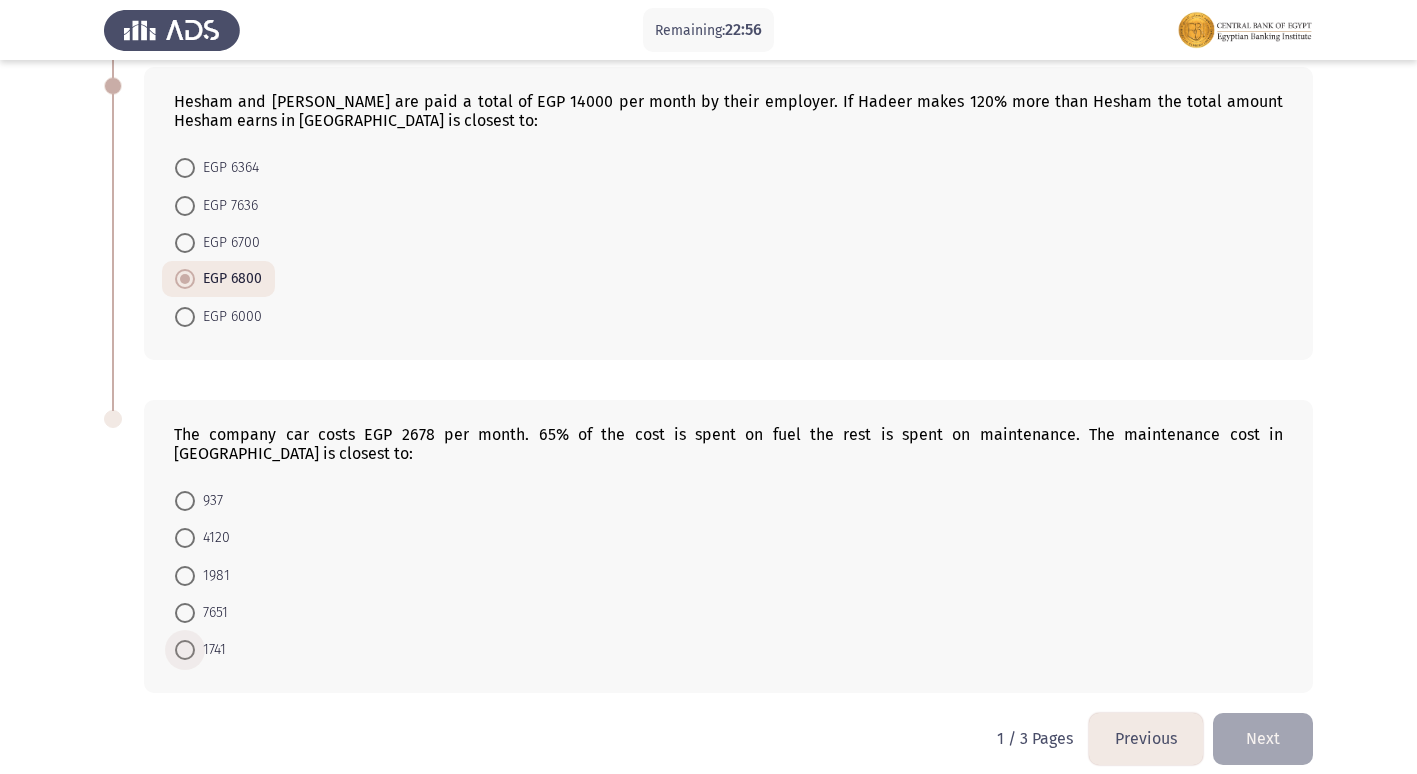 click at bounding box center [185, 650] 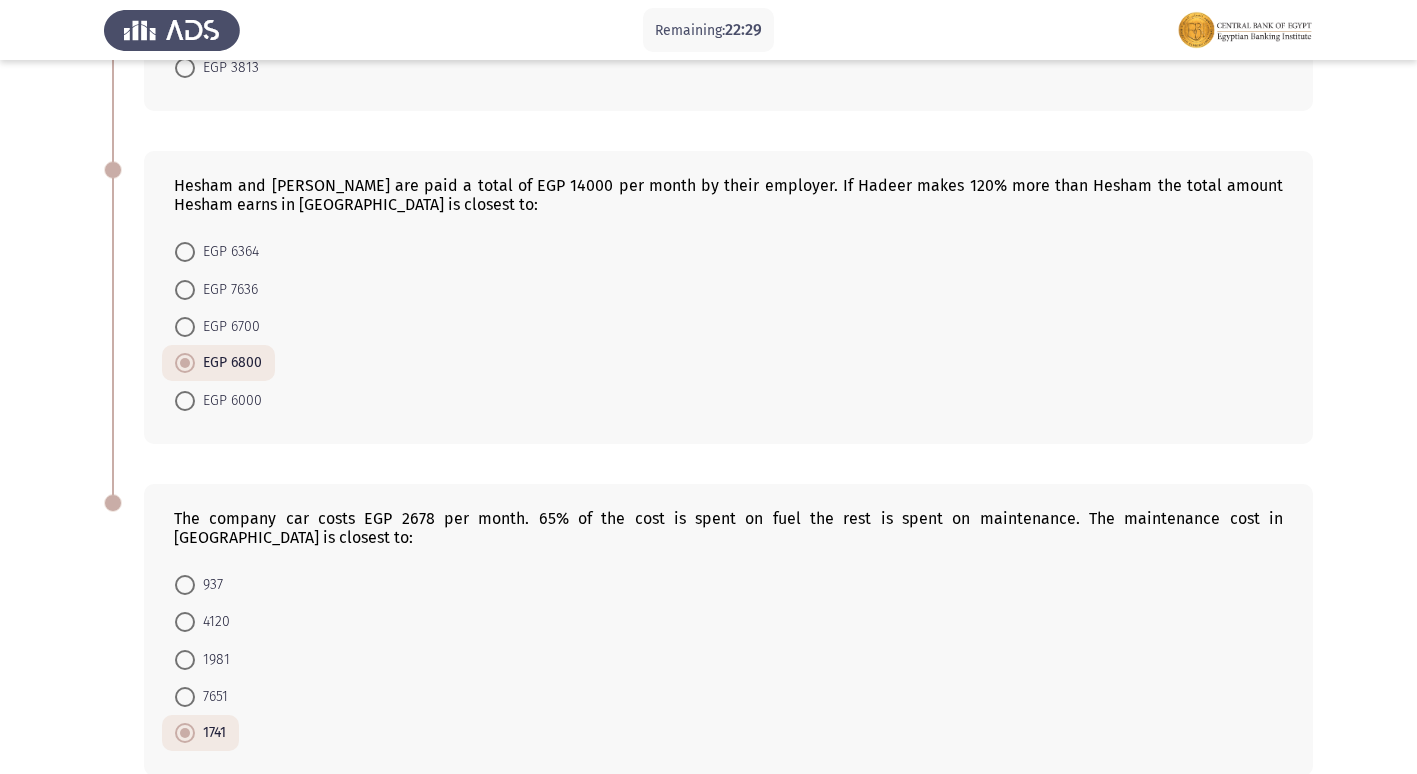 scroll, scrollTop: 1078, scrollLeft: 0, axis: vertical 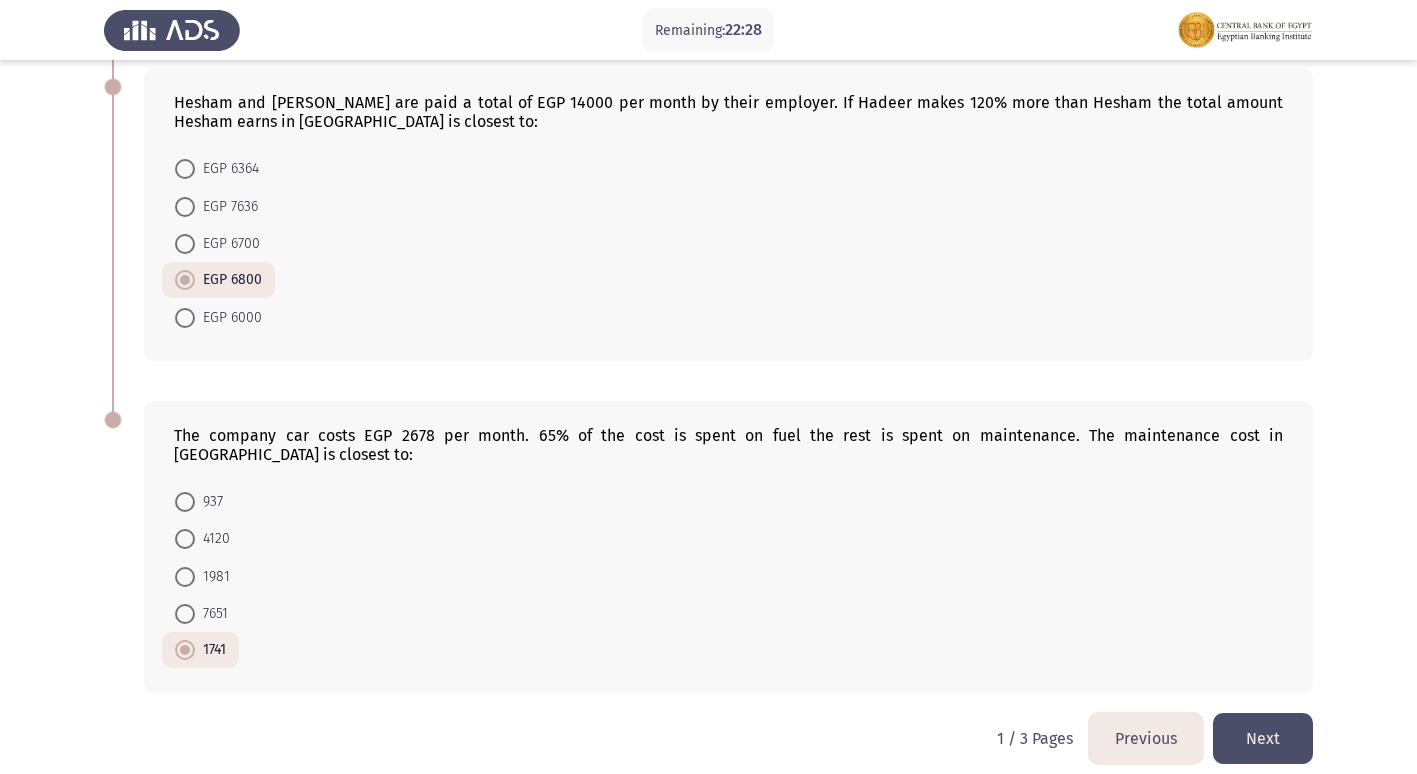 click on "Next" 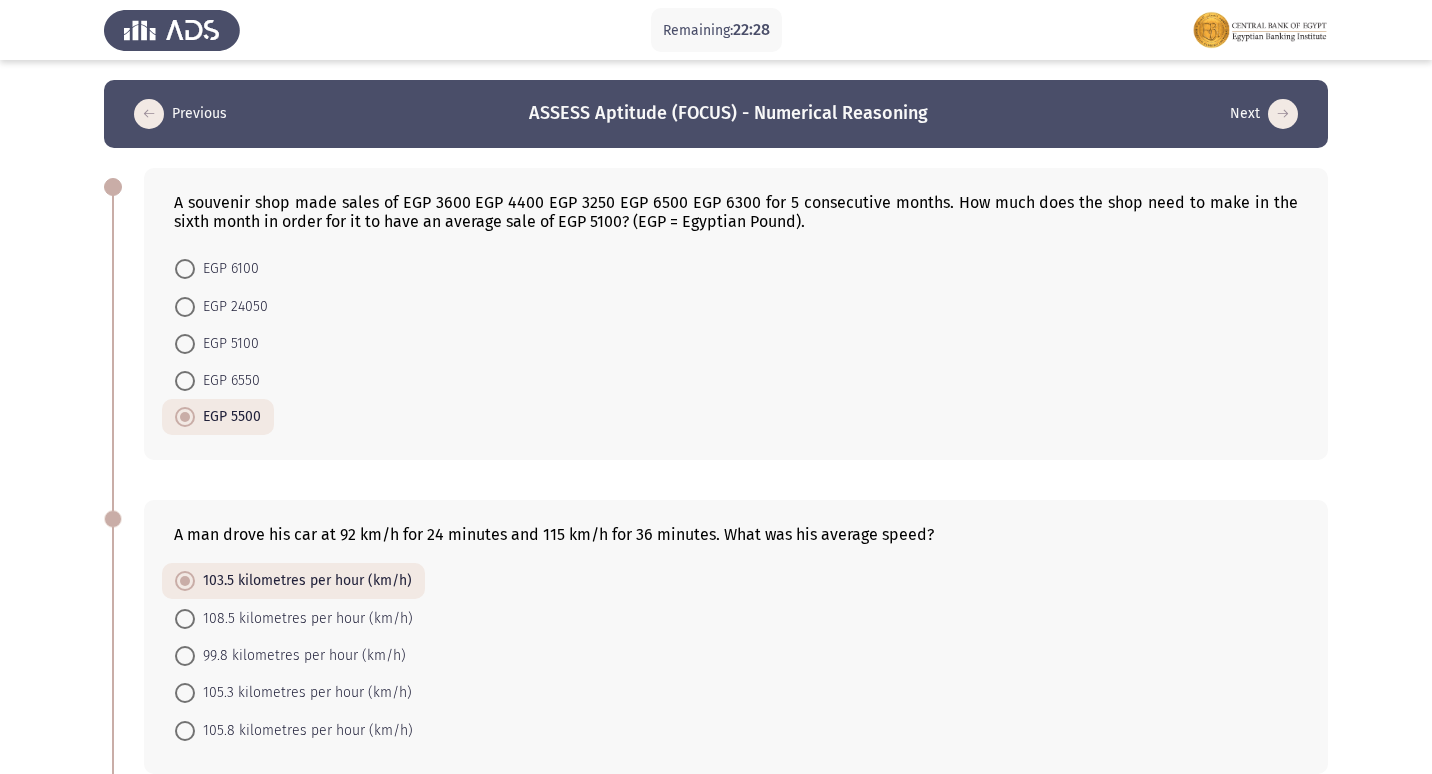 click on "Remaining:  22:28  Previous   ASSESS Aptitude (FOCUS) - Numerical Reasoning   Next  A souvenir shop made sales of EGP 3600 EGP 4400 EGP 3250 EGP 6500 EGP 6300 for 5 consecutive months. How much does the shop need to make in the sixth month in order for it to have an average sale of EGP 5100? (EGP = Egyptian Pound).    EGP 6100     EGP 24050     EGP 5100     EGP 6550     EGP 5500  A man drove his car at 92 km/h for 24 minutes and 115 km/h for 36 minutes. What was his average speed?    103.5 kilometres per hour (km/h)     108.5 kilometres per hour (km/h)     99.8 kilometres per hour (km/h)     105.3 kilometres per hour (km/h)     105.8 kilometres per hour (km/h)  A coffee machine manufacturer loses 17% if one machine is sold for EGP2650. What should be the selling price of one machine to gain 23%? (Approximately)    EGP 3927     EGP 3192     EGP 3100     EGP 3720     EGP 3813     EGP 6364     EGP 7636     EGP 6700     EGP 6800     EGP 6000     937     4120     1981     7651" at bounding box center (716, 935) 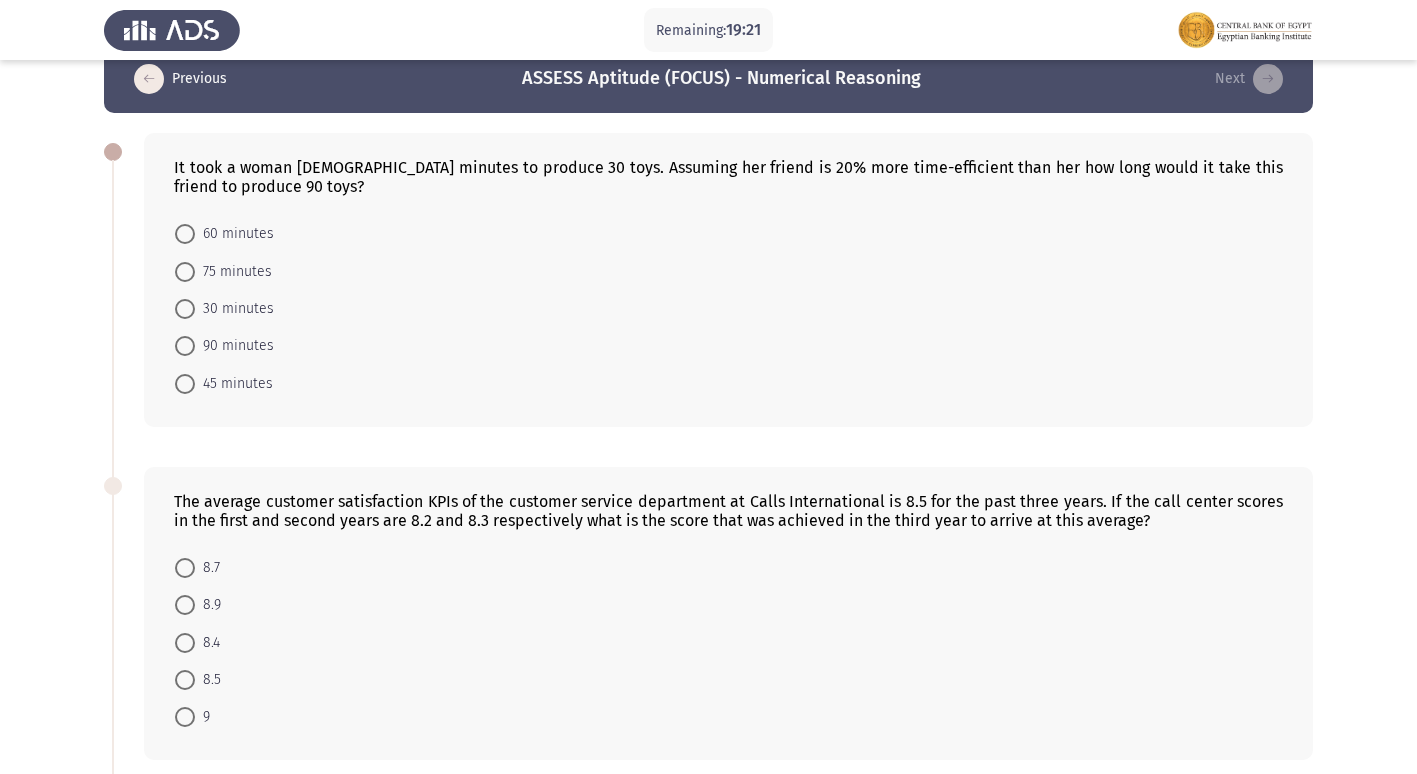 scroll, scrollTop: 0, scrollLeft: 0, axis: both 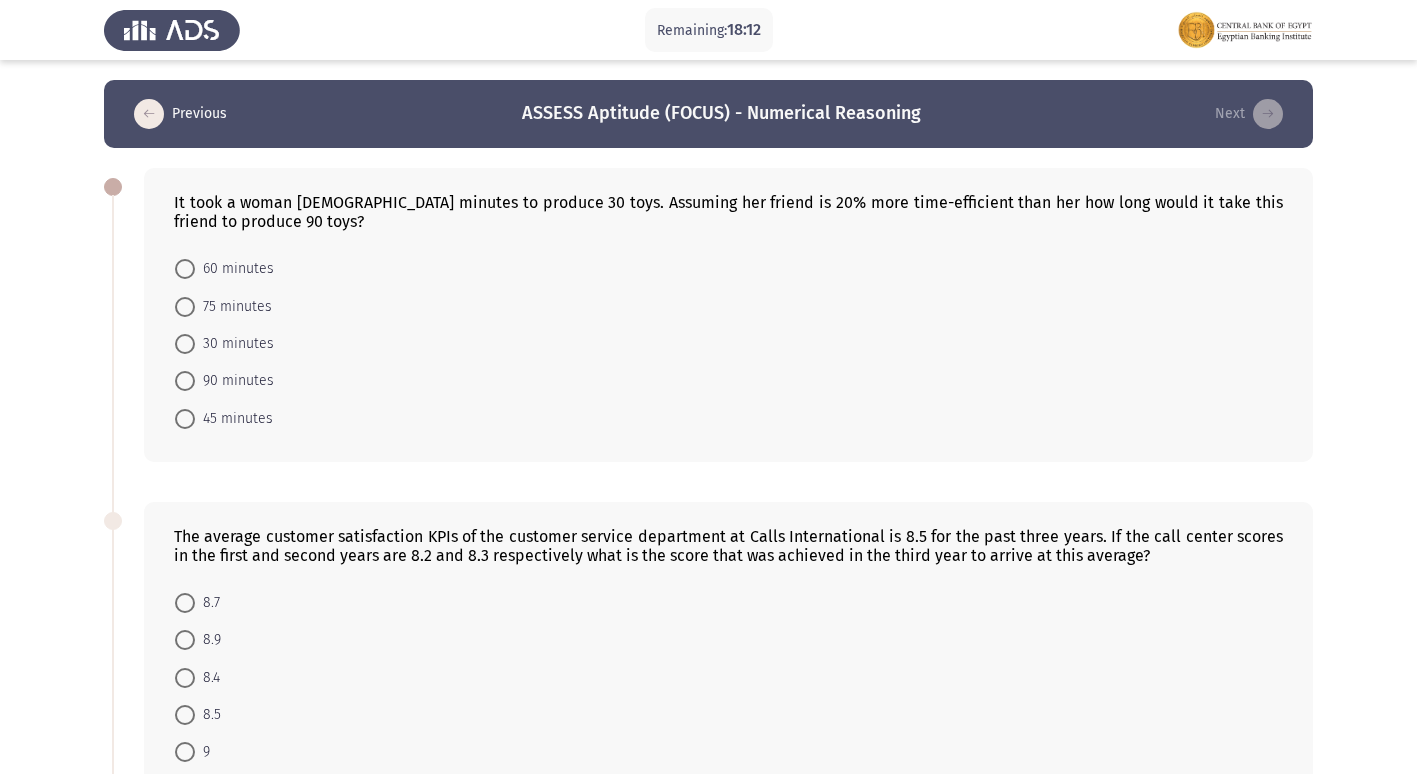 drag, startPoint x: 220, startPoint y: 246, endPoint x: 222, endPoint y: 259, distance: 13.152946 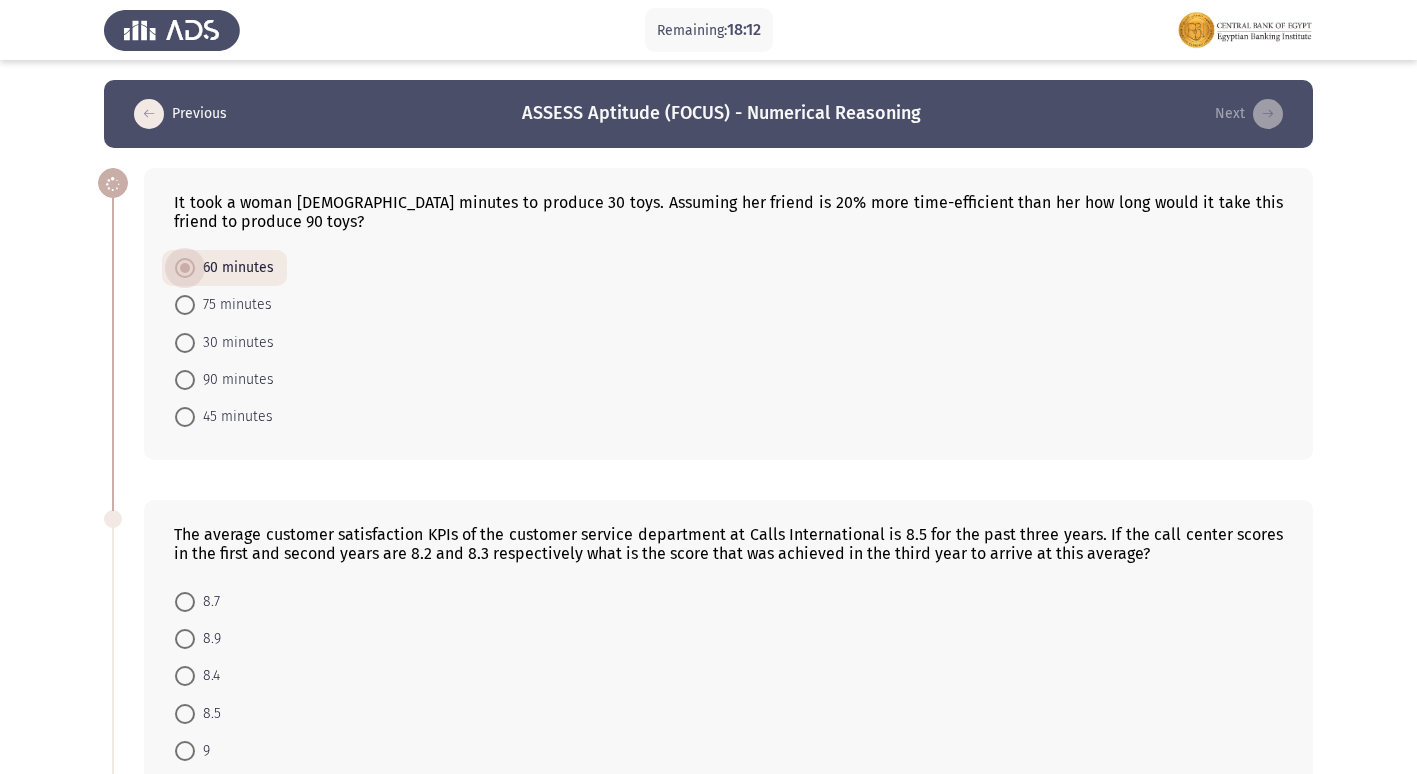 click on "60 minutes" at bounding box center (234, 268) 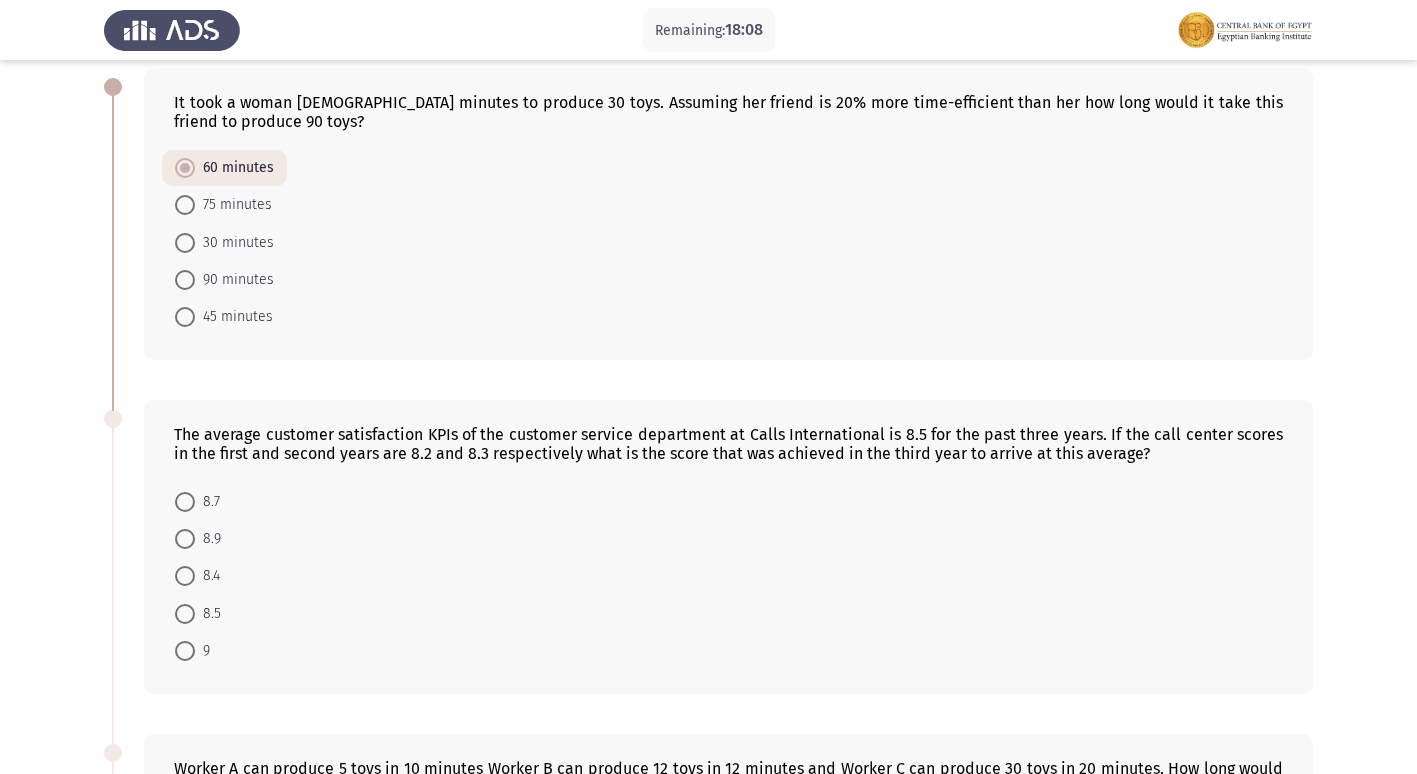 scroll, scrollTop: 200, scrollLeft: 0, axis: vertical 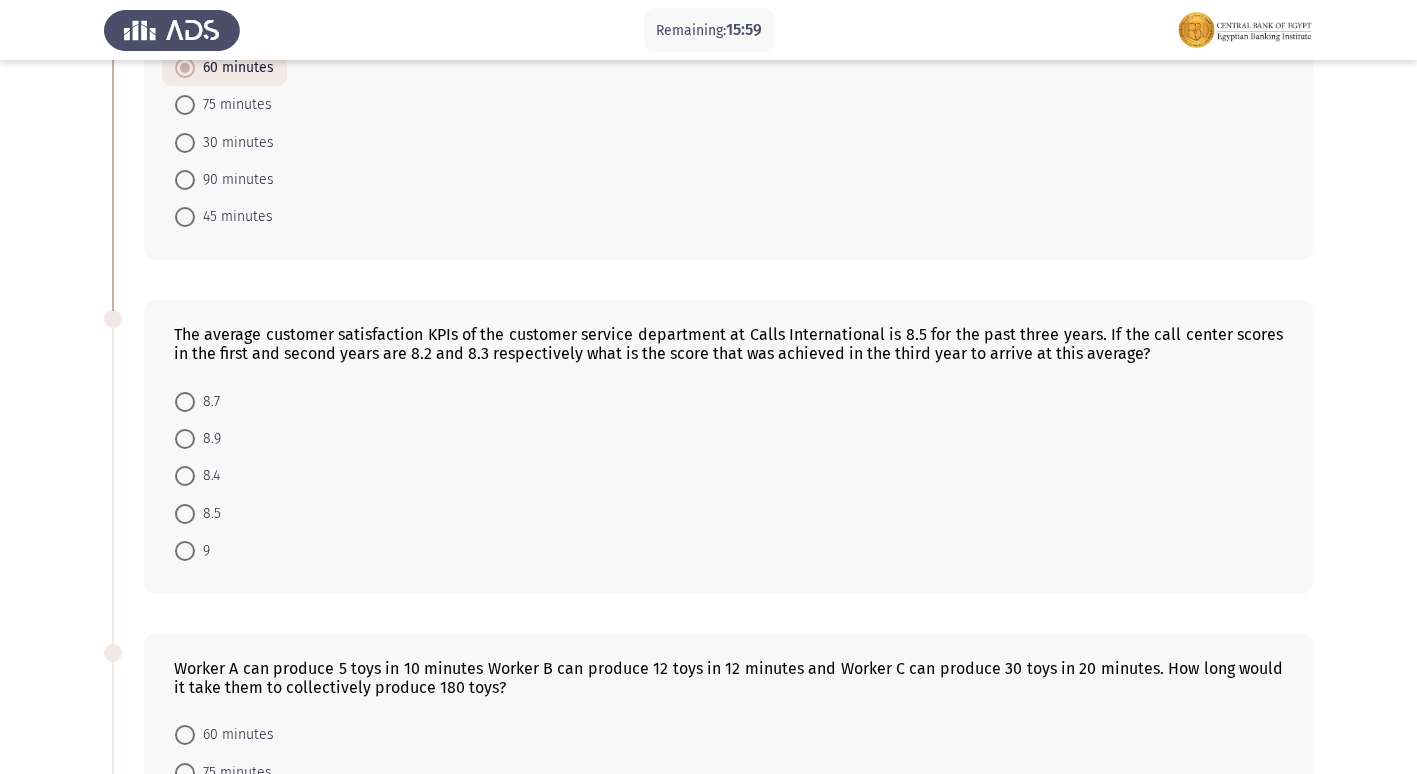click at bounding box center [185, 476] 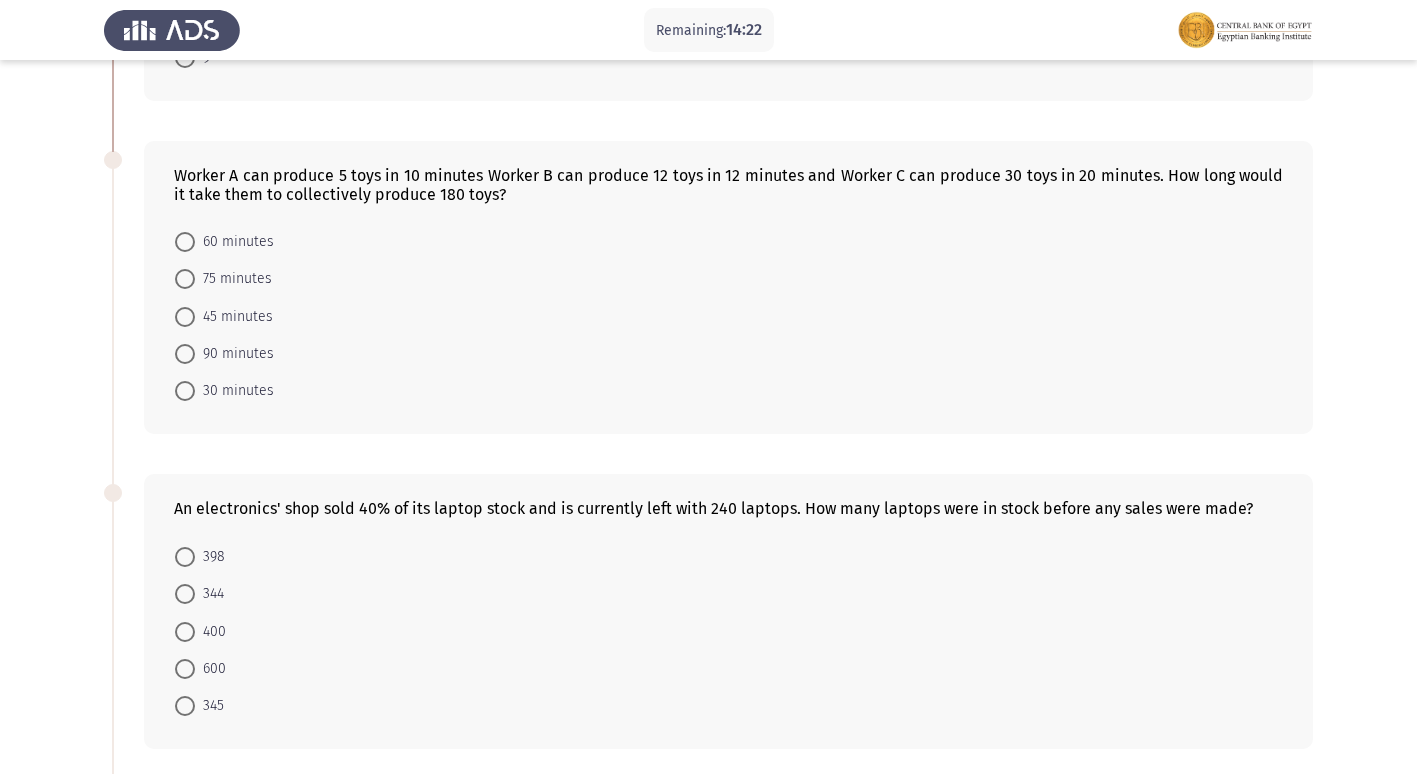 scroll, scrollTop: 700, scrollLeft: 0, axis: vertical 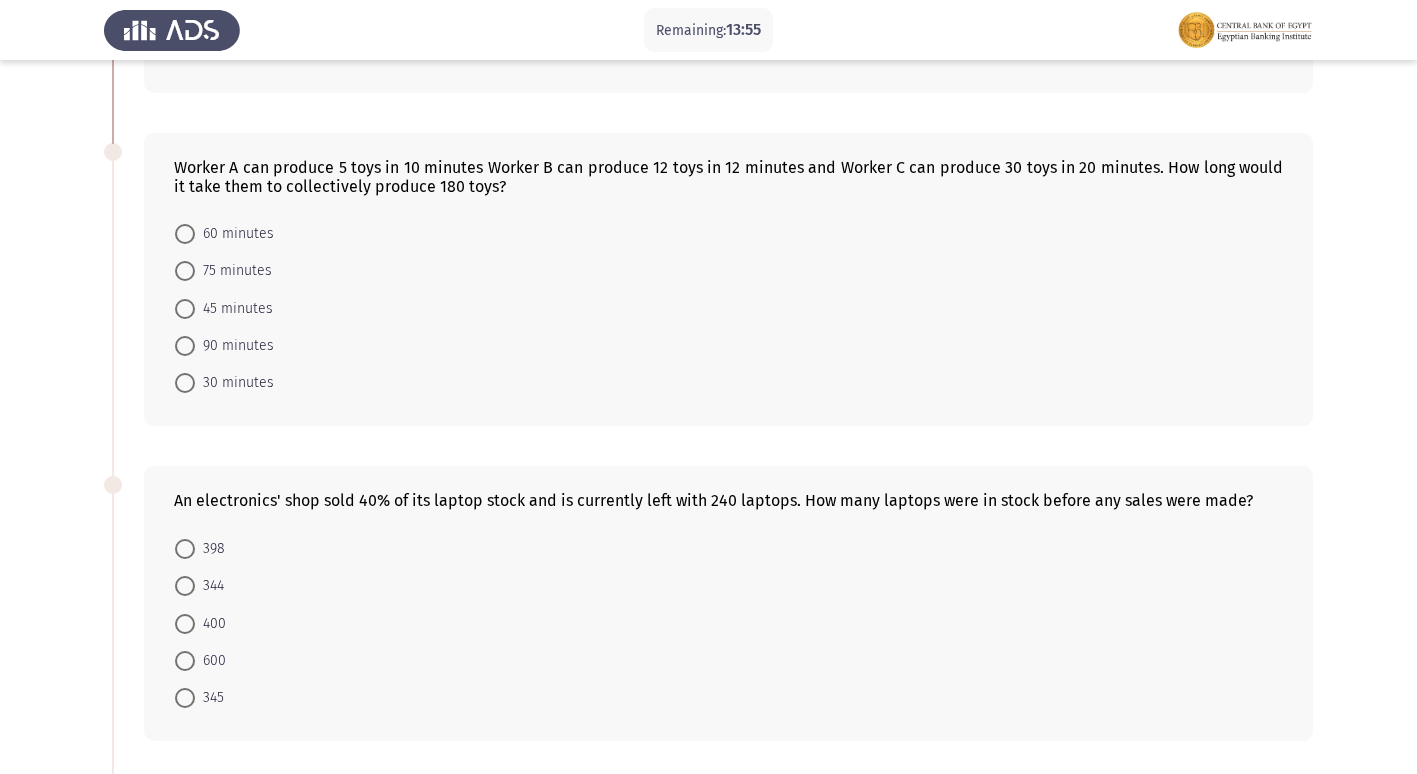 click on "45 minutes" at bounding box center (234, 309) 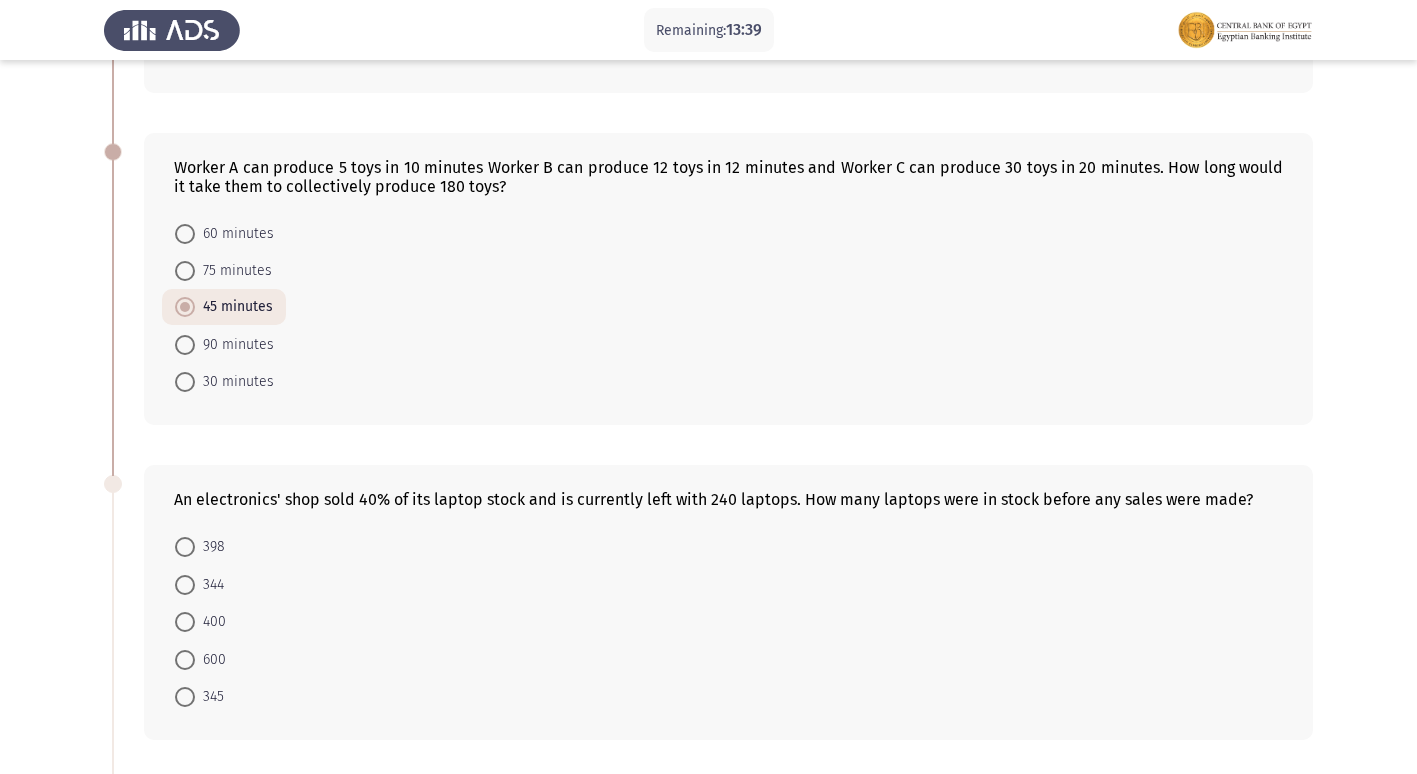 click on "75 minutes" at bounding box center [233, 271] 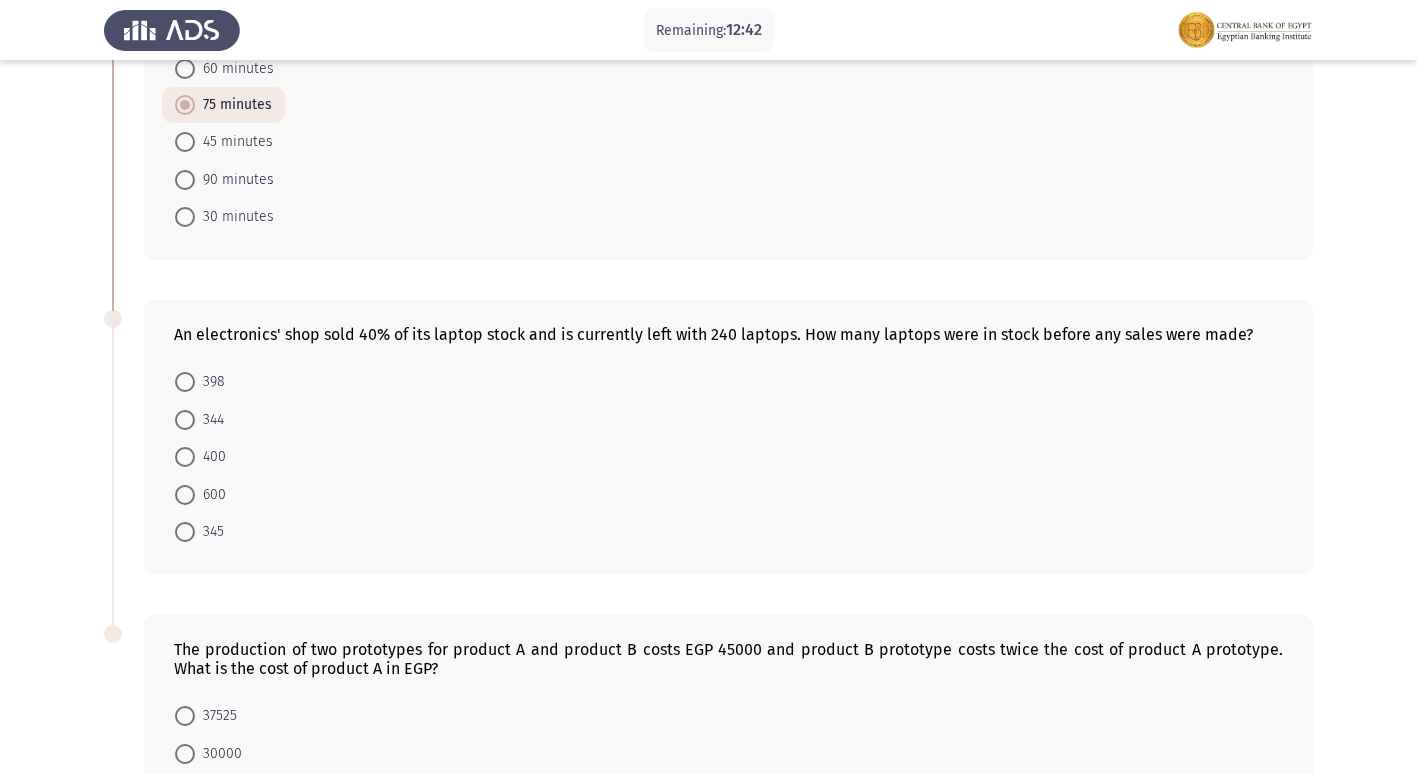 scroll, scrollTop: 900, scrollLeft: 0, axis: vertical 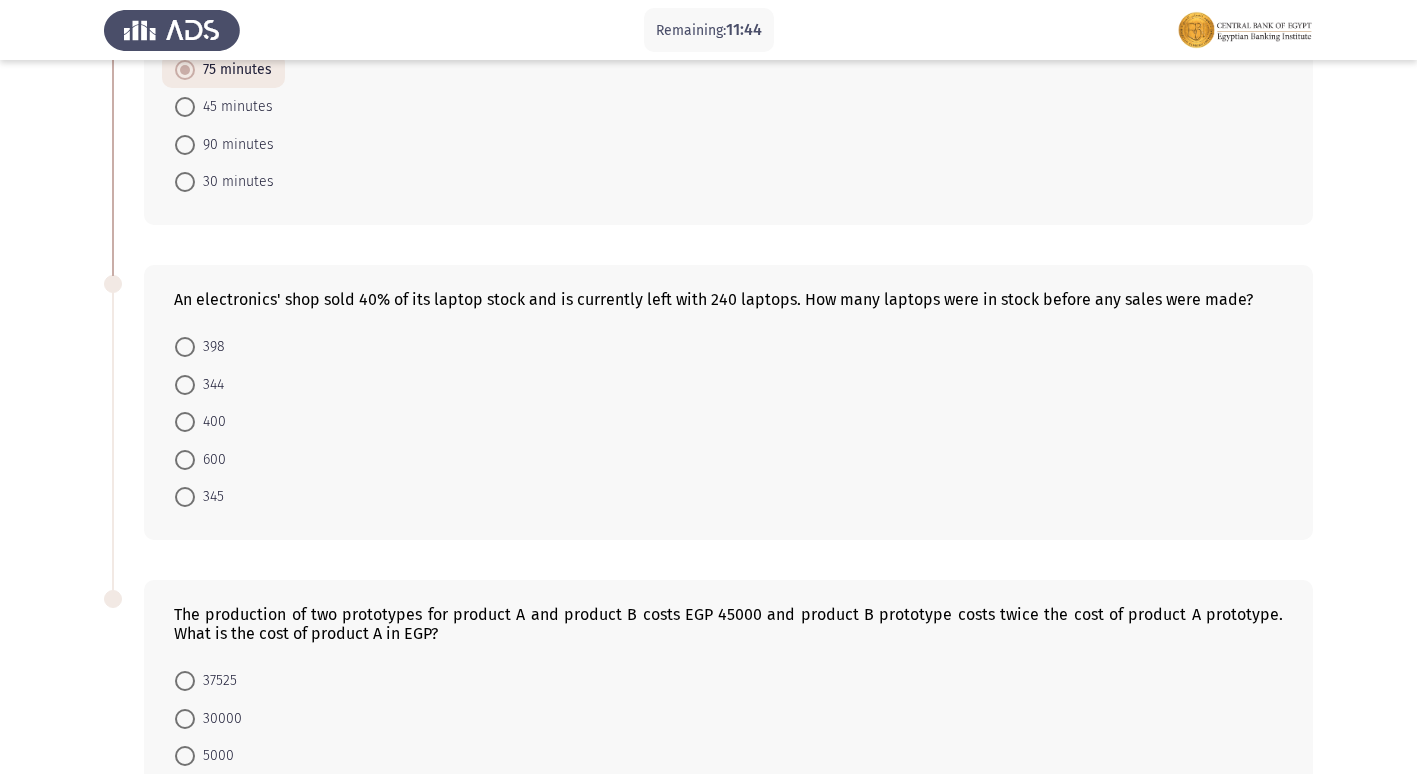 click on "344" at bounding box center [209, 385] 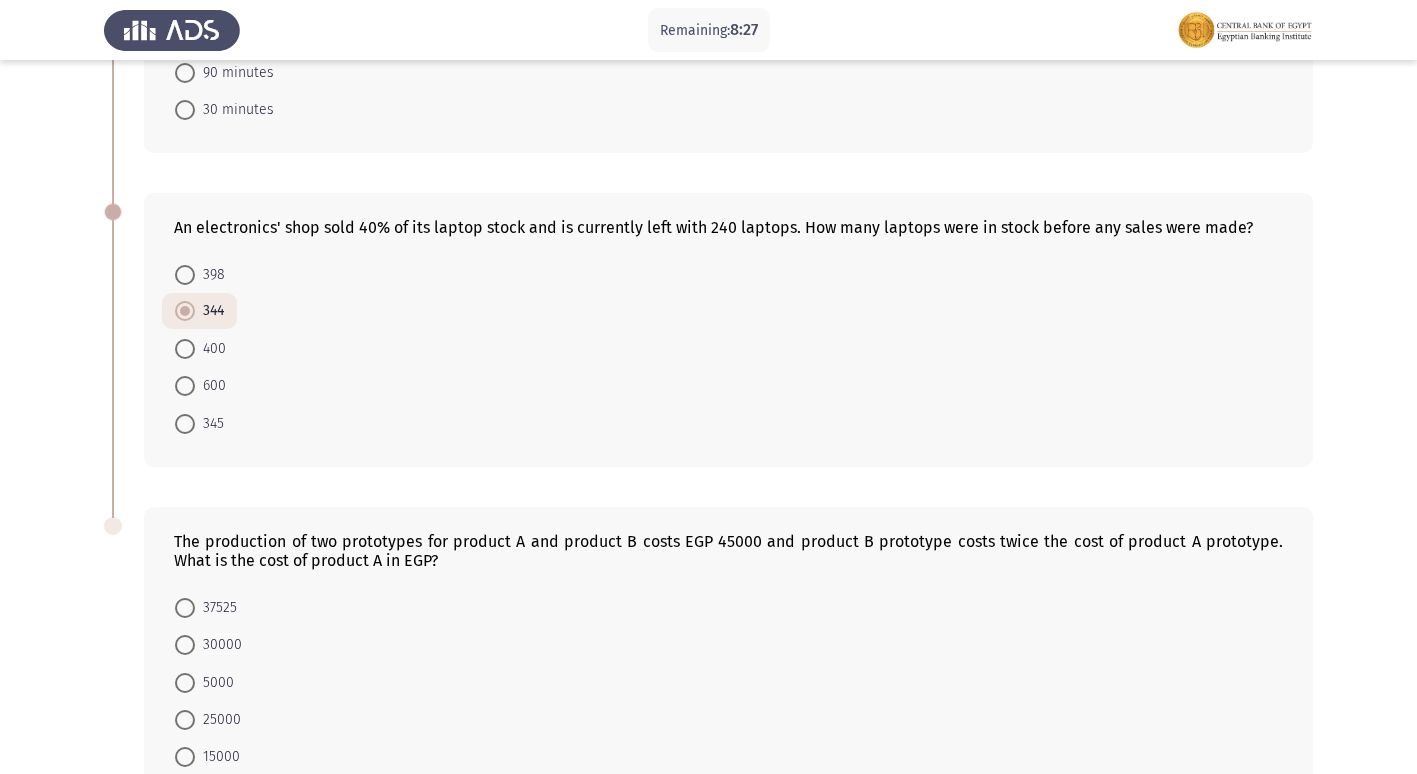 scroll, scrollTop: 1098, scrollLeft: 0, axis: vertical 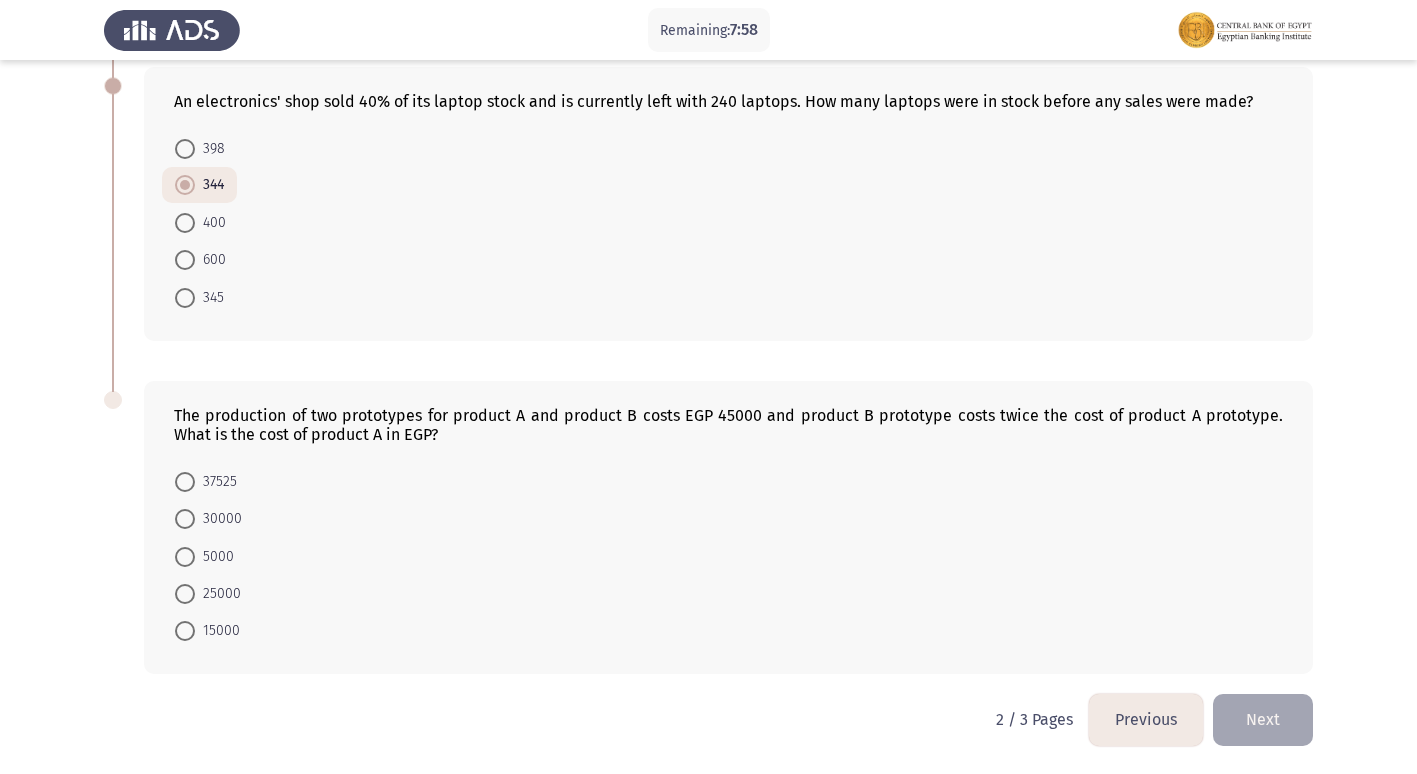 click on "5000" at bounding box center (214, 557) 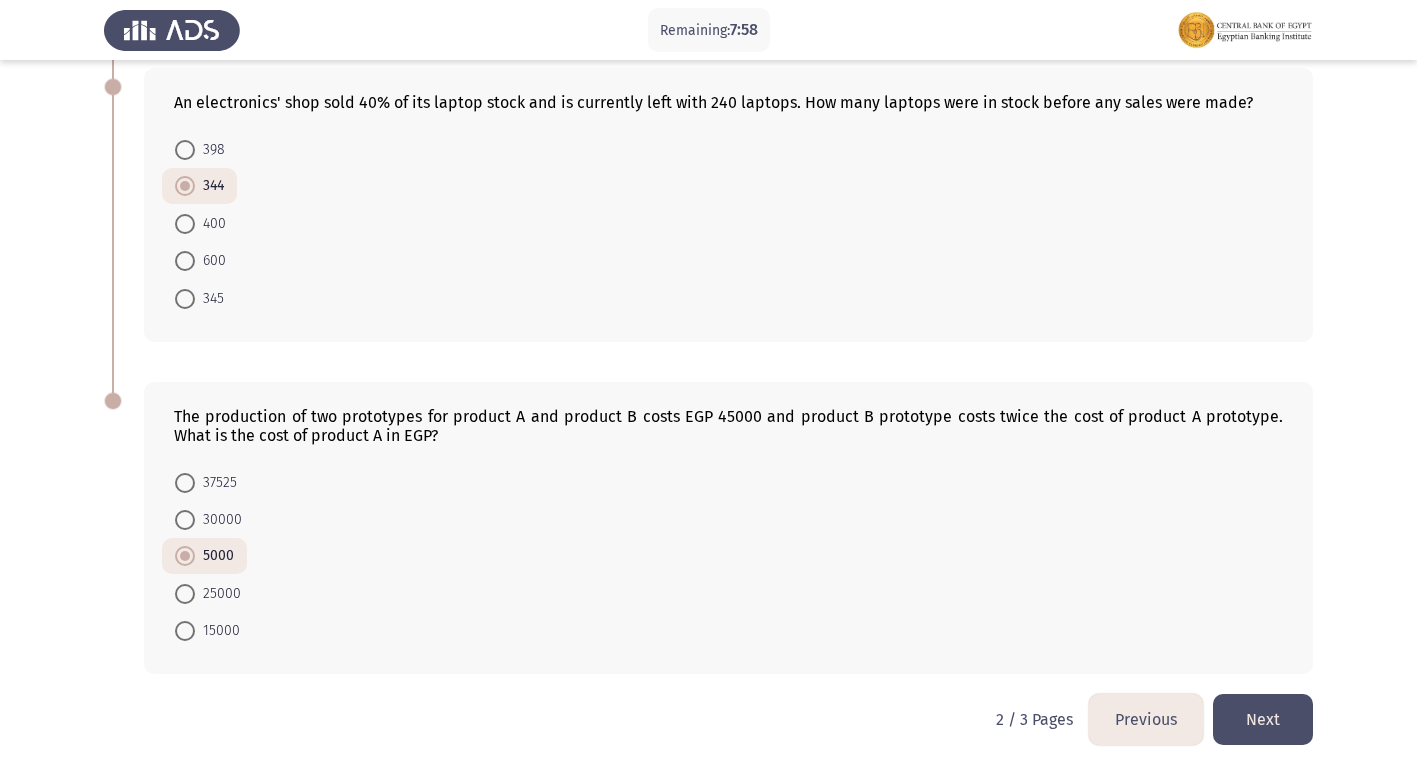 click on "Next" 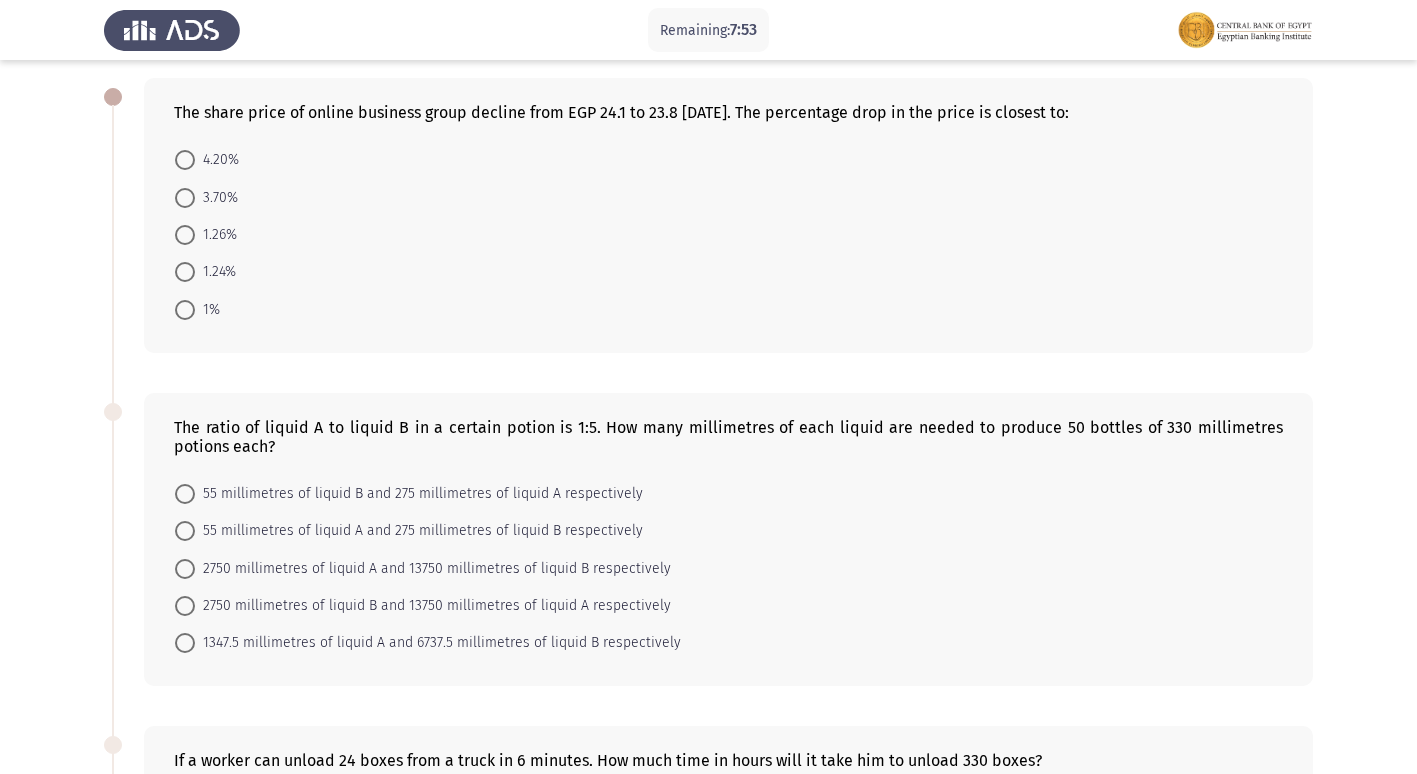 scroll, scrollTop: 0, scrollLeft: 0, axis: both 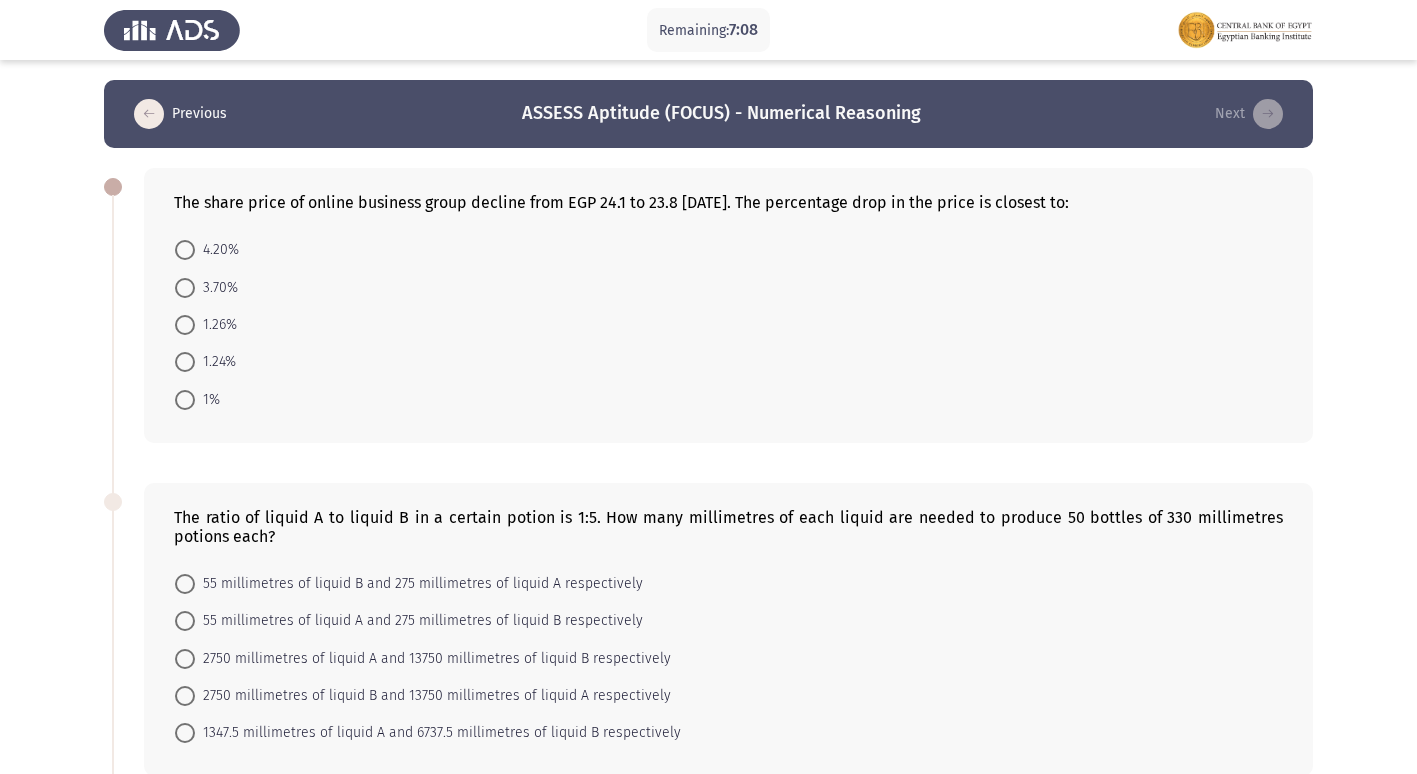 click on "1%" at bounding box center [207, 400] 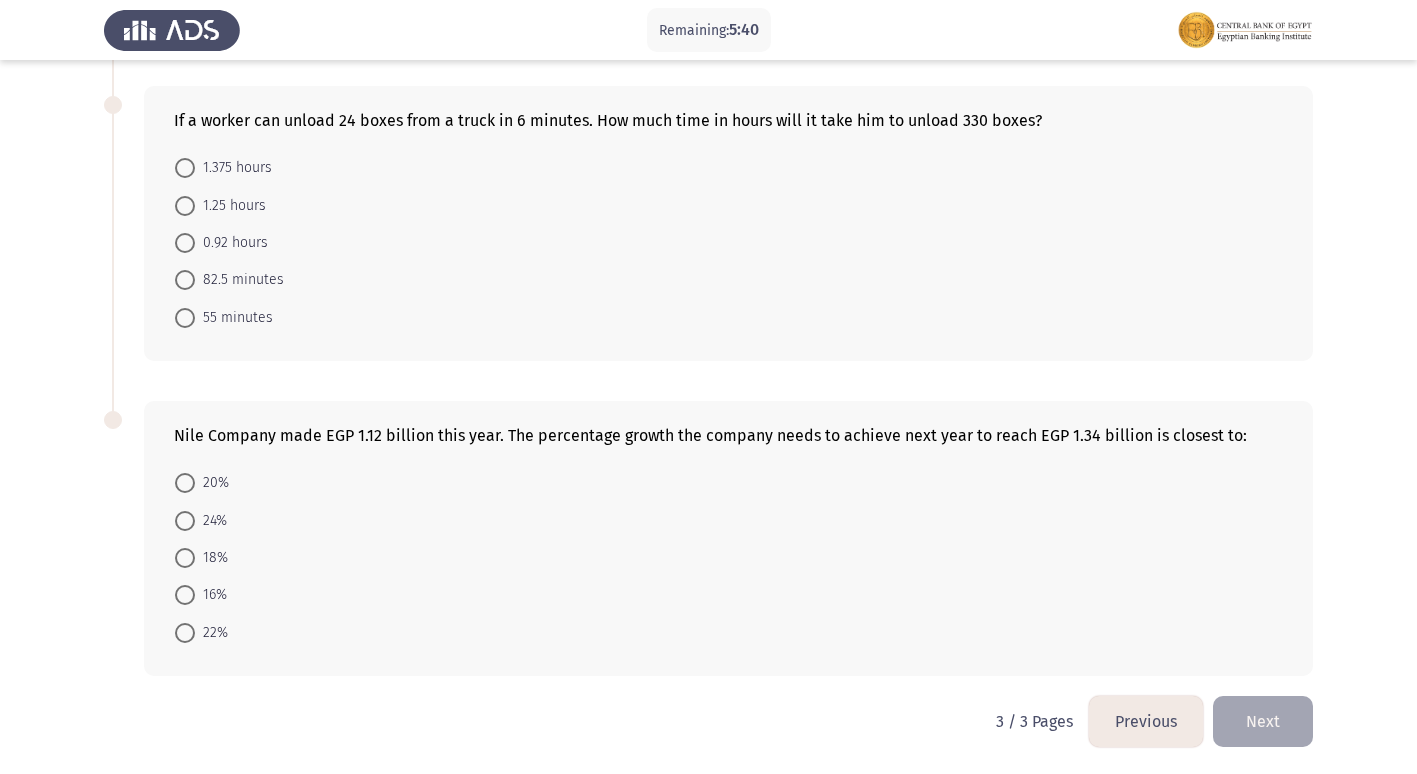 scroll, scrollTop: 731, scrollLeft: 0, axis: vertical 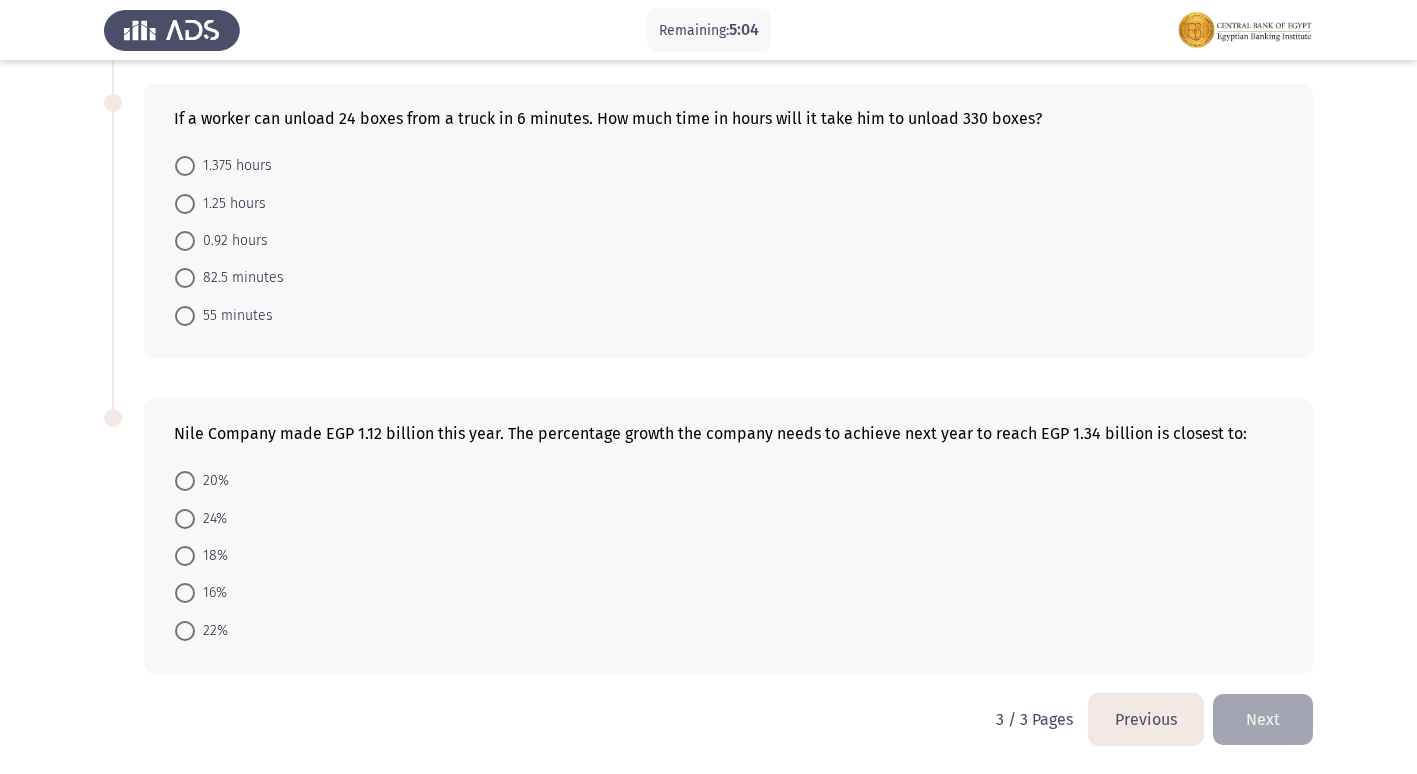 click at bounding box center (185, 556) 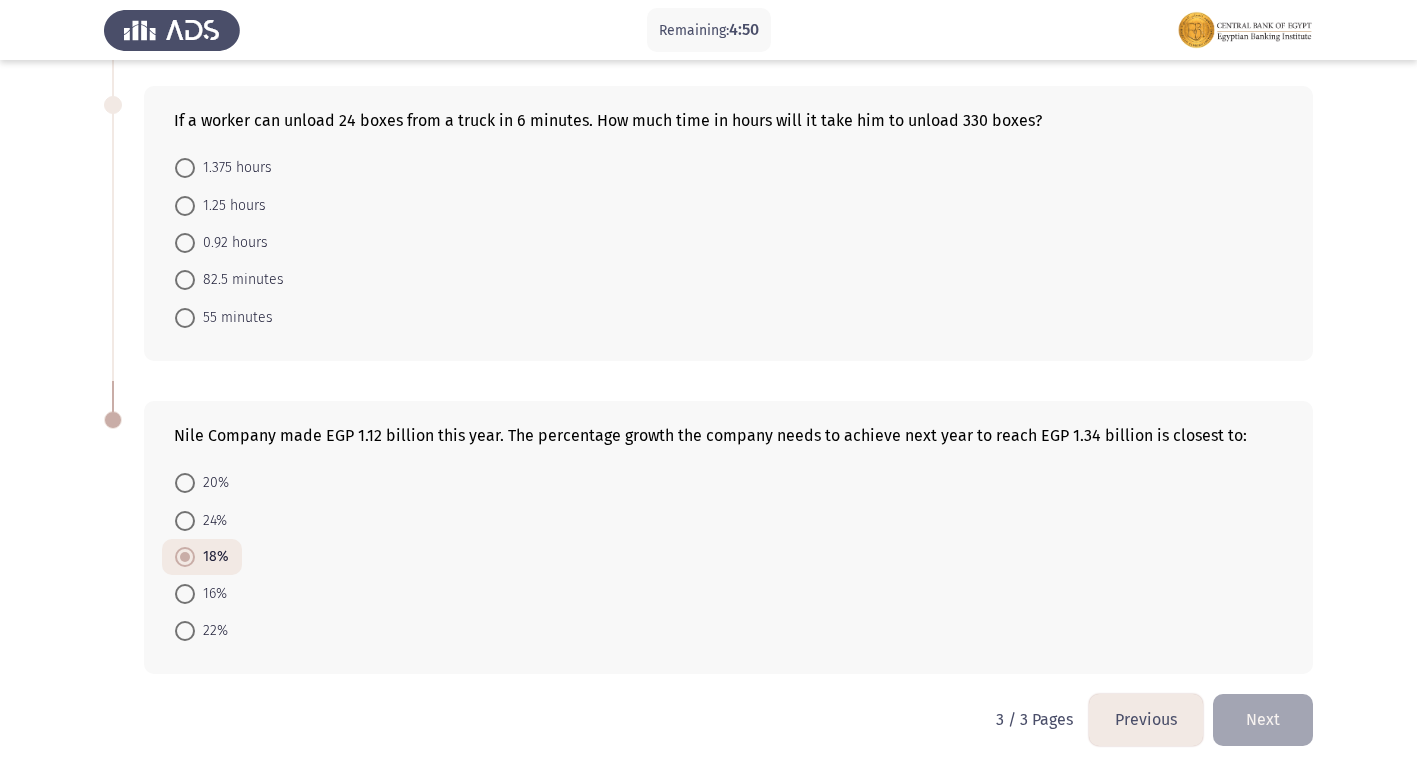 scroll, scrollTop: 529, scrollLeft: 0, axis: vertical 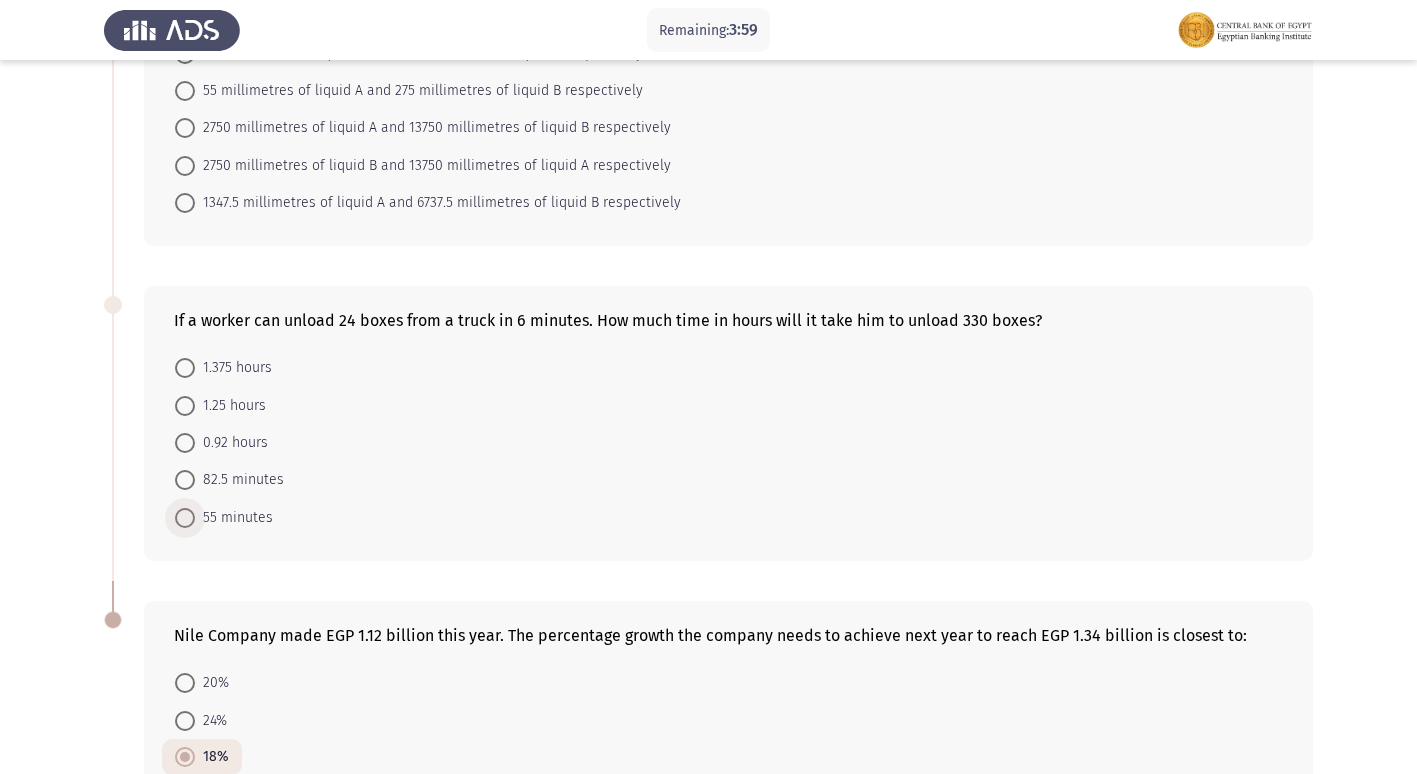click on "55 minutes" at bounding box center (234, 518) 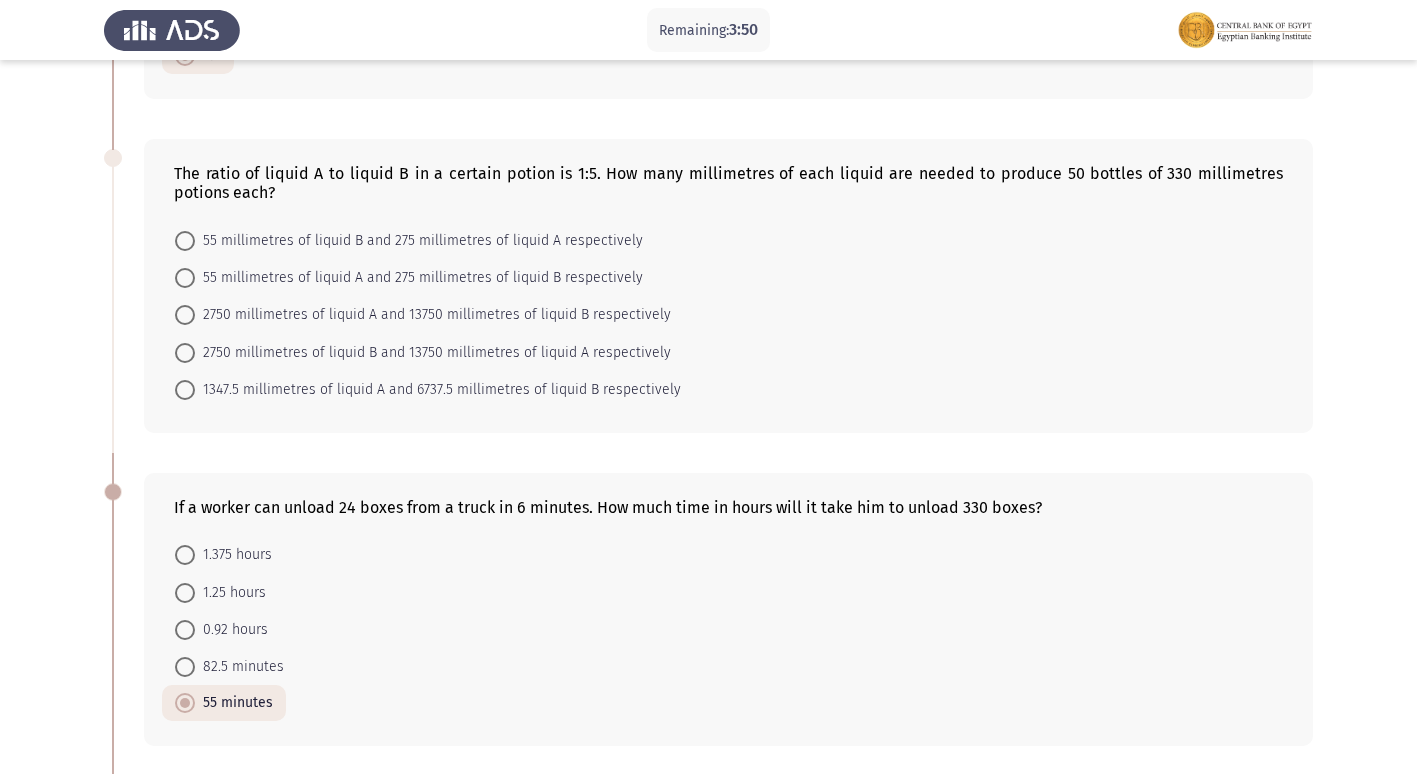 scroll, scrollTop: 328, scrollLeft: 0, axis: vertical 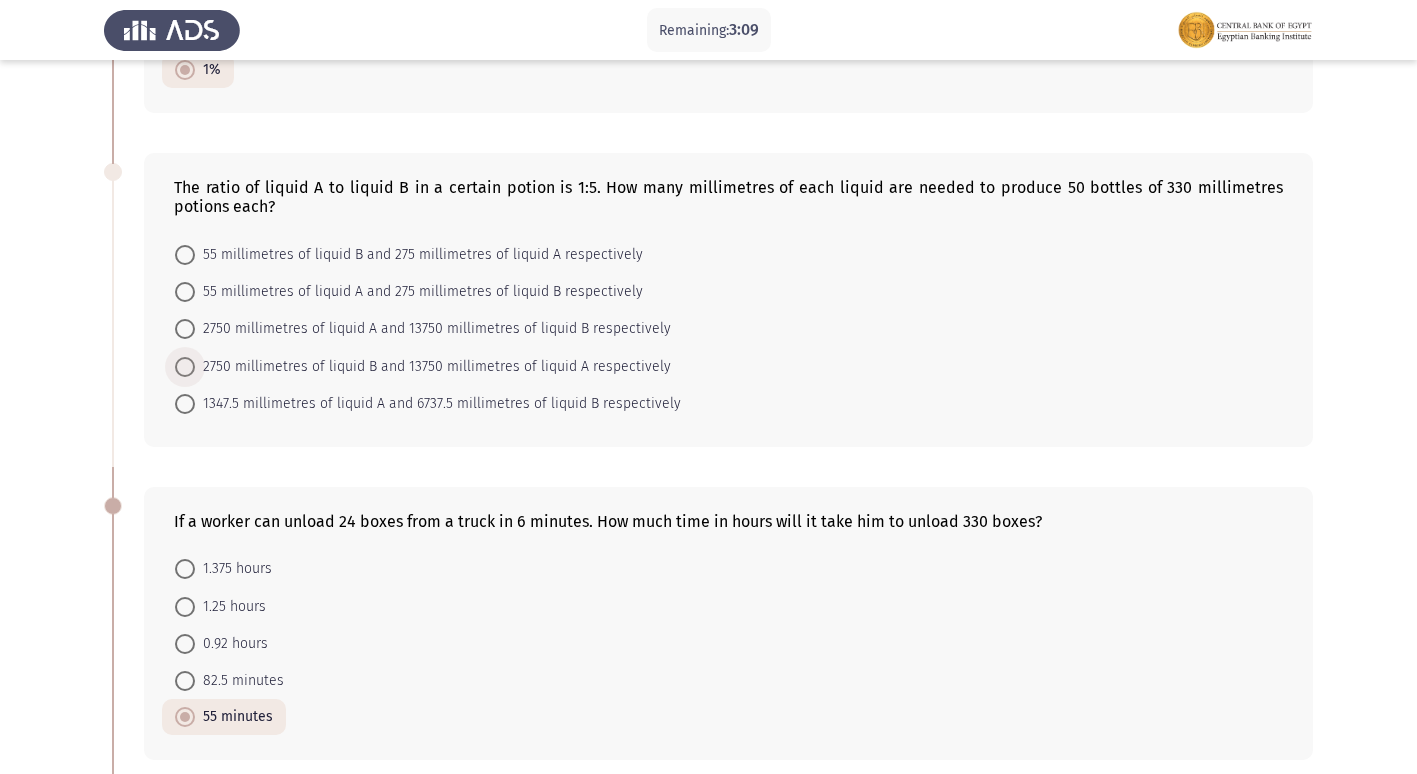 click on "2750 millimetres of liquid B and 13750 millimetres of liquid A respectively" at bounding box center (433, 367) 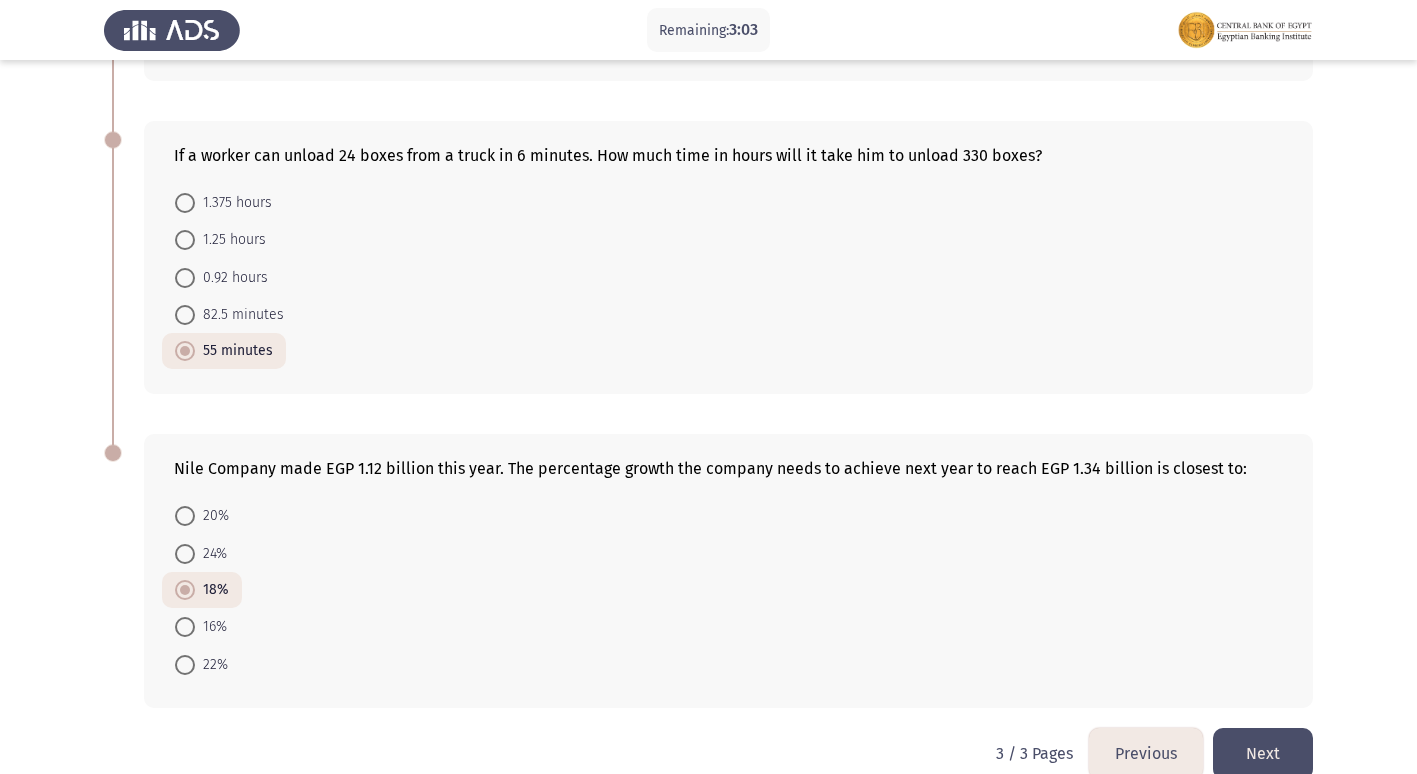 scroll, scrollTop: 727, scrollLeft: 0, axis: vertical 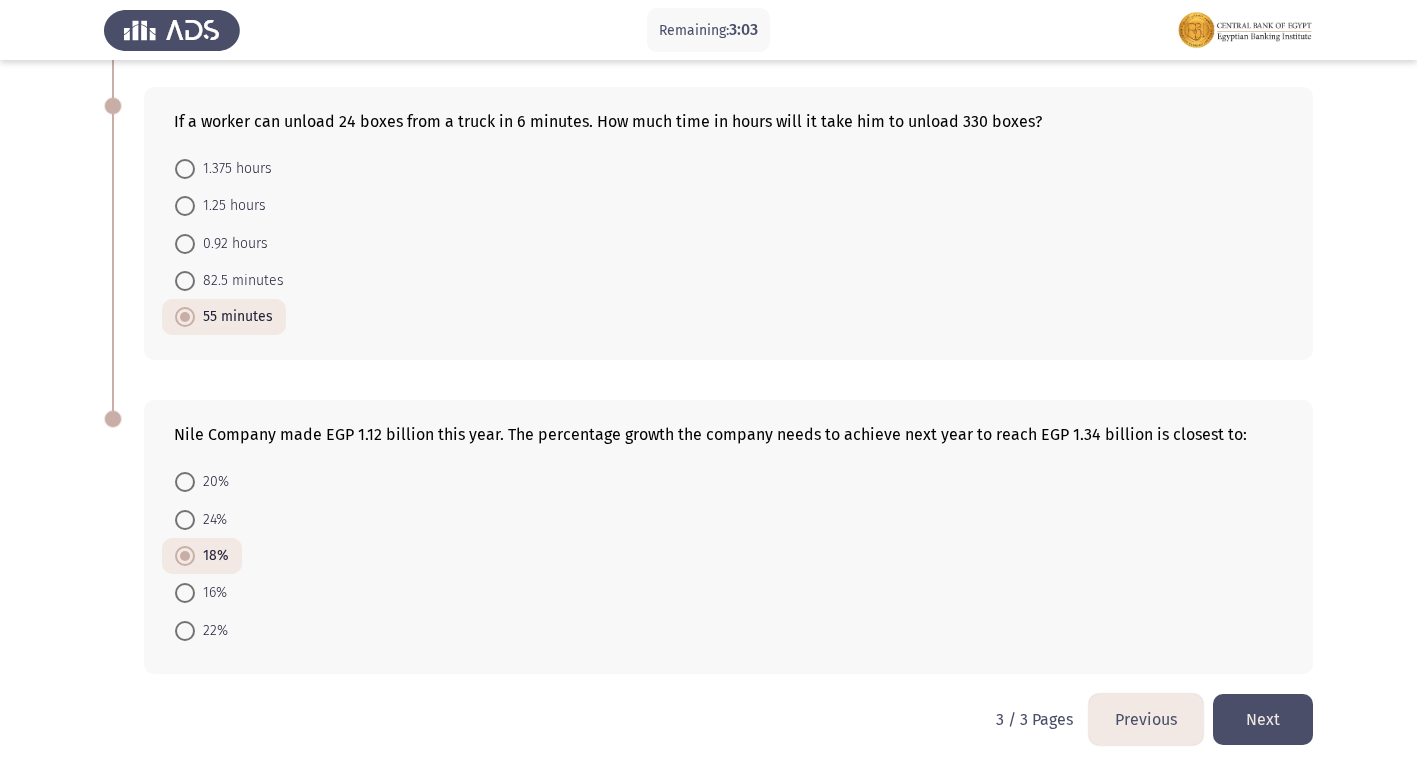 click on "Next" 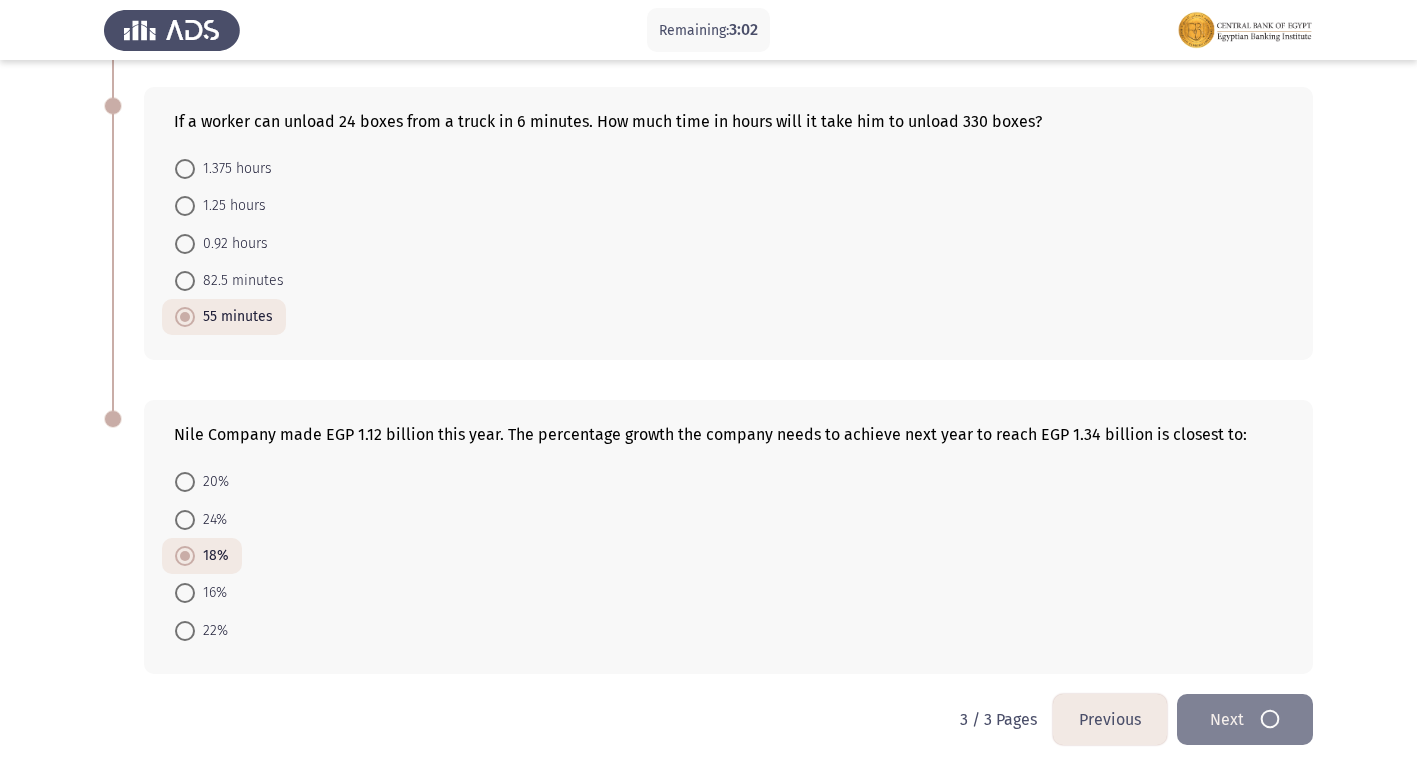 scroll, scrollTop: 0, scrollLeft: 0, axis: both 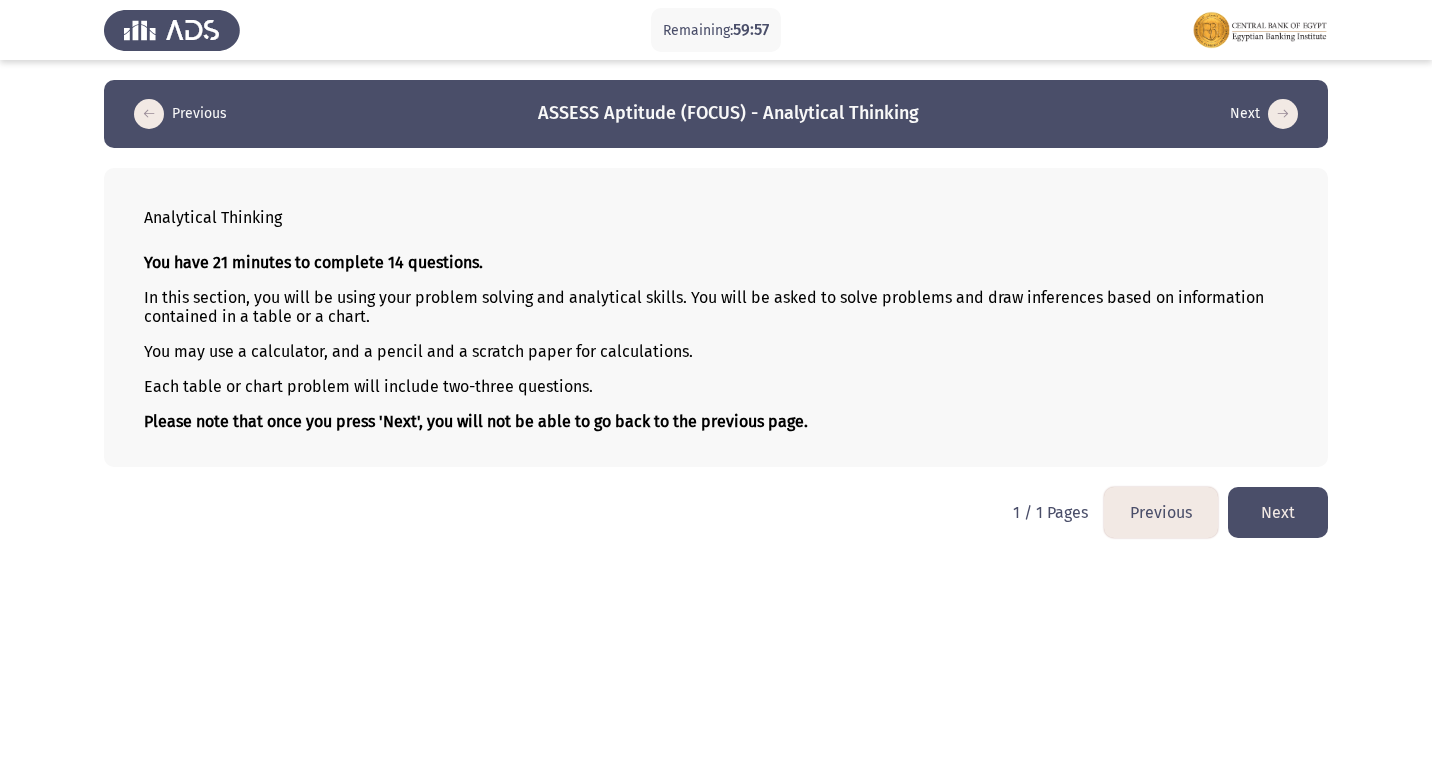 click on "Next" 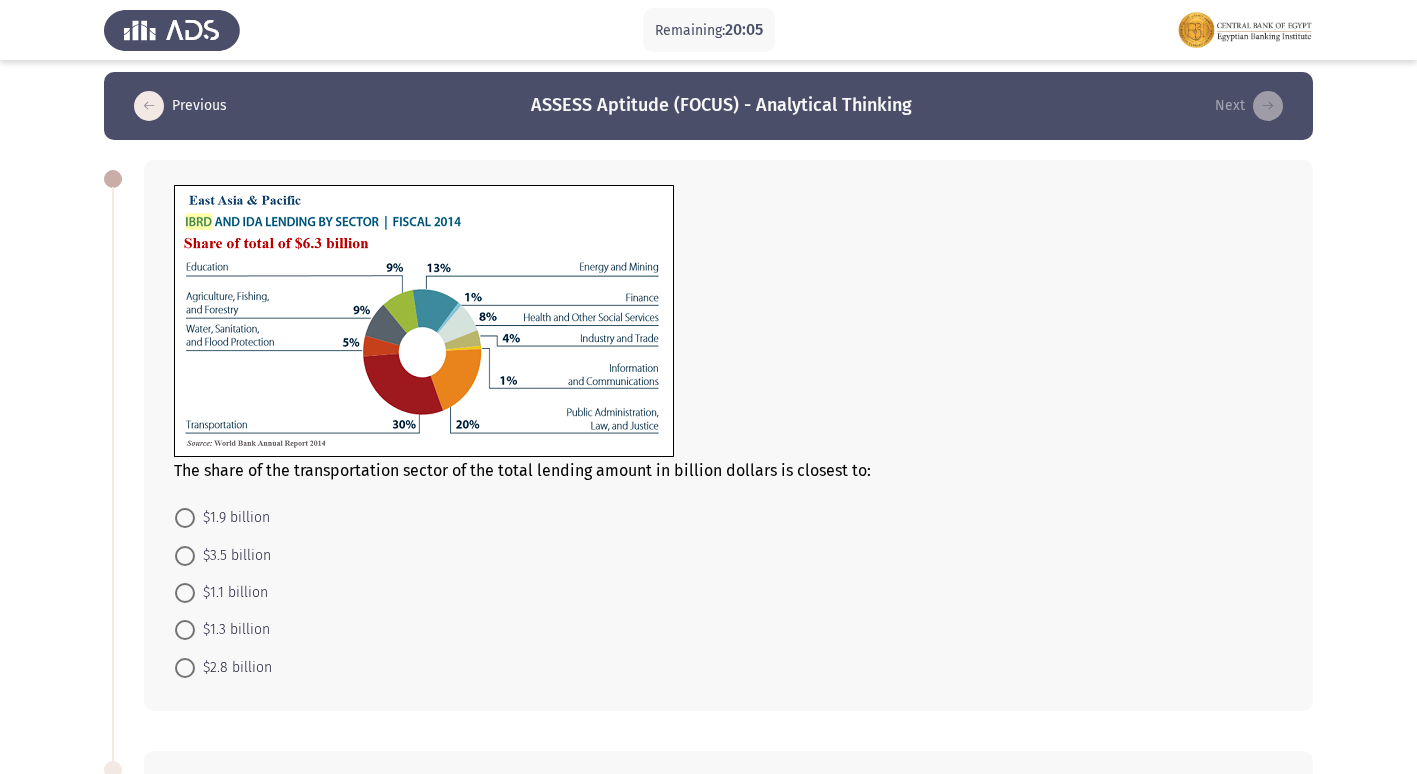 scroll, scrollTop: 0, scrollLeft: 0, axis: both 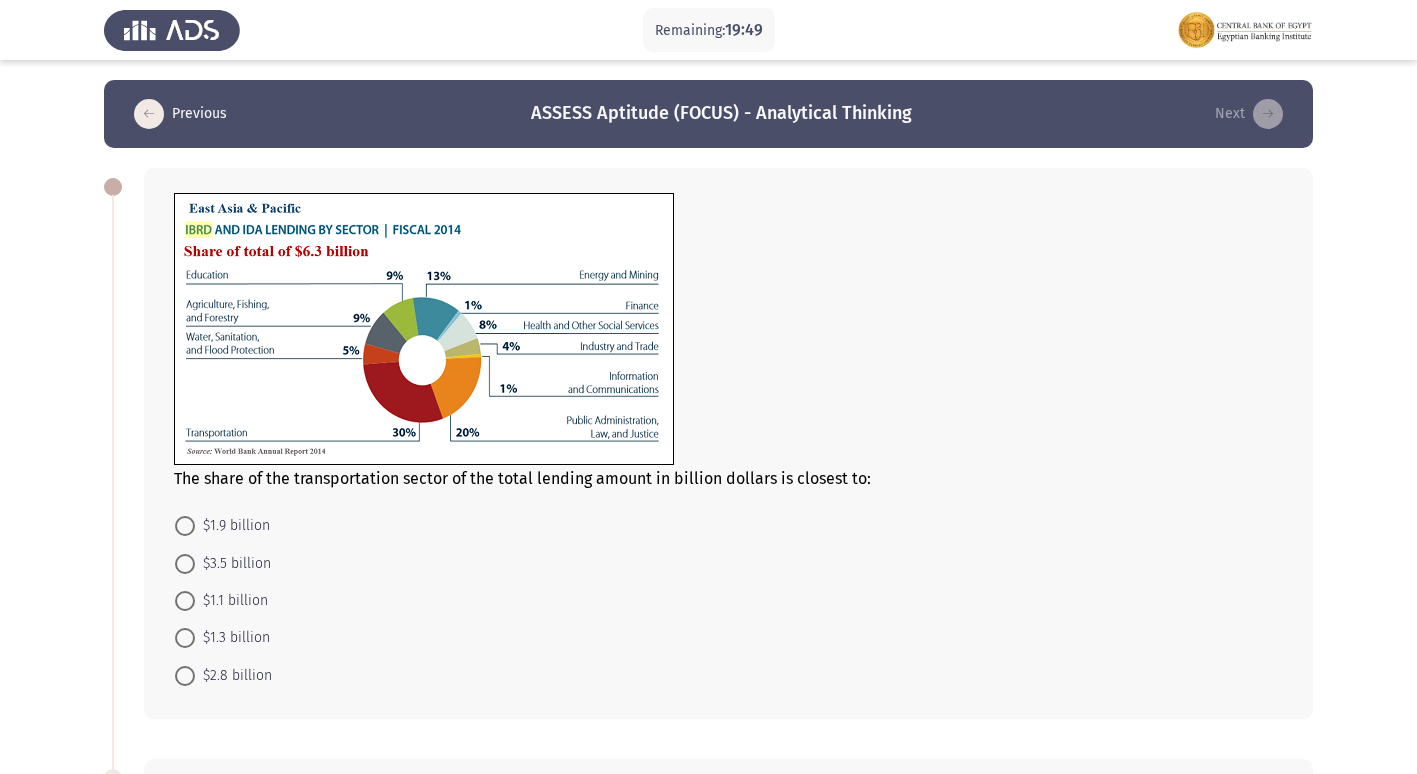 click on "$1.9 billion" at bounding box center [232, 526] 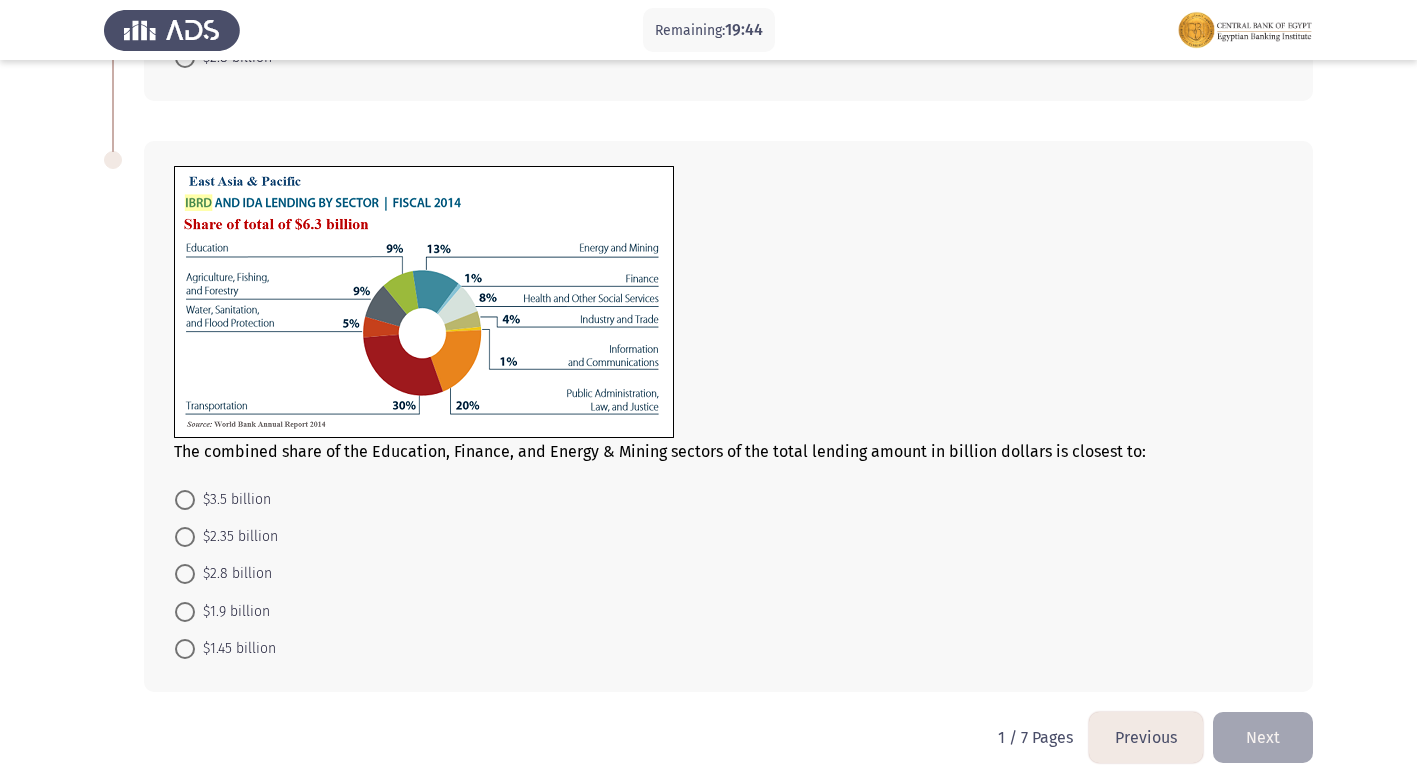 scroll, scrollTop: 634, scrollLeft: 0, axis: vertical 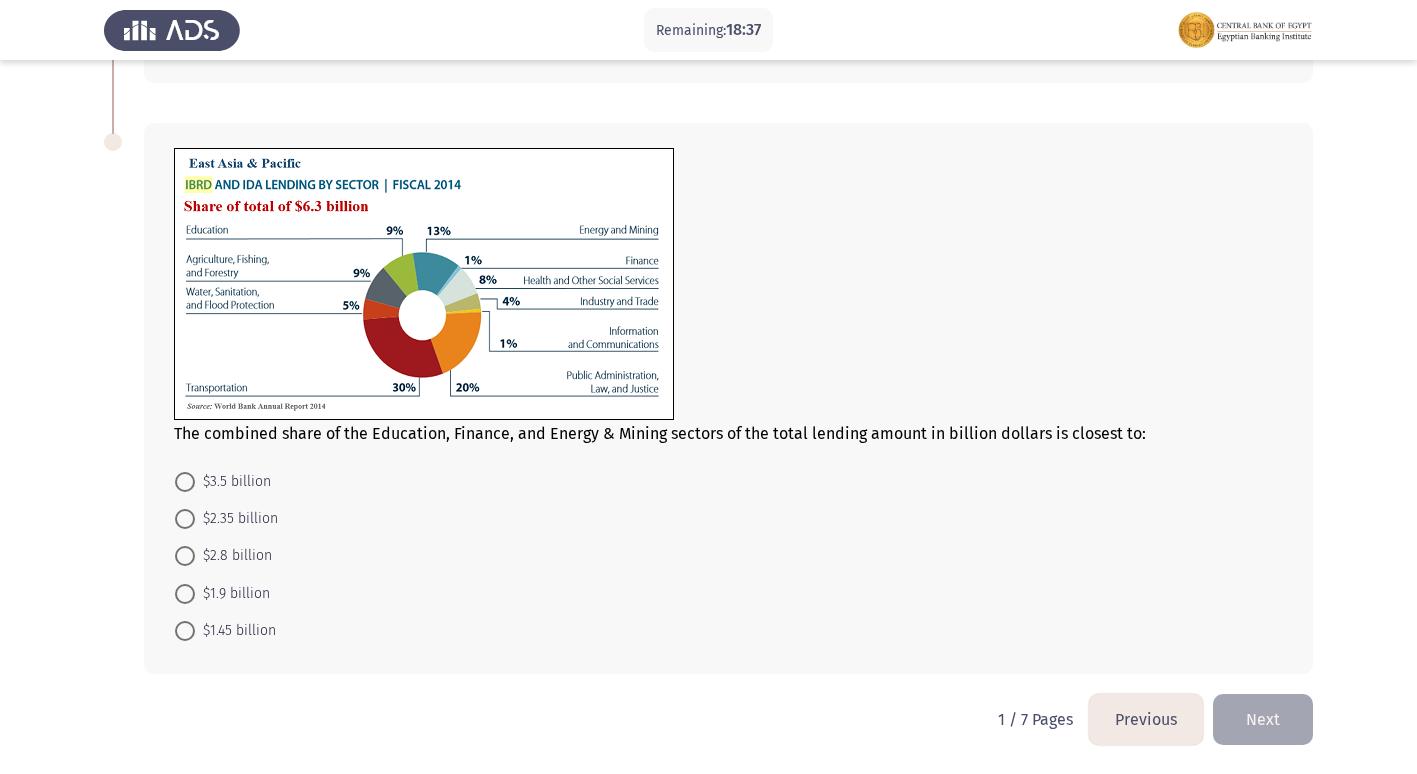 click at bounding box center (185, 631) 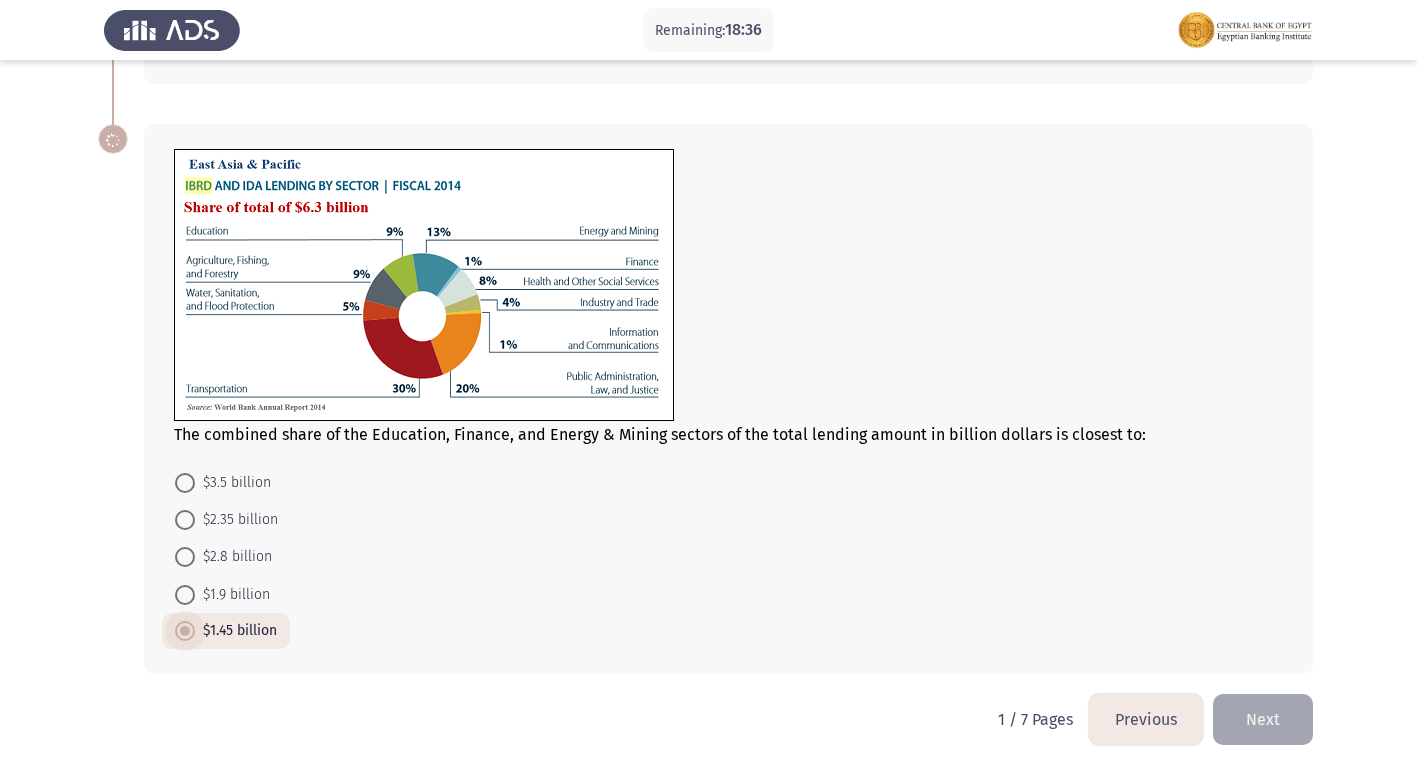 scroll, scrollTop: 633, scrollLeft: 0, axis: vertical 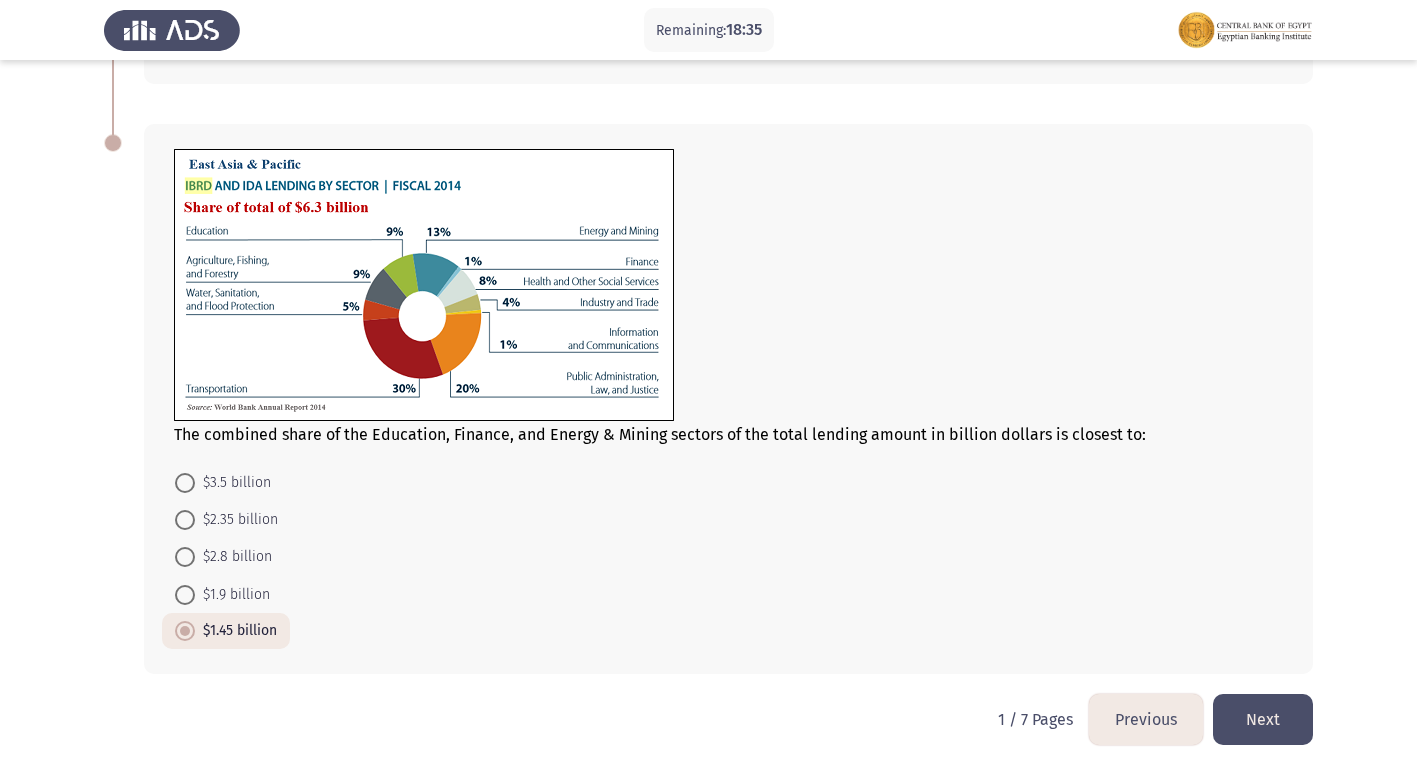 click on "Next" 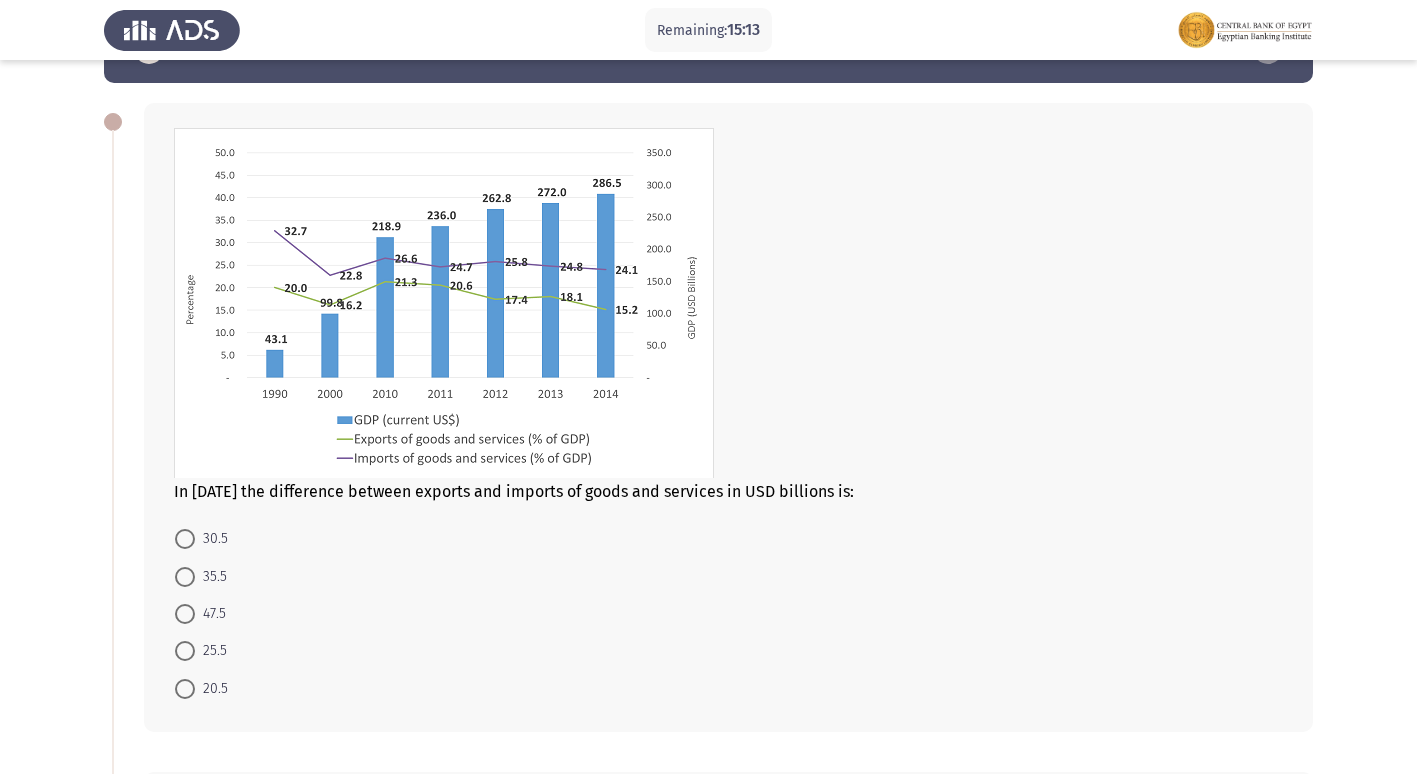 scroll, scrollTop: 100, scrollLeft: 0, axis: vertical 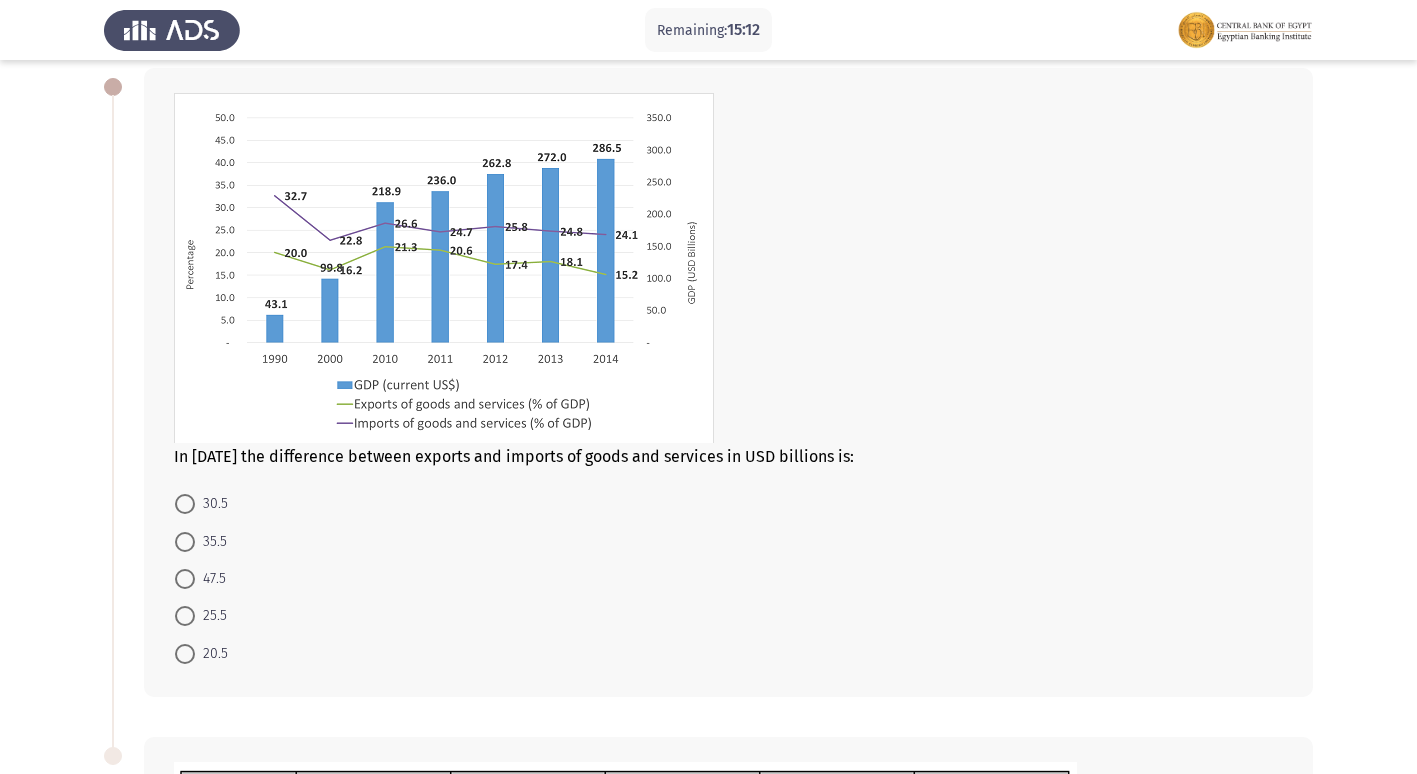 drag, startPoint x: 288, startPoint y: 457, endPoint x: 473, endPoint y: 454, distance: 185.02432 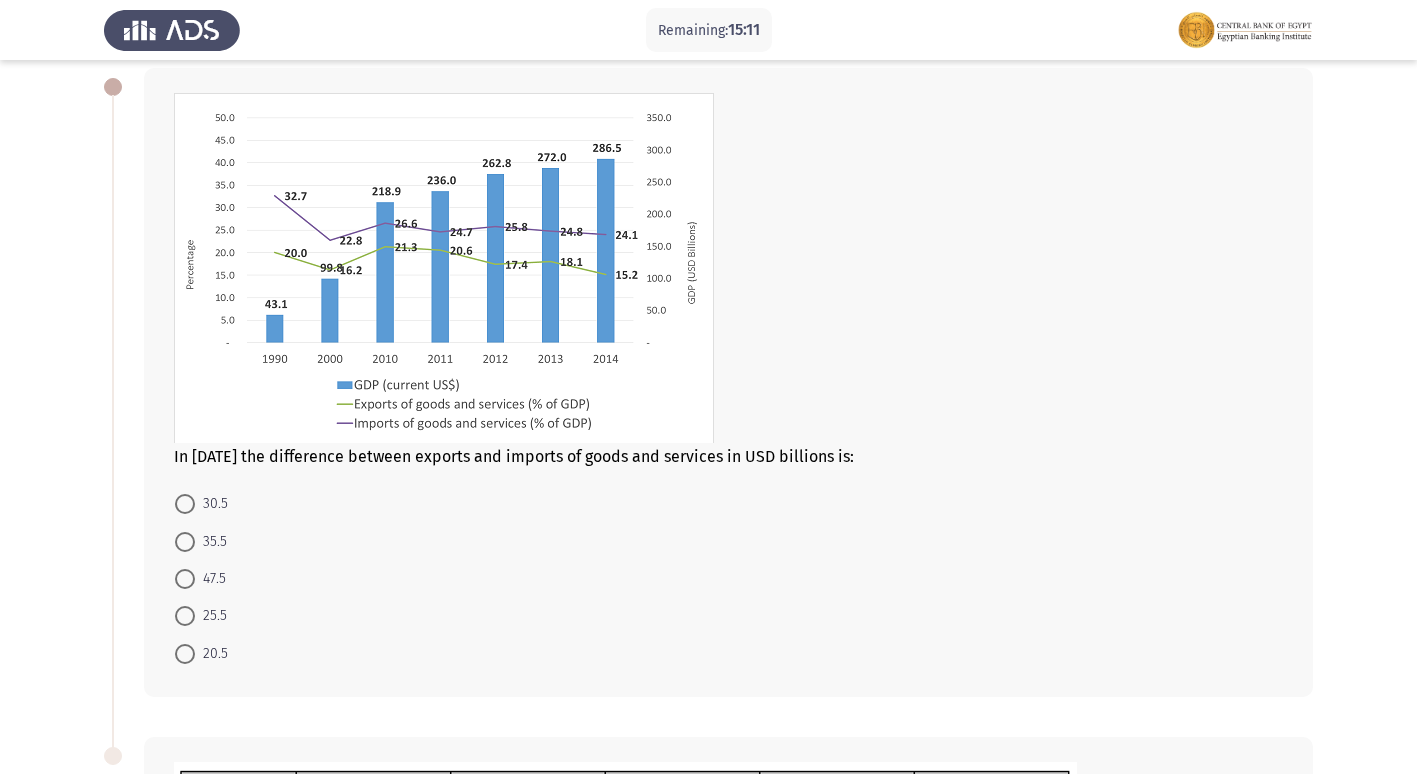 click on "In 2014 the difference between exports and imports of goods and services in USD billions is:" 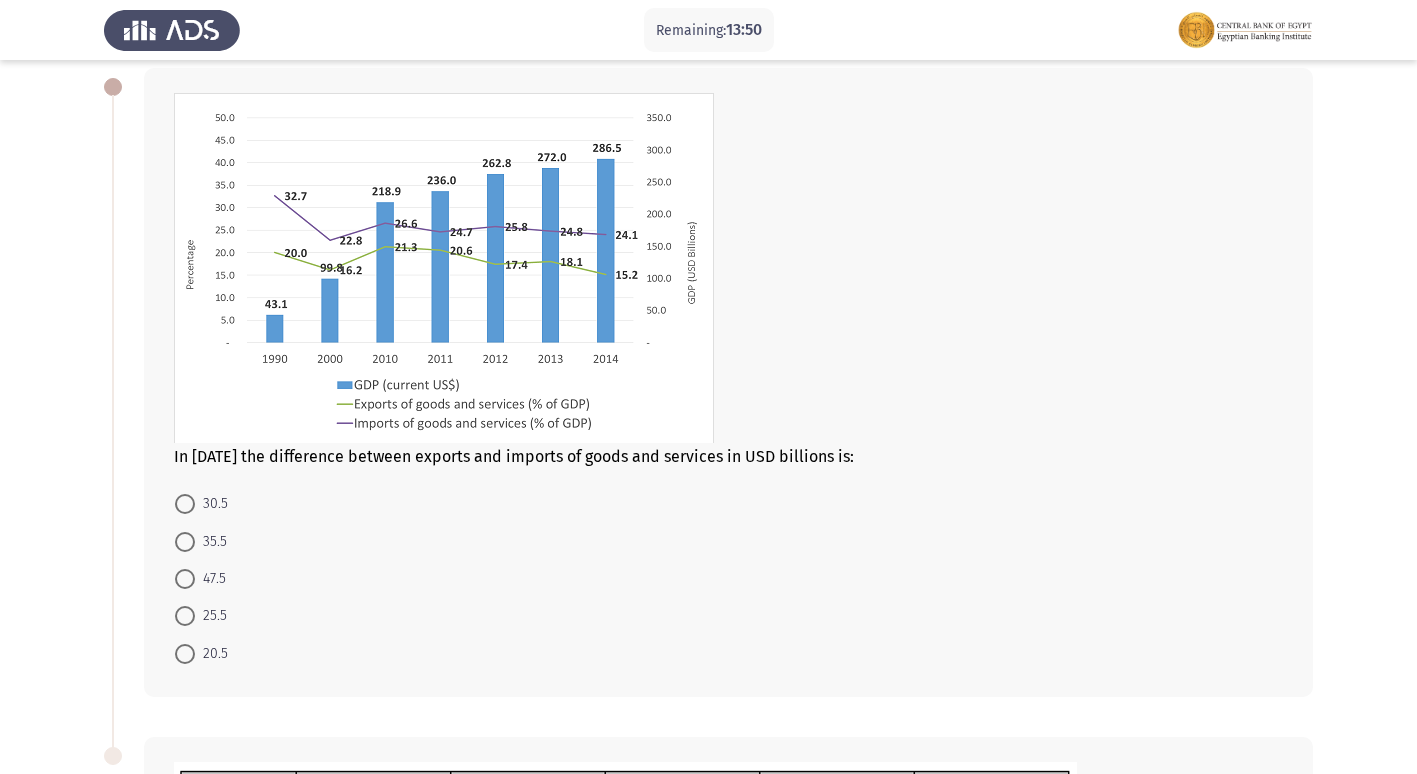 click at bounding box center [185, 504] 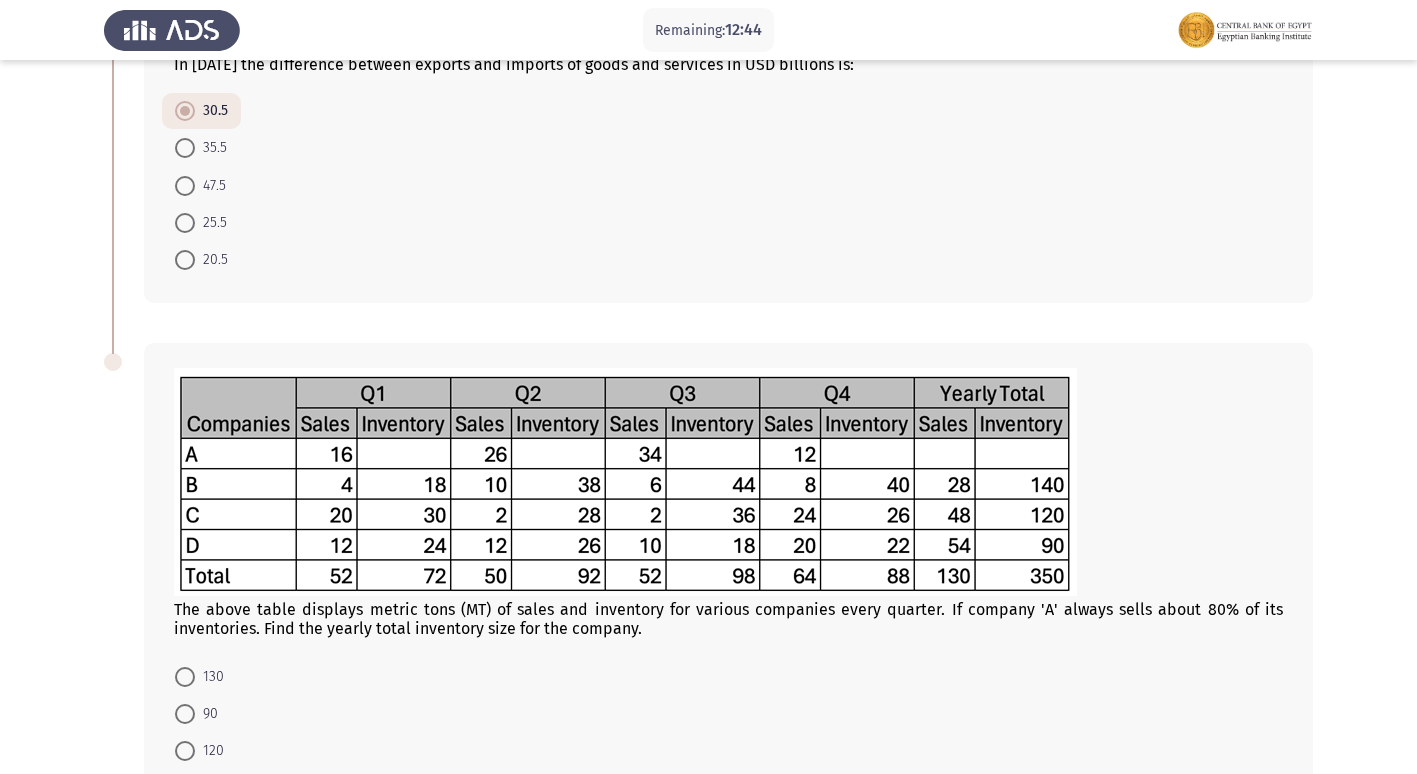 scroll, scrollTop: 687, scrollLeft: 0, axis: vertical 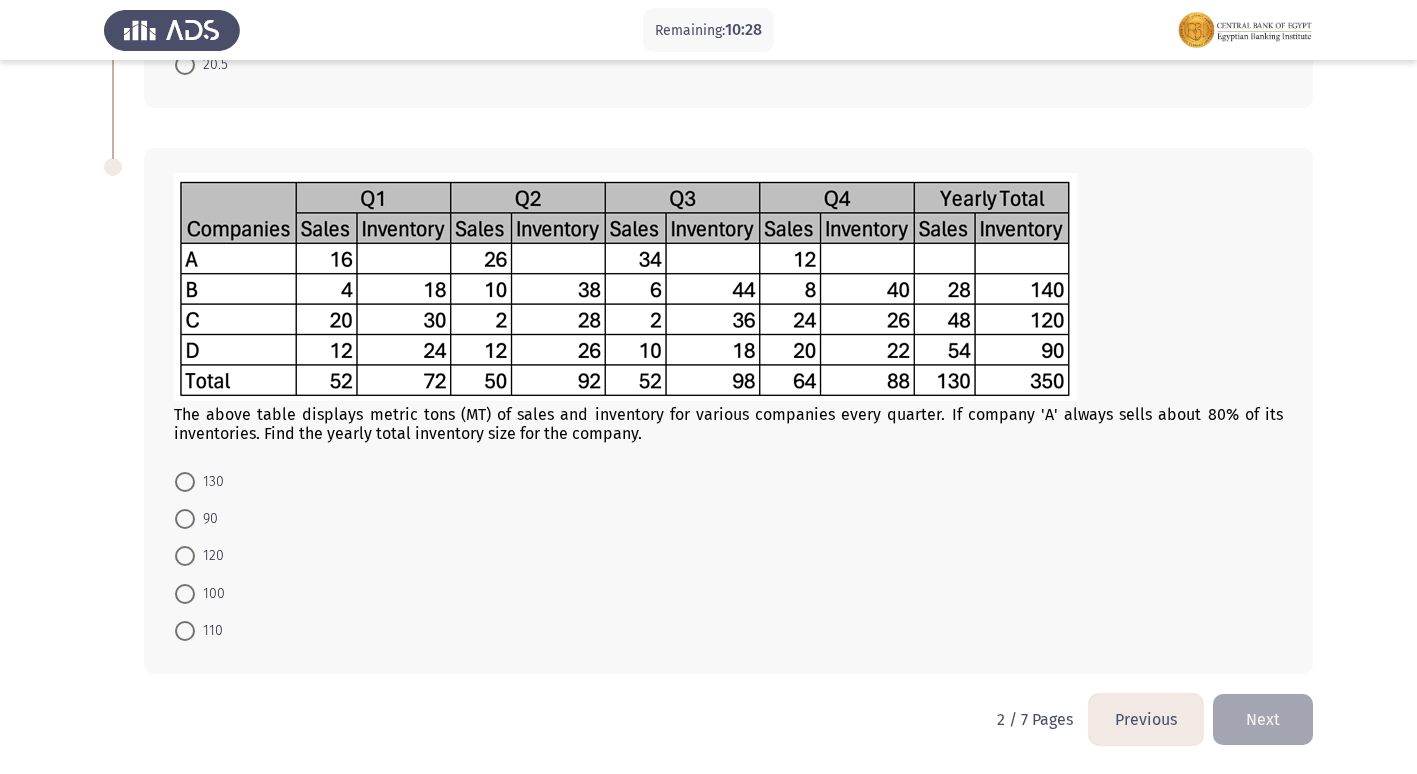 click on "90" at bounding box center [206, 519] 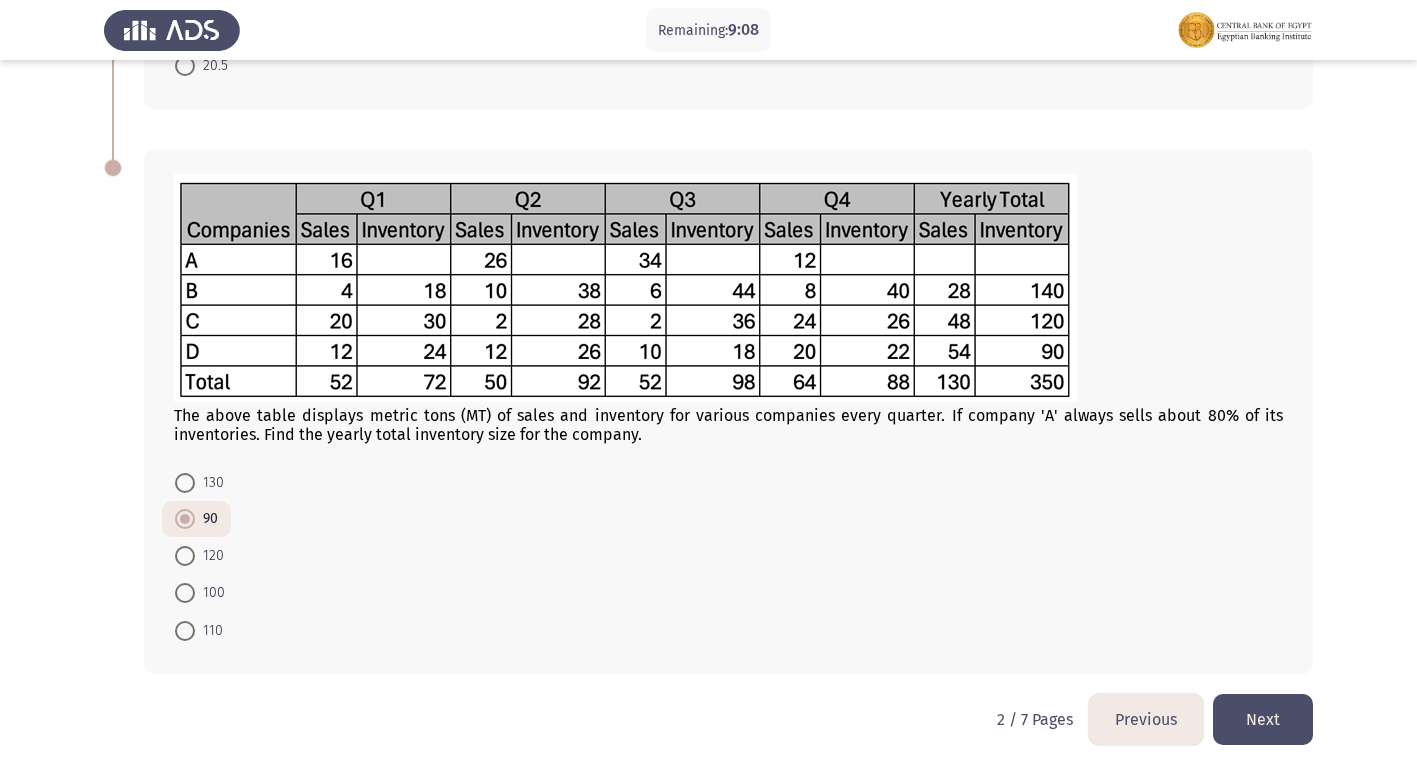 click on "Next" 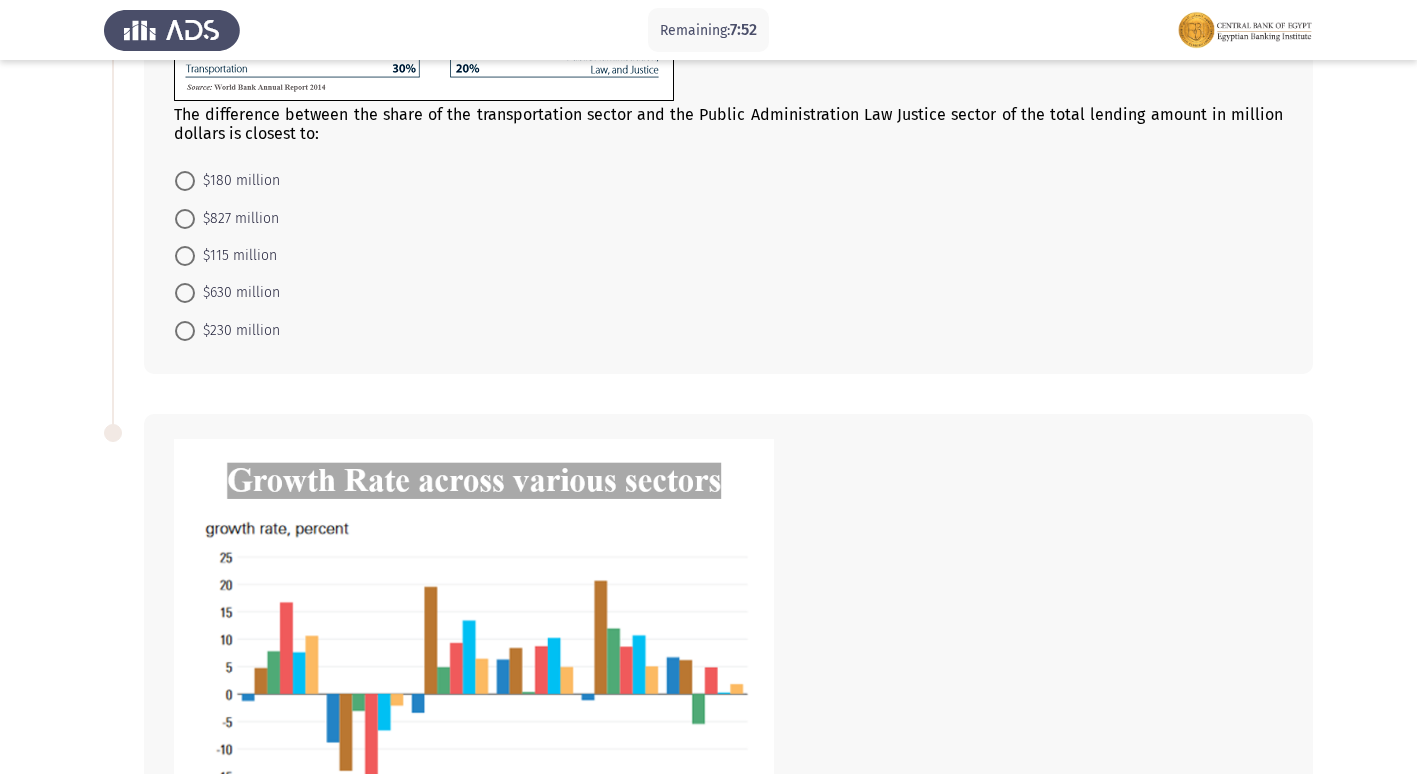 scroll, scrollTop: 400, scrollLeft: 0, axis: vertical 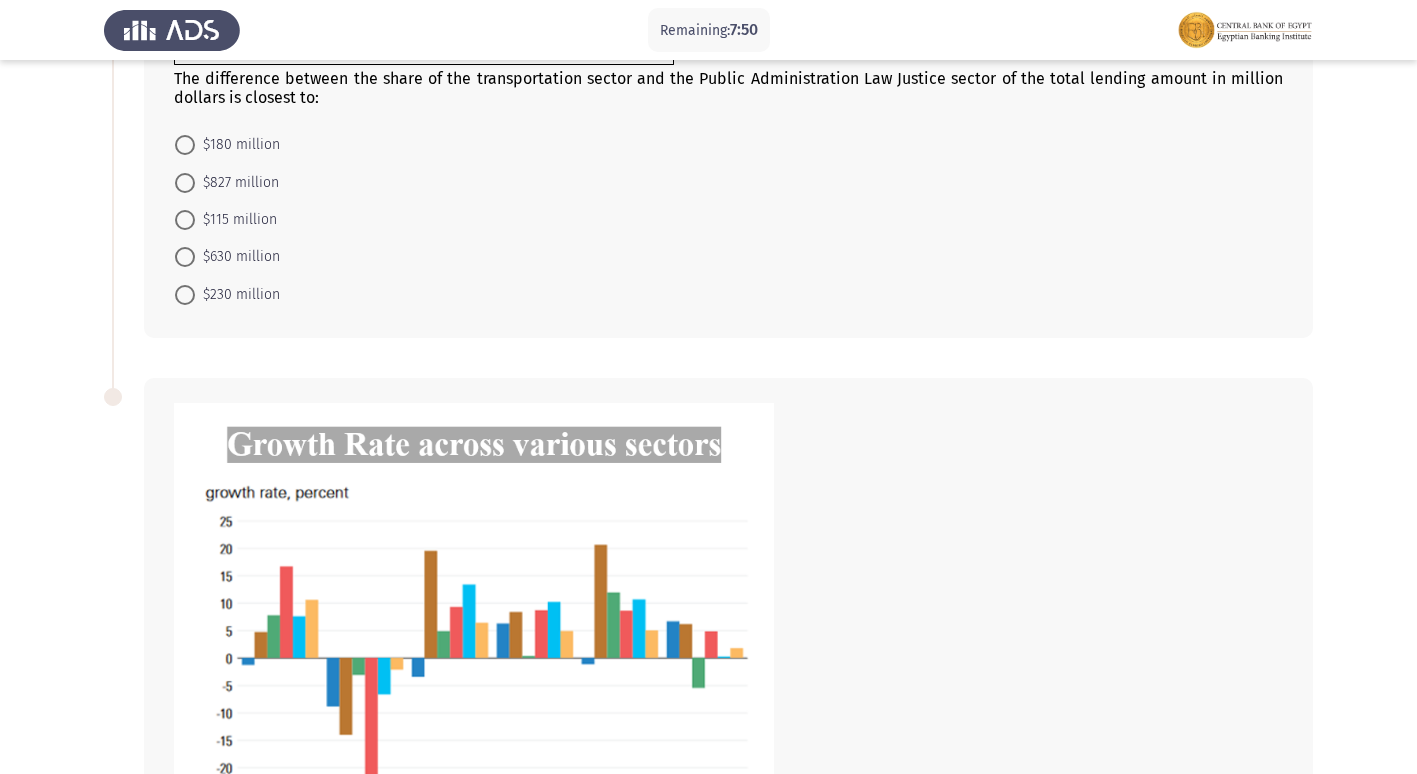 click at bounding box center (185, 145) 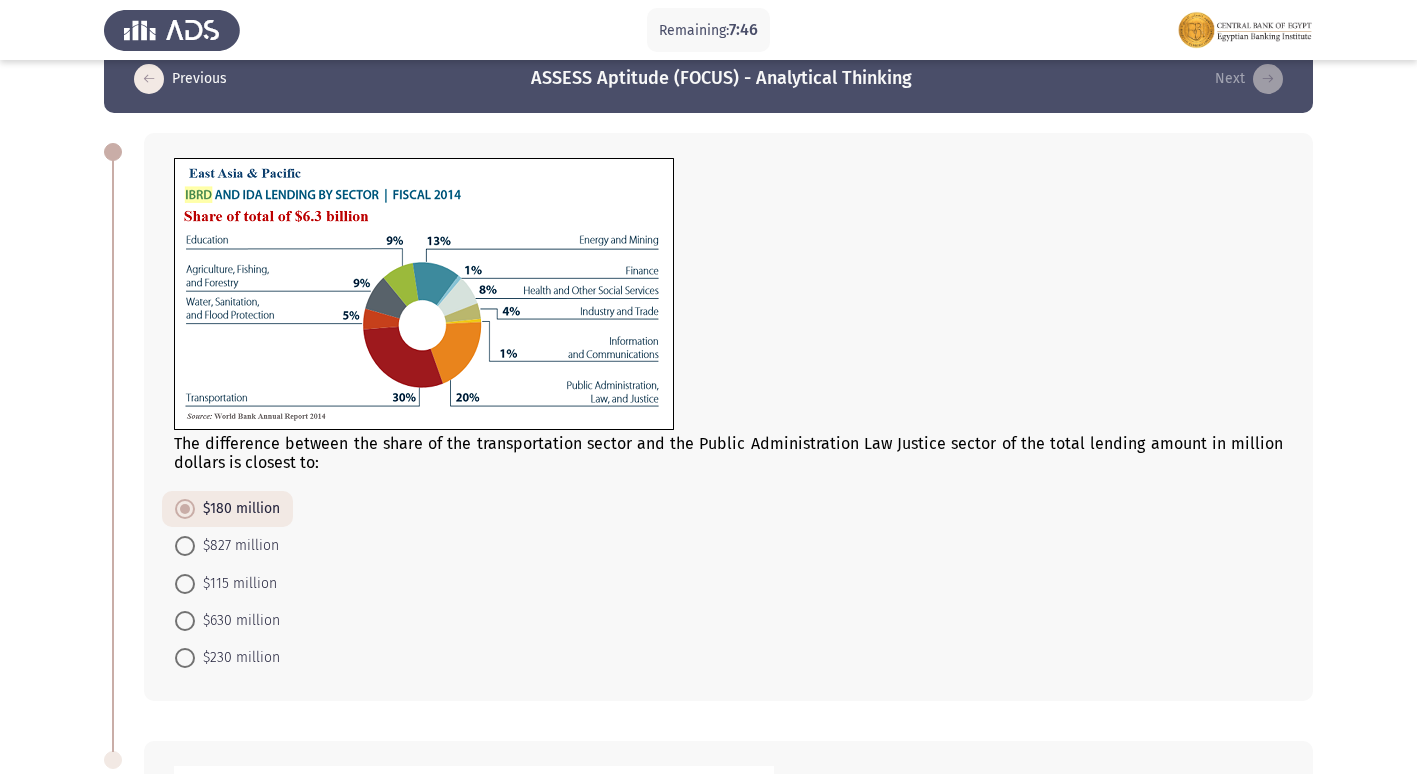 scroll, scrollTop: 0, scrollLeft: 0, axis: both 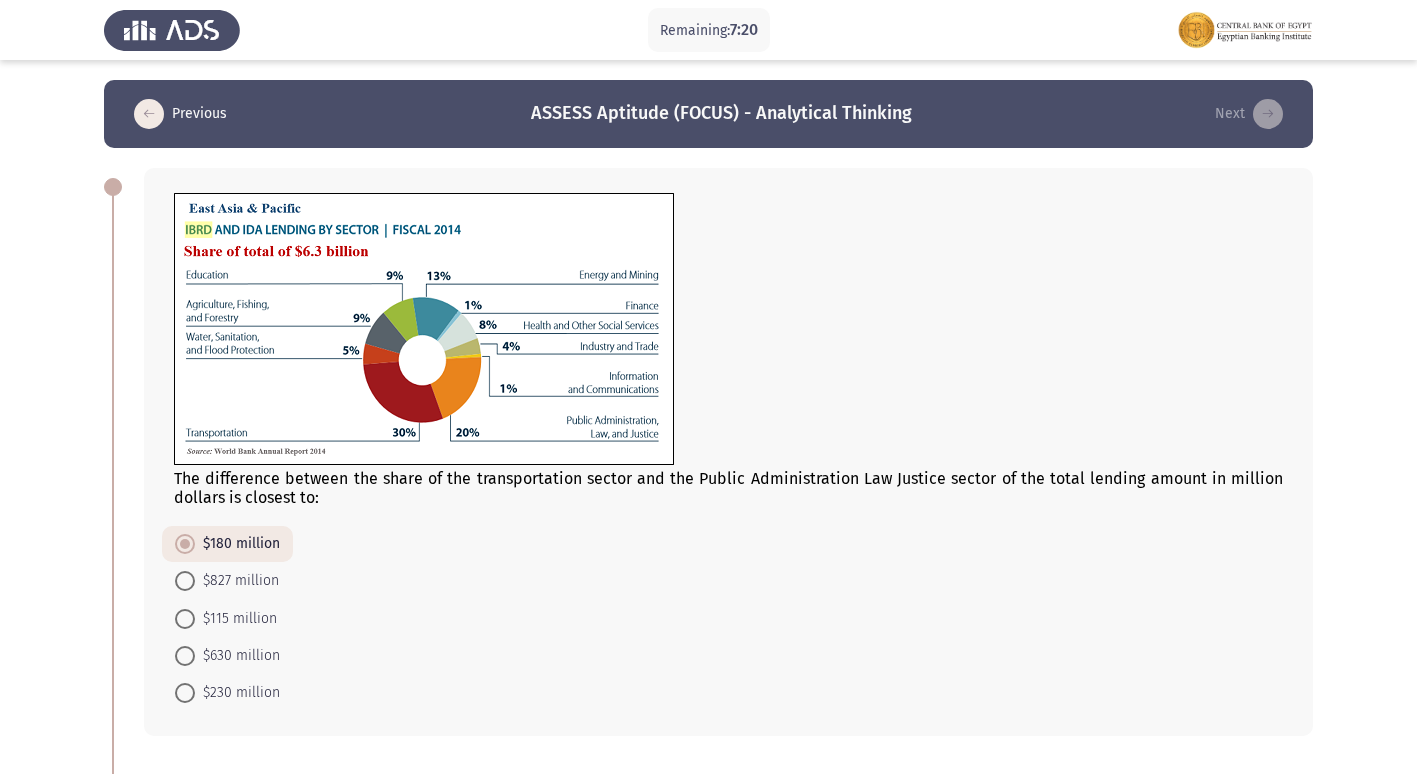 click on "$630 million" at bounding box center (237, 656) 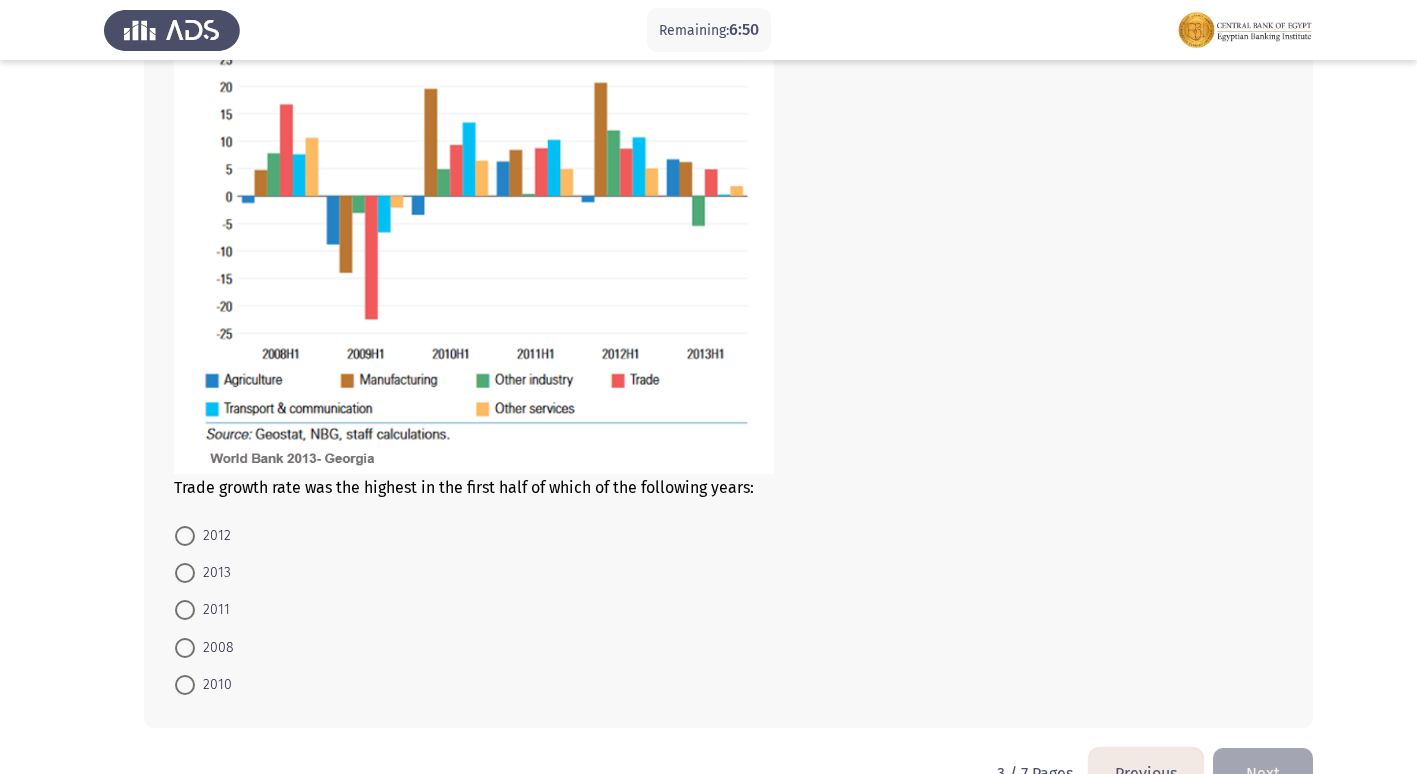 scroll, scrollTop: 814, scrollLeft: 0, axis: vertical 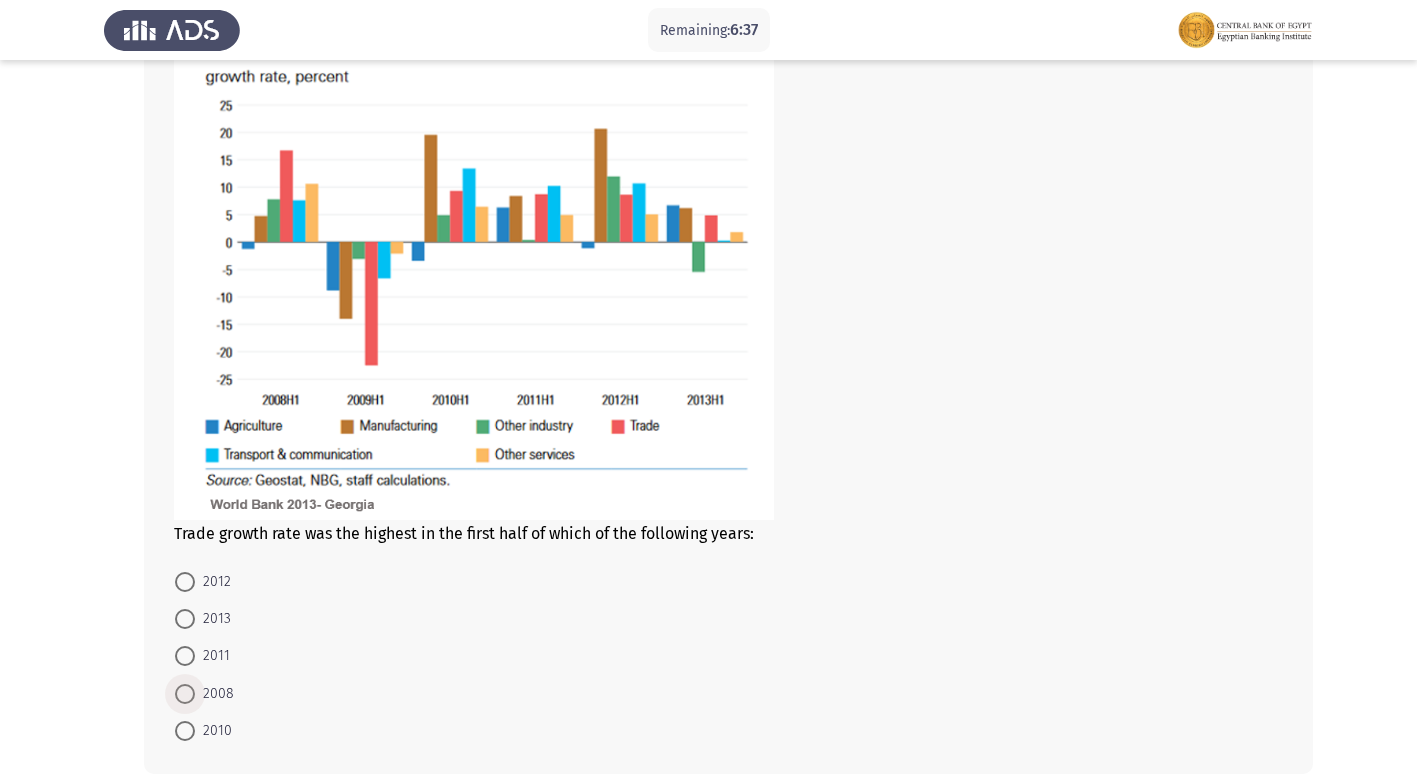 click on "2008" at bounding box center [214, 694] 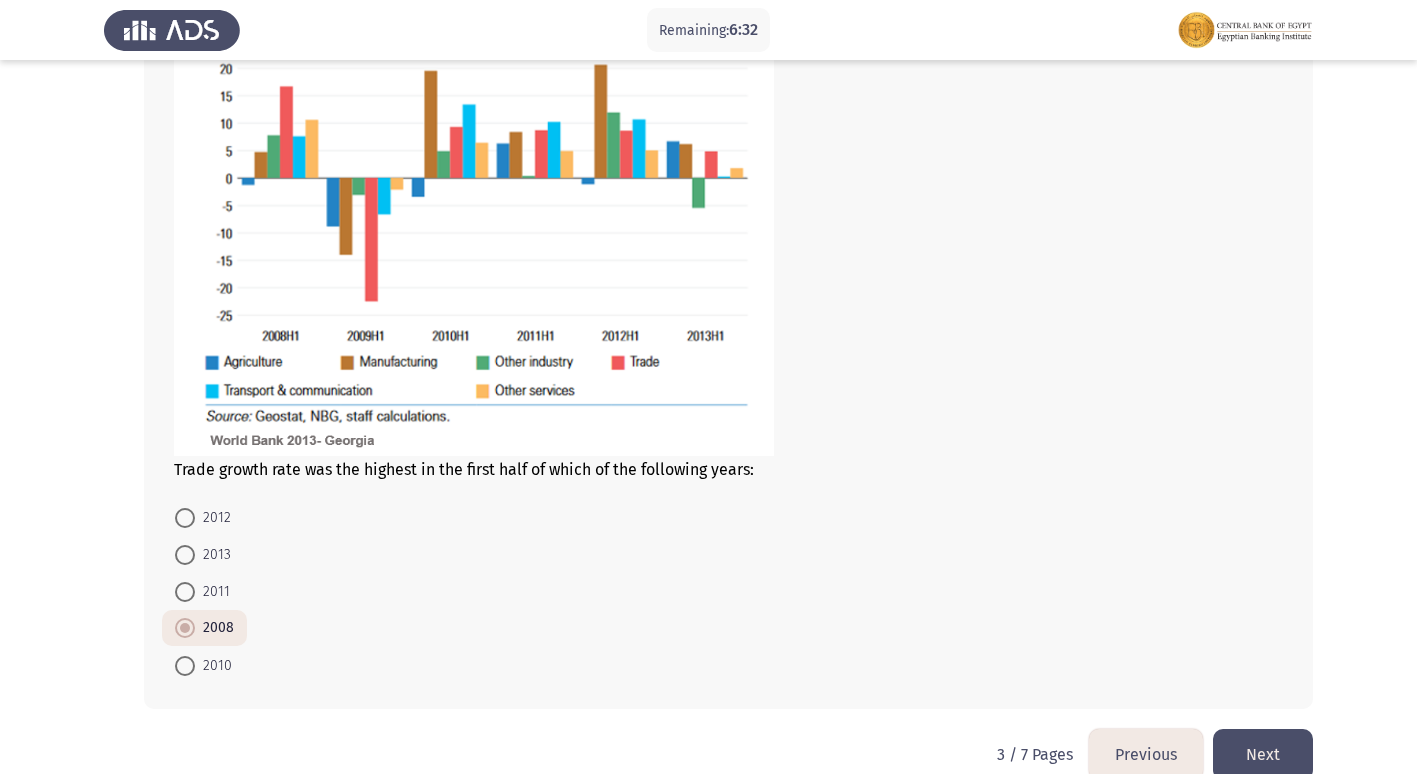 scroll, scrollTop: 913, scrollLeft: 0, axis: vertical 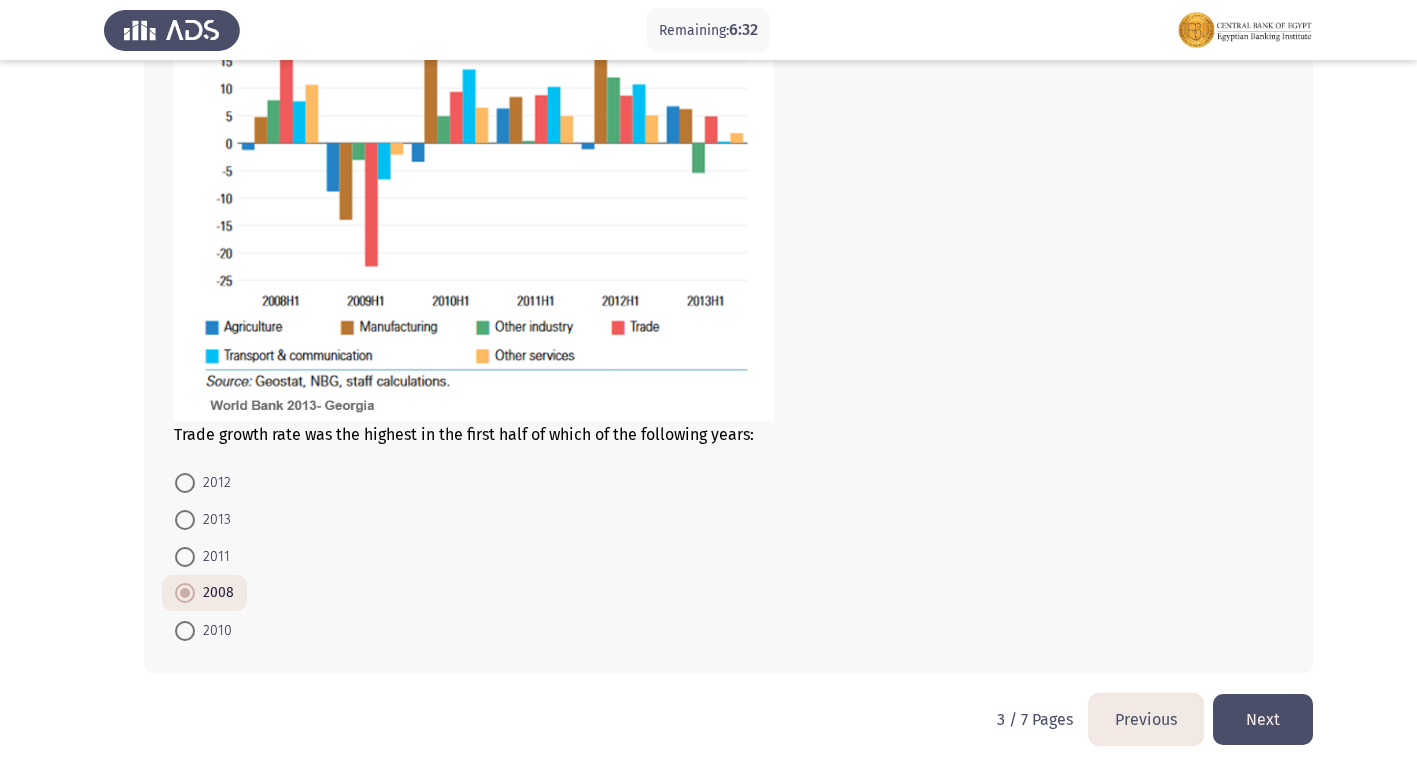 click on "Next" 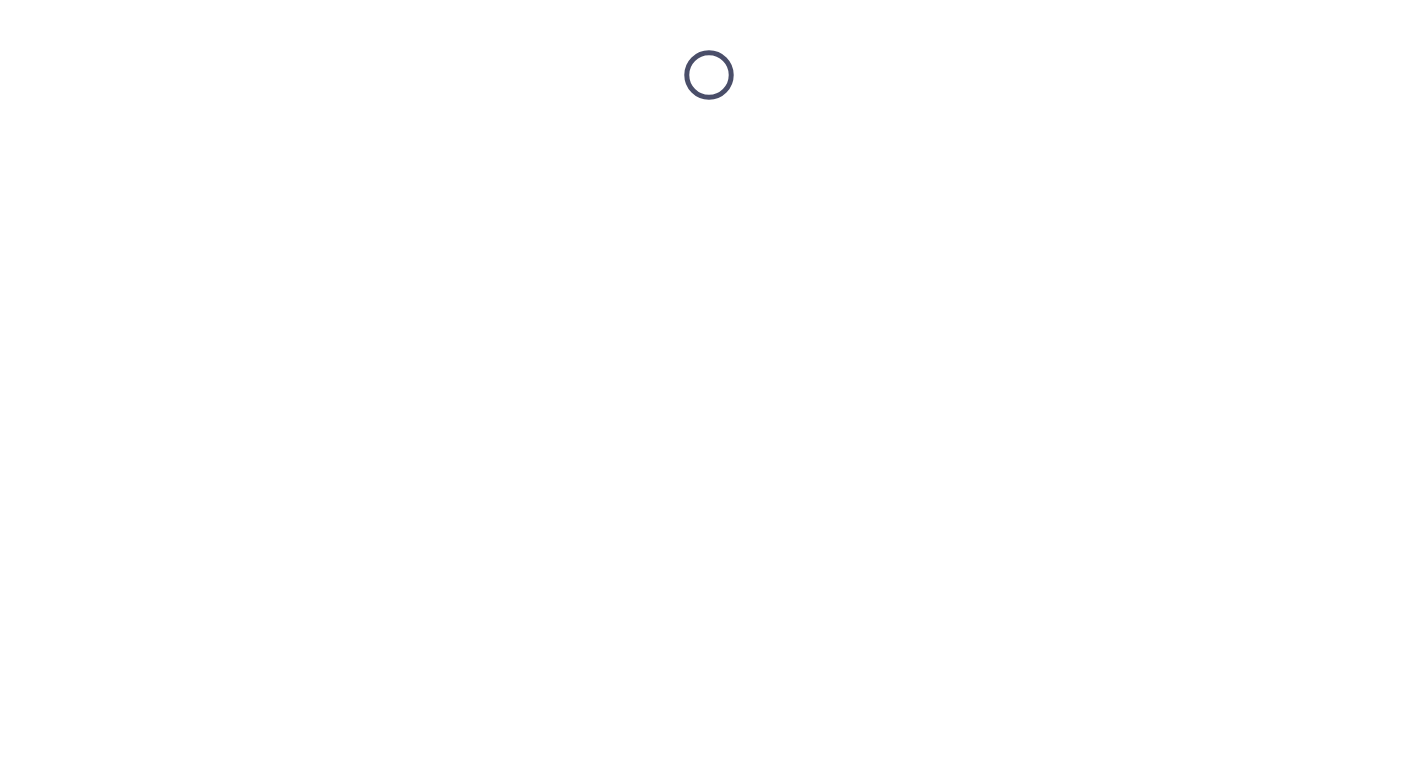 scroll, scrollTop: 0, scrollLeft: 0, axis: both 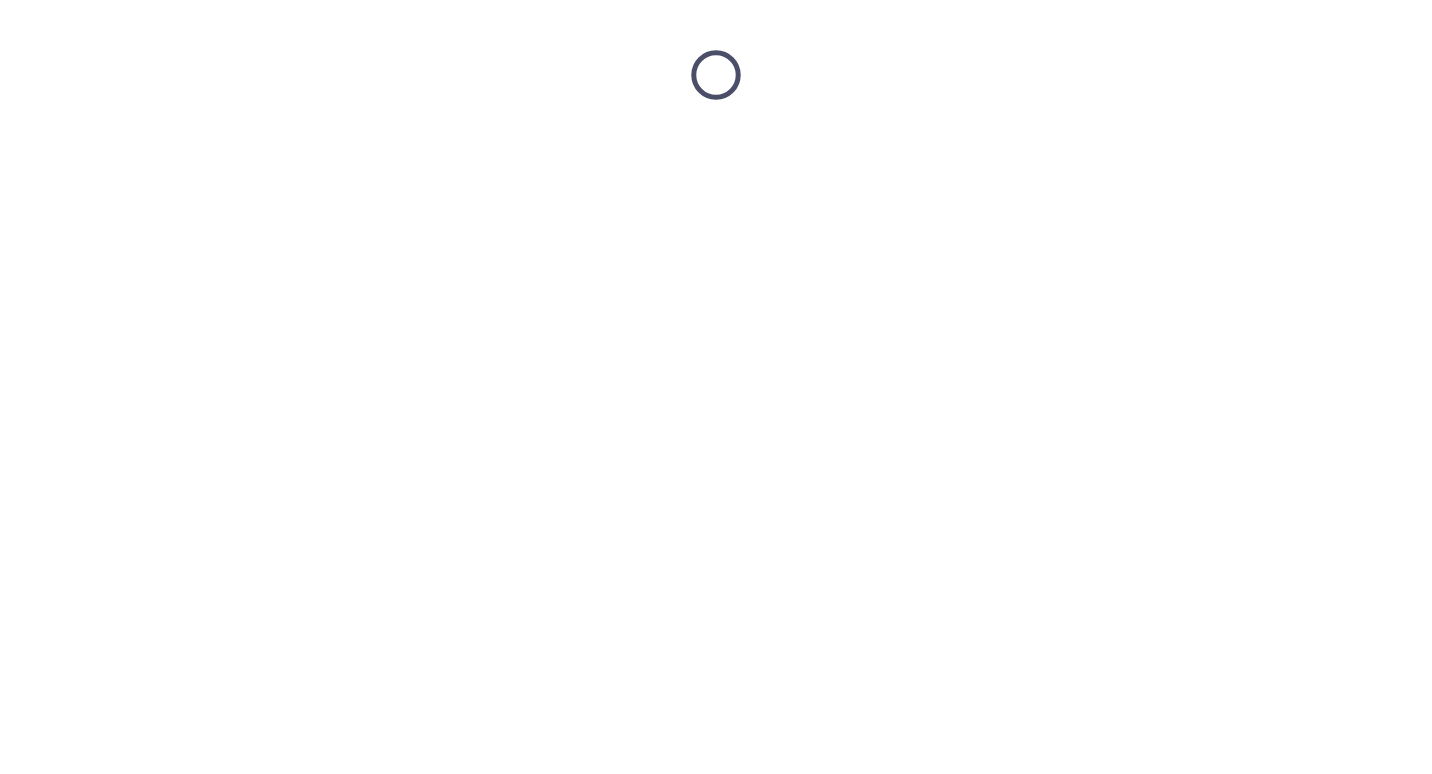 click at bounding box center (716, 75) 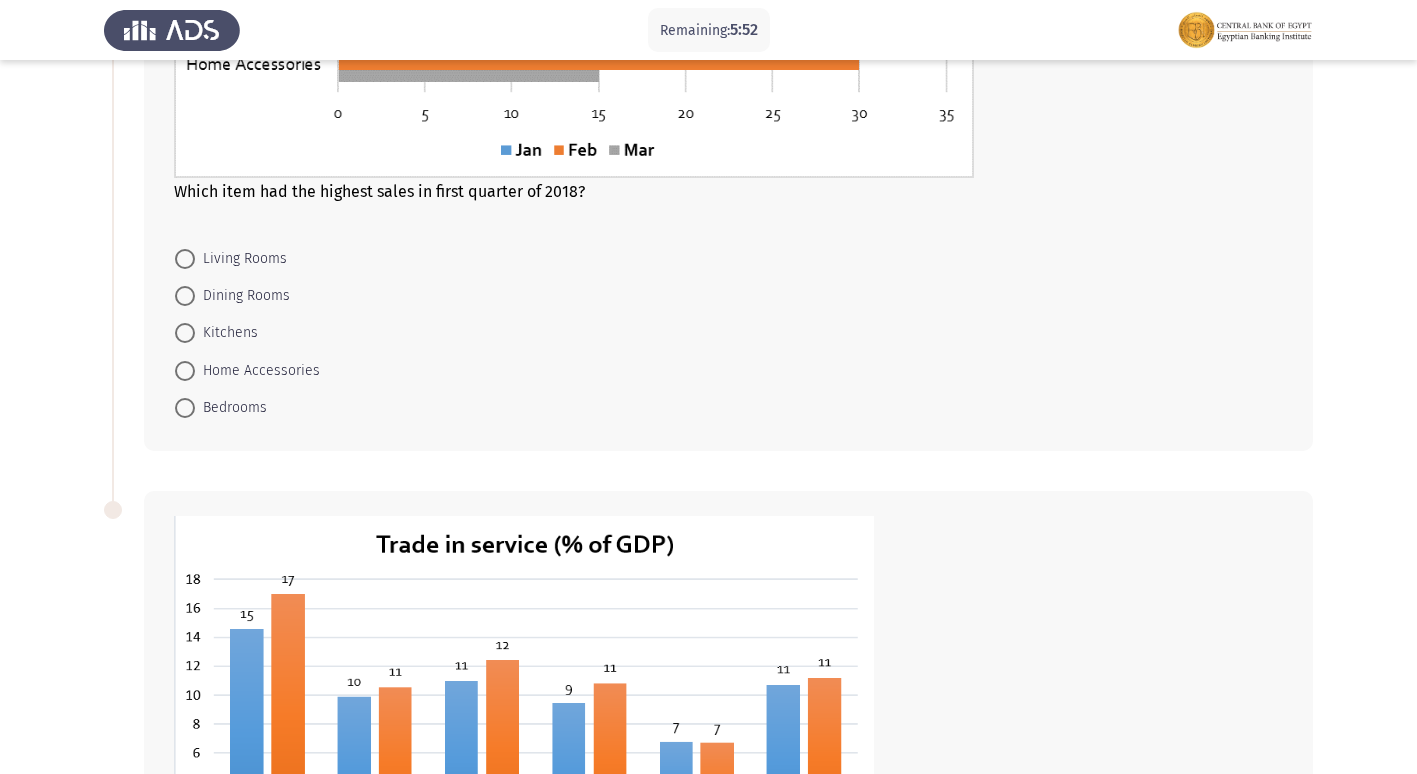 scroll, scrollTop: 500, scrollLeft: 0, axis: vertical 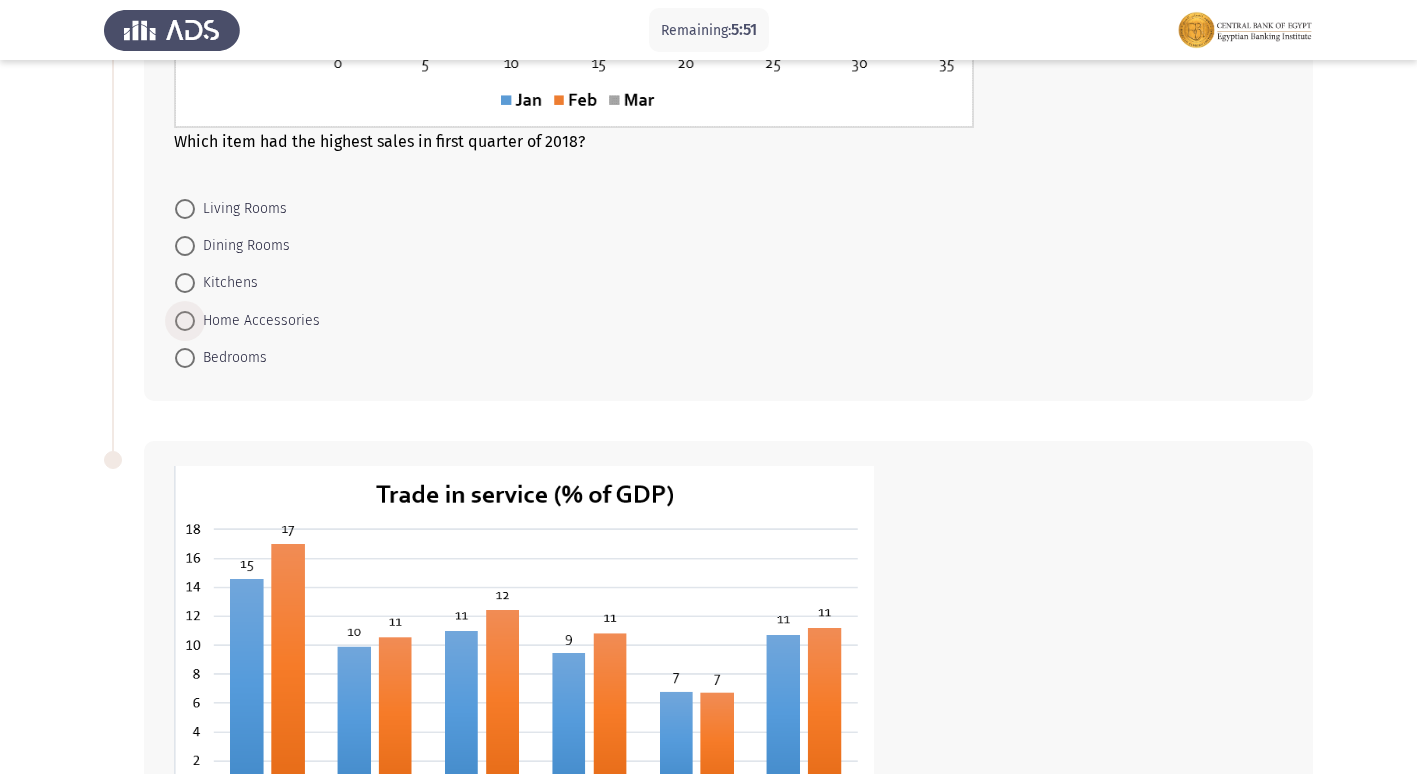 click on "Home Accessories" at bounding box center (257, 321) 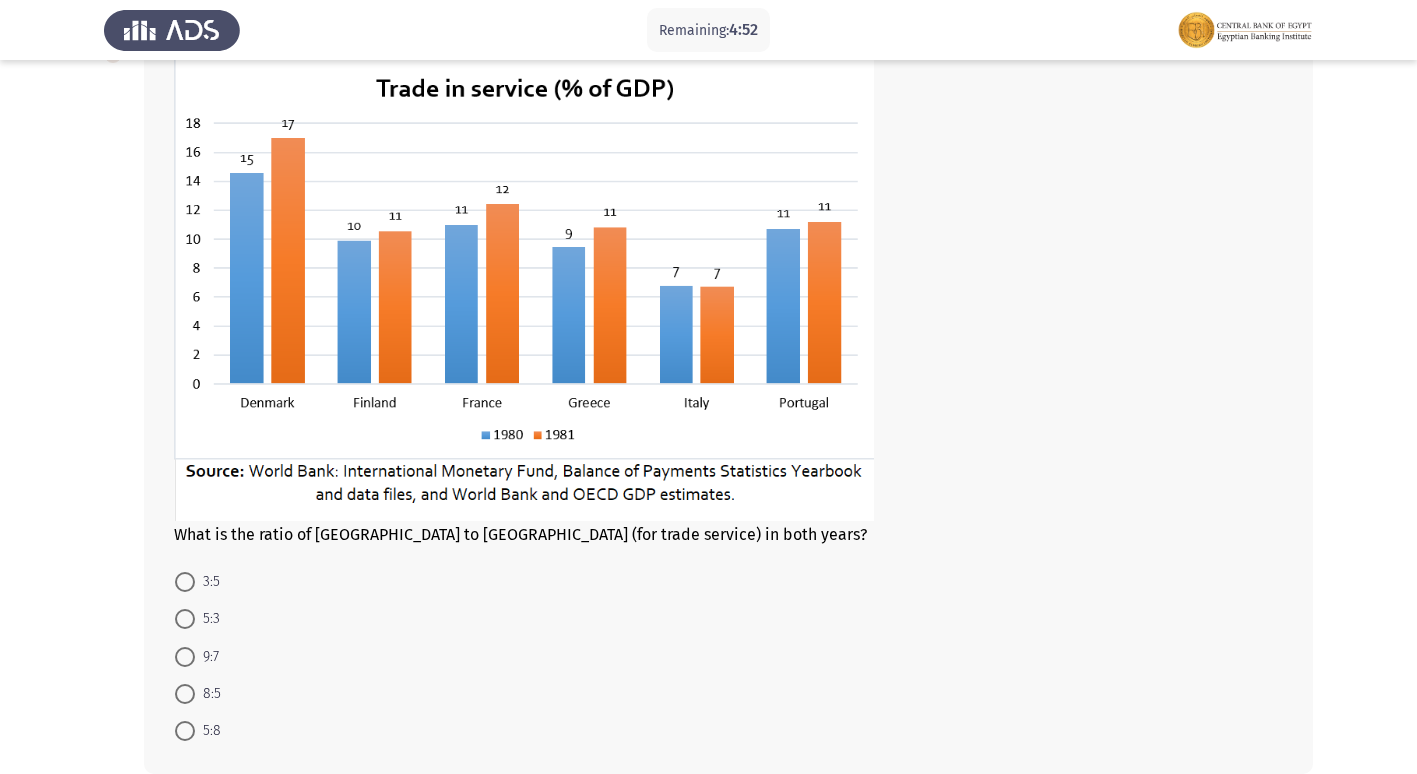 scroll, scrollTop: 1005, scrollLeft: 0, axis: vertical 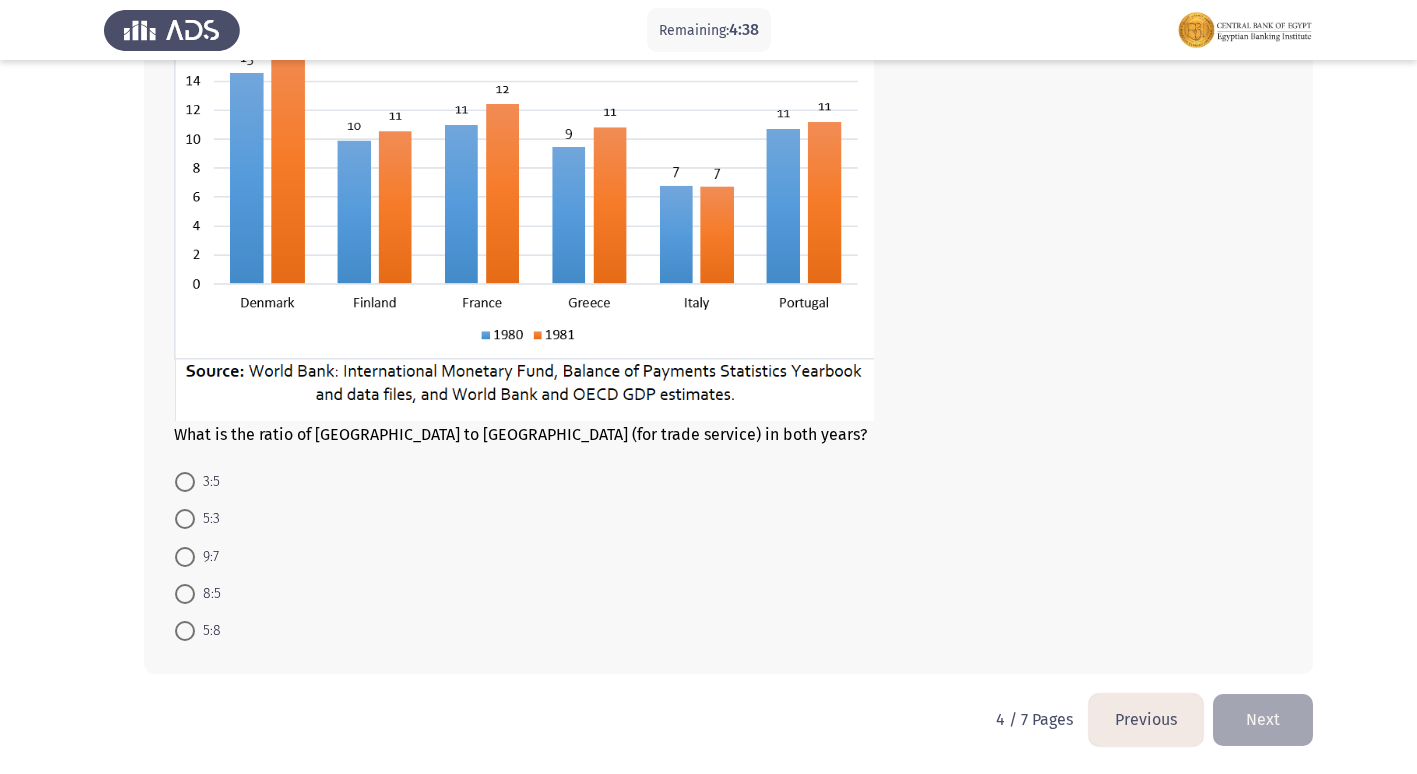 click on "3:5" at bounding box center [207, 482] 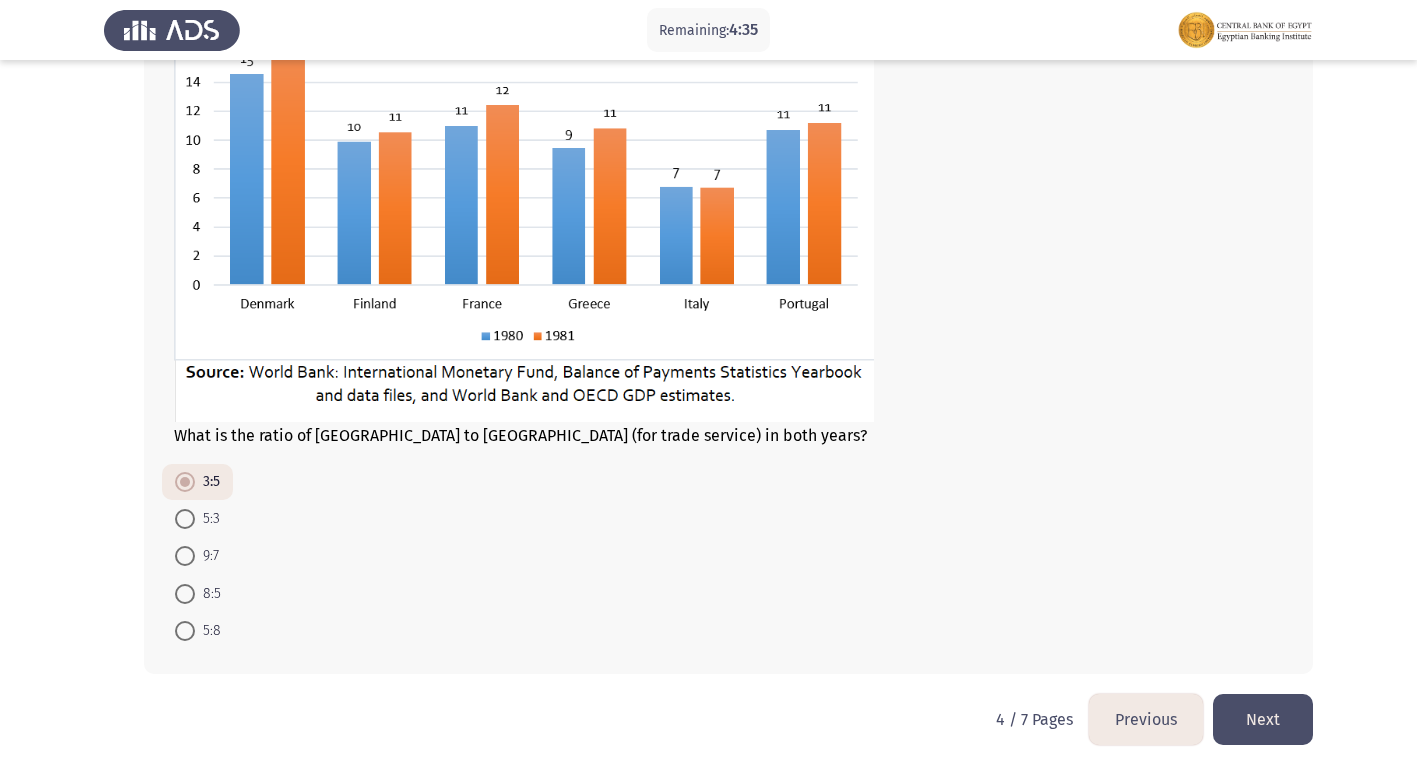 click on "Next" 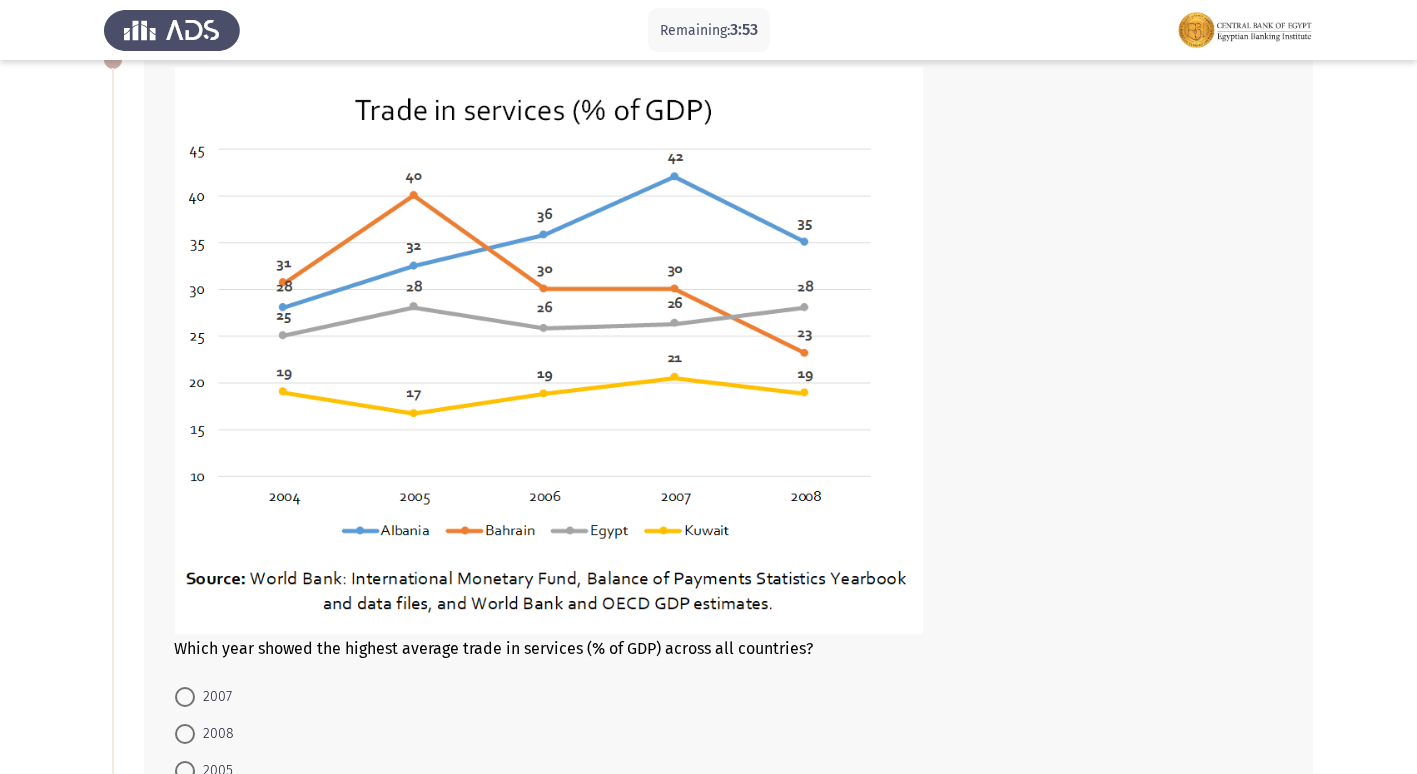 scroll, scrollTop: 425, scrollLeft: 0, axis: vertical 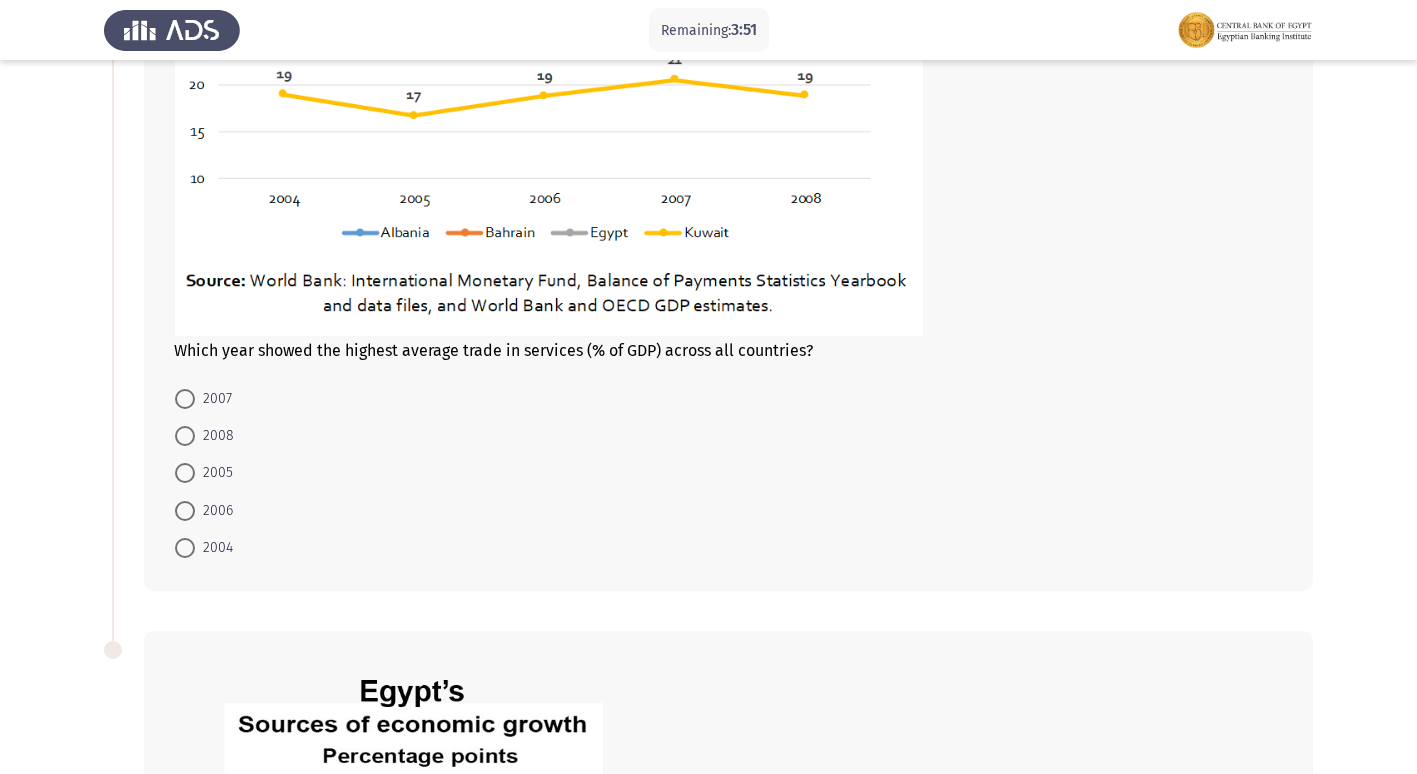 click on "2007" at bounding box center (213, 399) 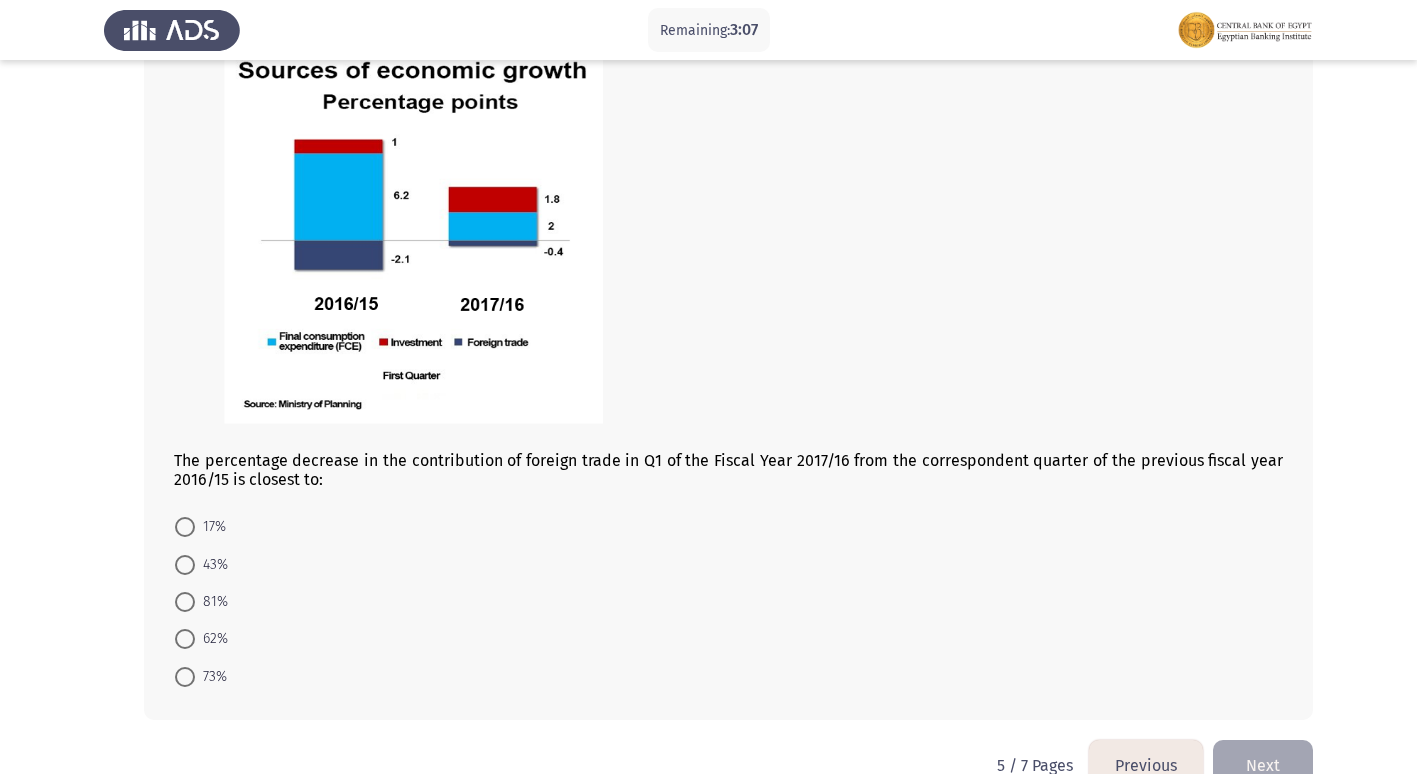 scroll, scrollTop: 1124, scrollLeft: 0, axis: vertical 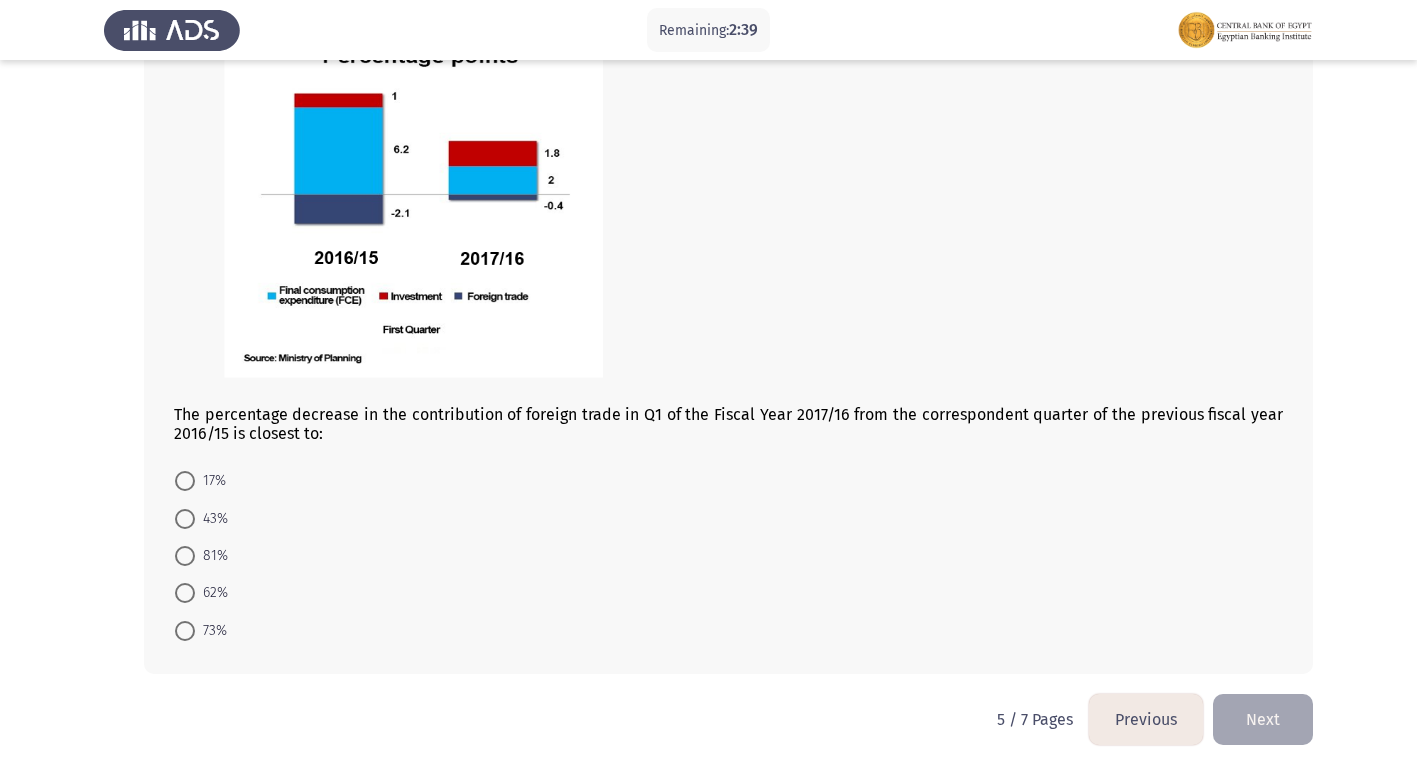 click on "81%" at bounding box center [211, 556] 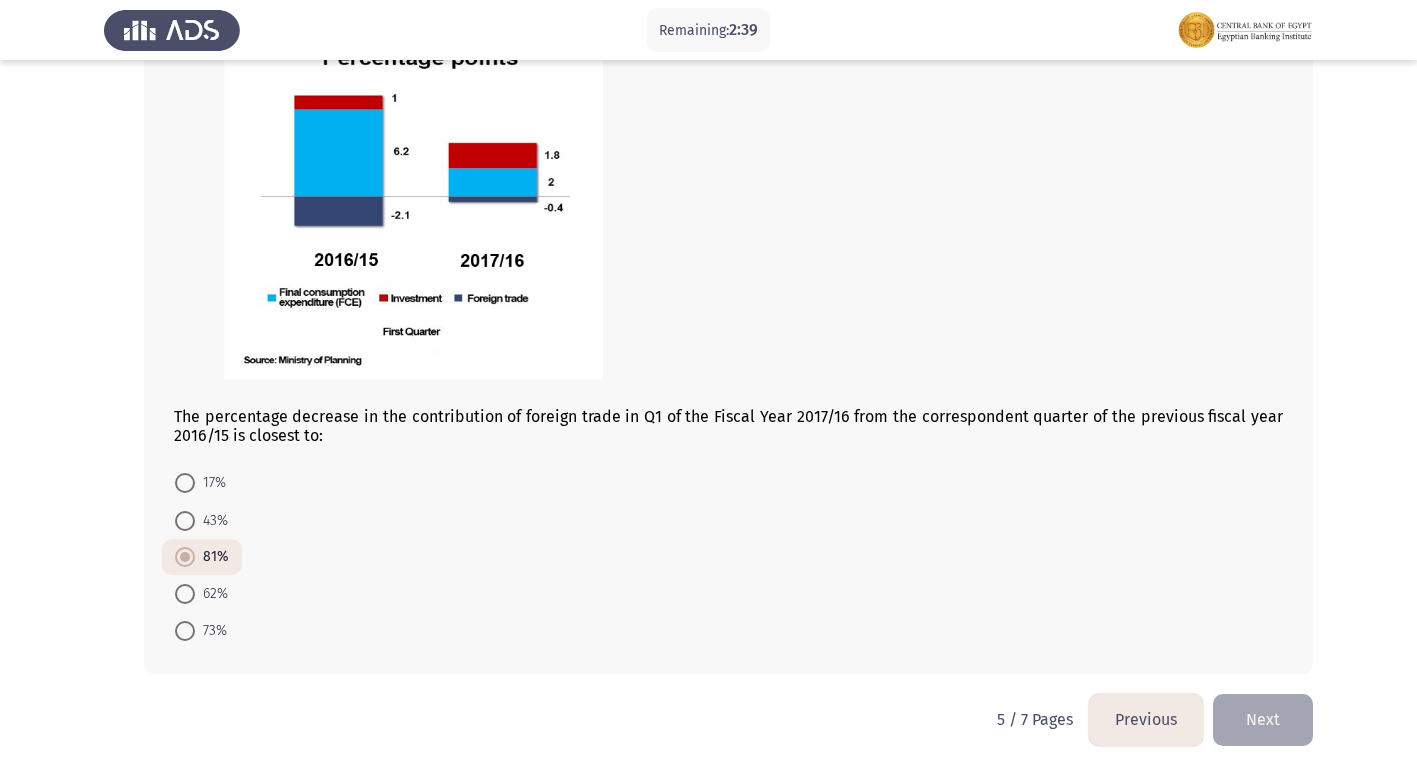 scroll, scrollTop: 1122, scrollLeft: 0, axis: vertical 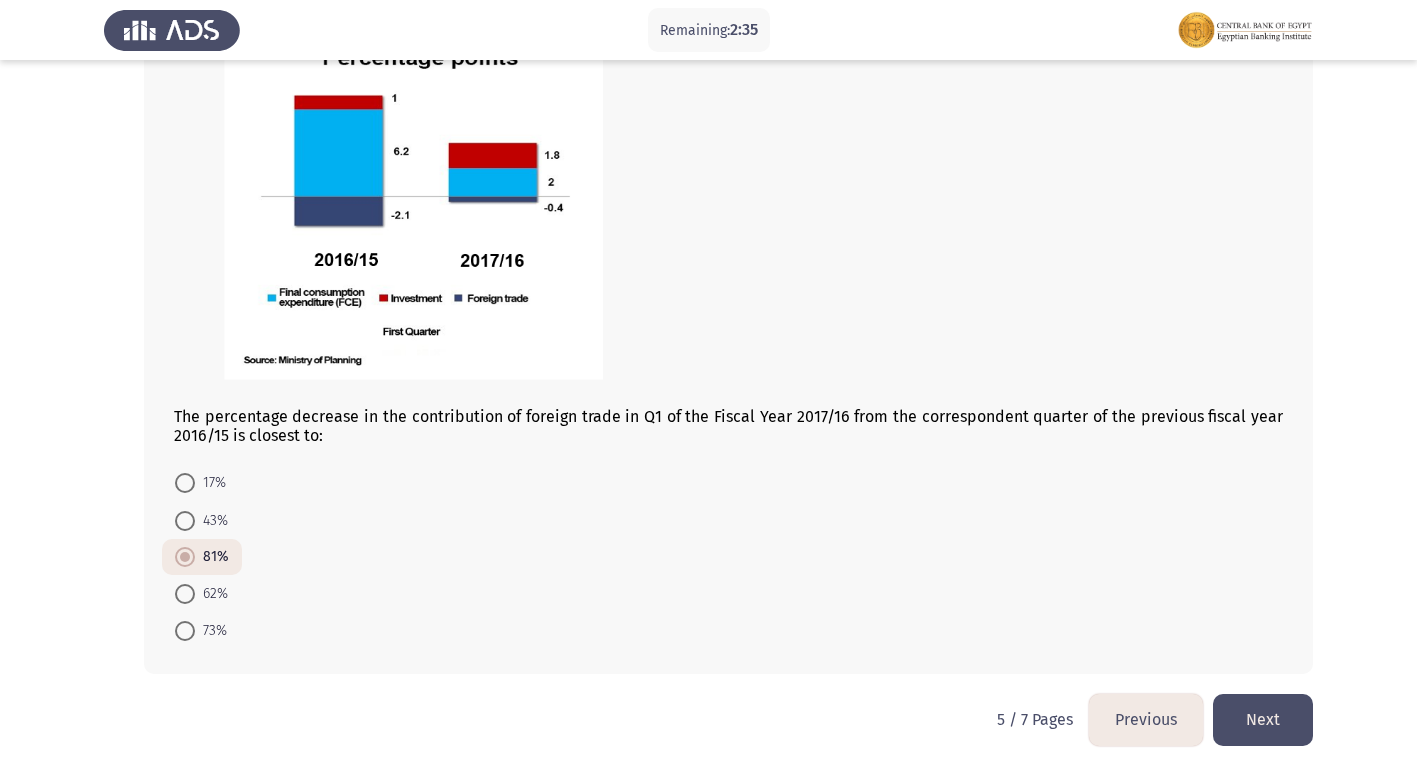 click on "Next" 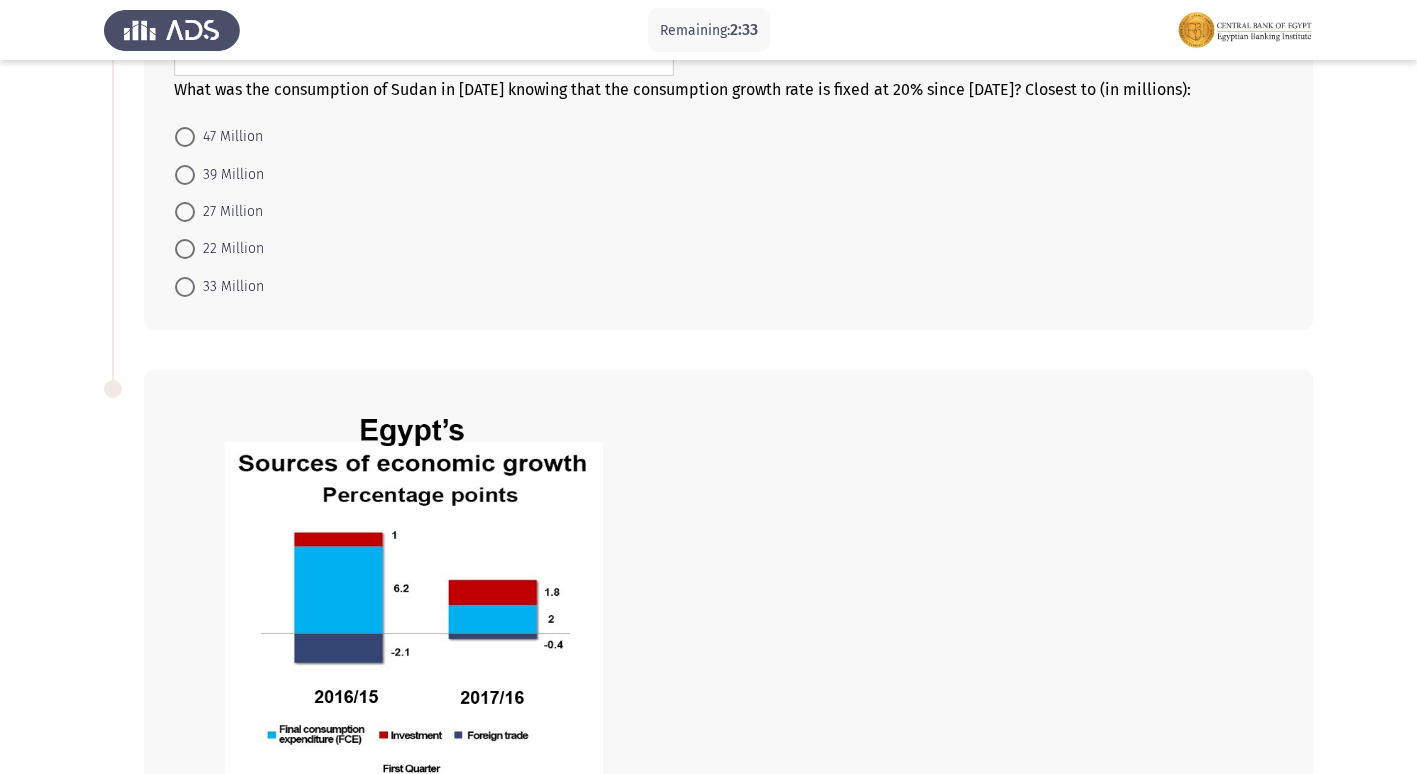 scroll, scrollTop: 0, scrollLeft: 0, axis: both 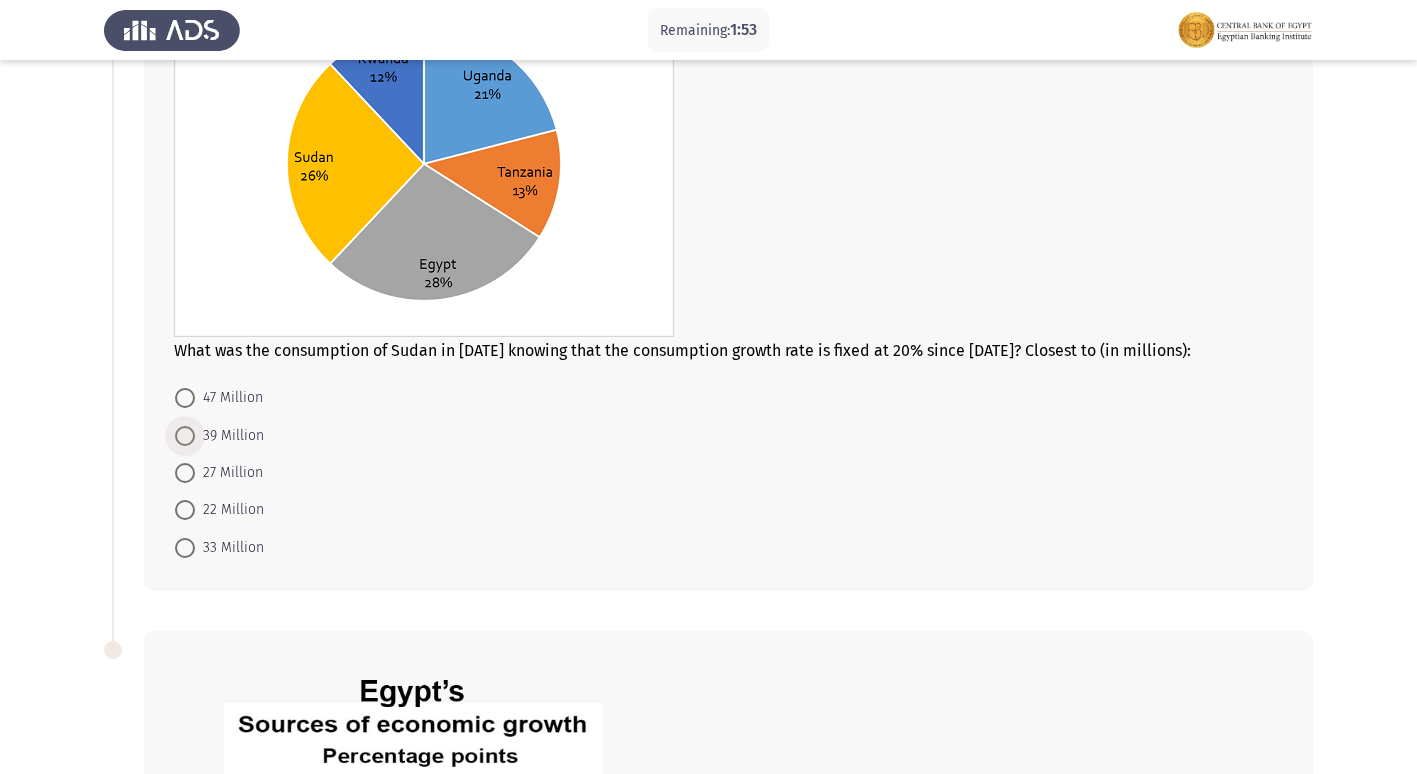 click on "39 Million" at bounding box center [229, 436] 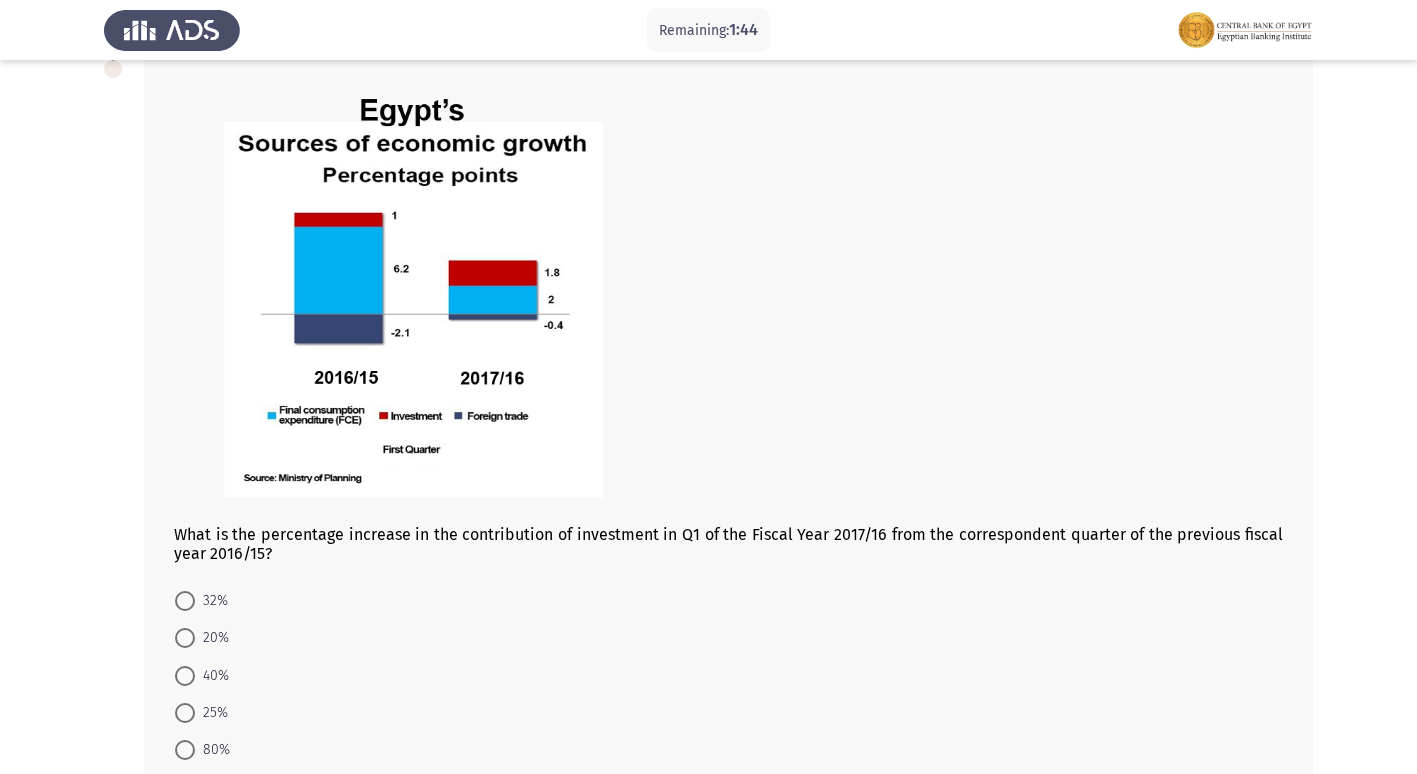 scroll, scrollTop: 837, scrollLeft: 0, axis: vertical 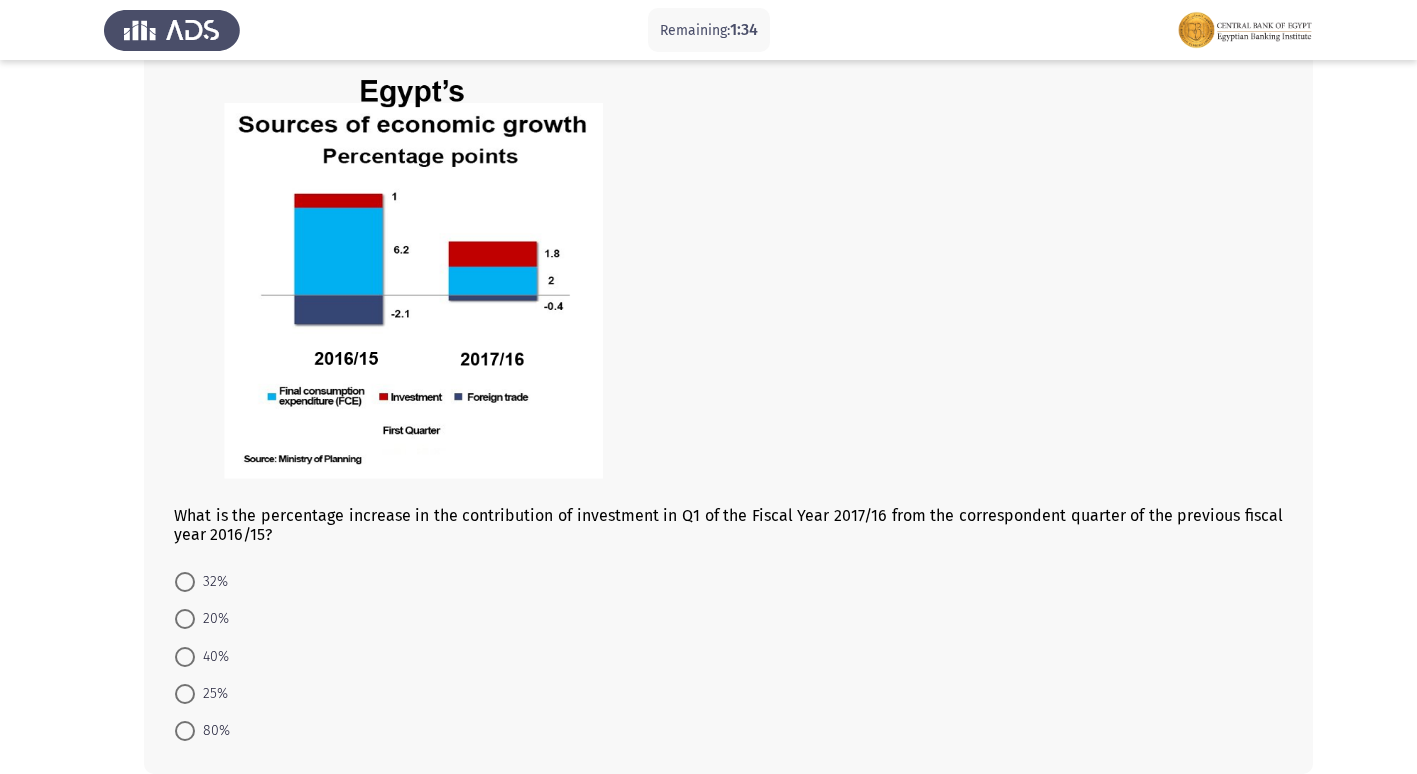 click on "80%" at bounding box center [212, 731] 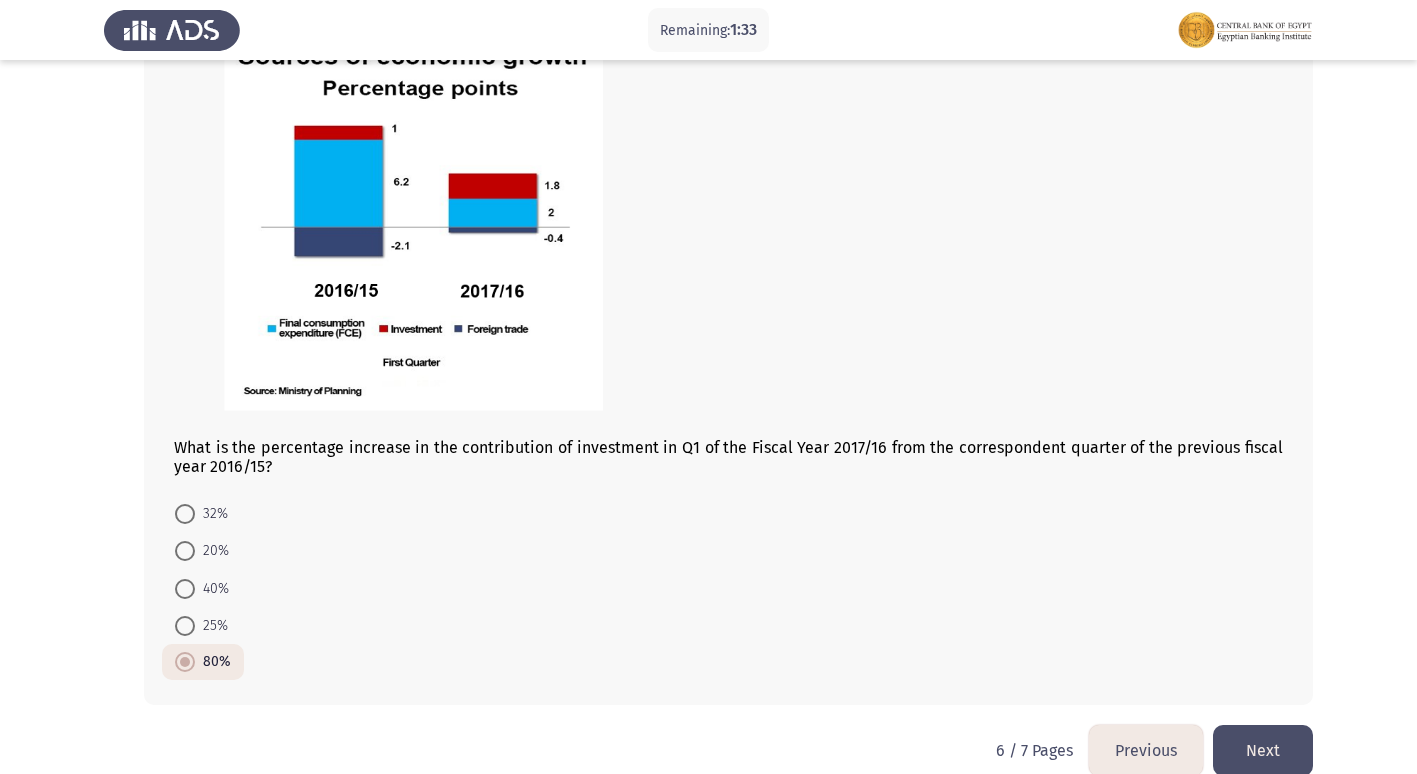 scroll, scrollTop: 936, scrollLeft: 0, axis: vertical 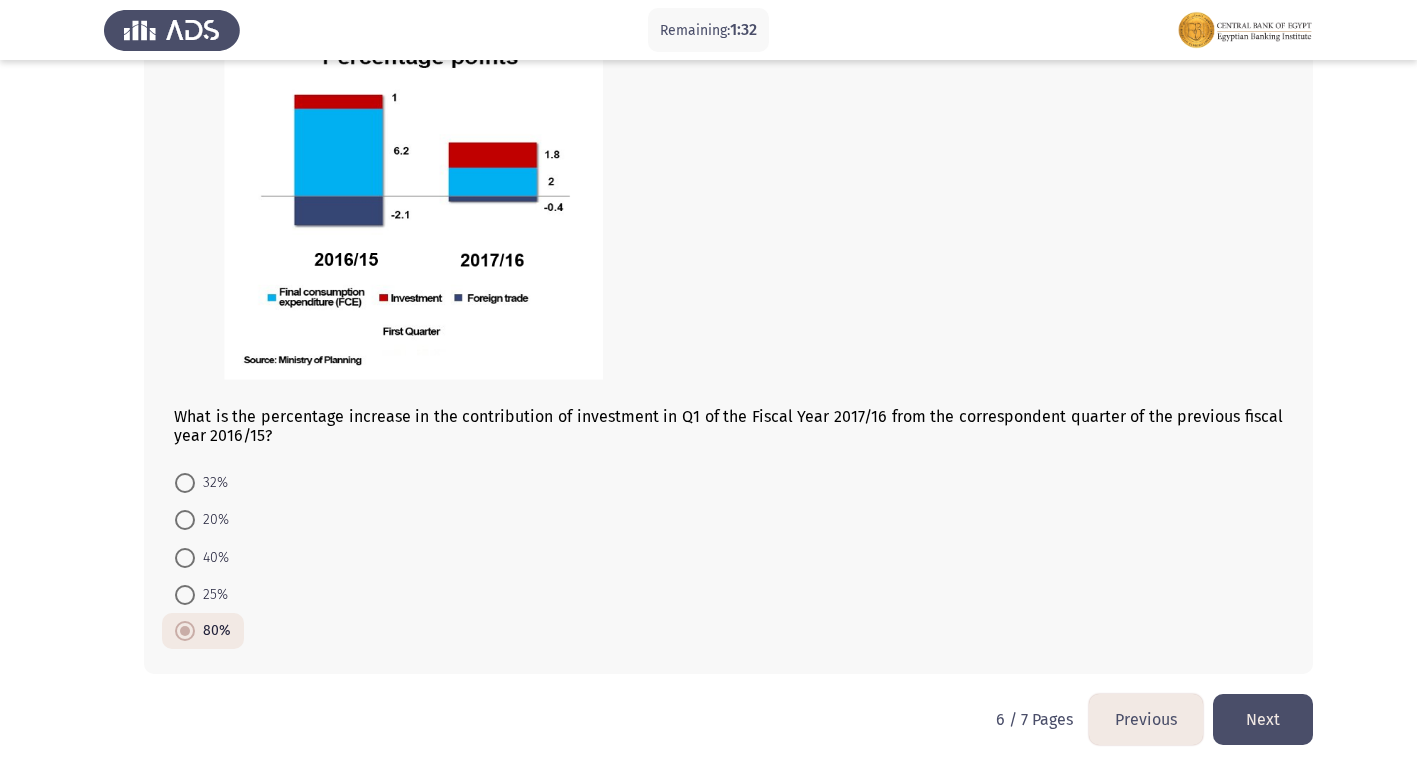 click on "Next" 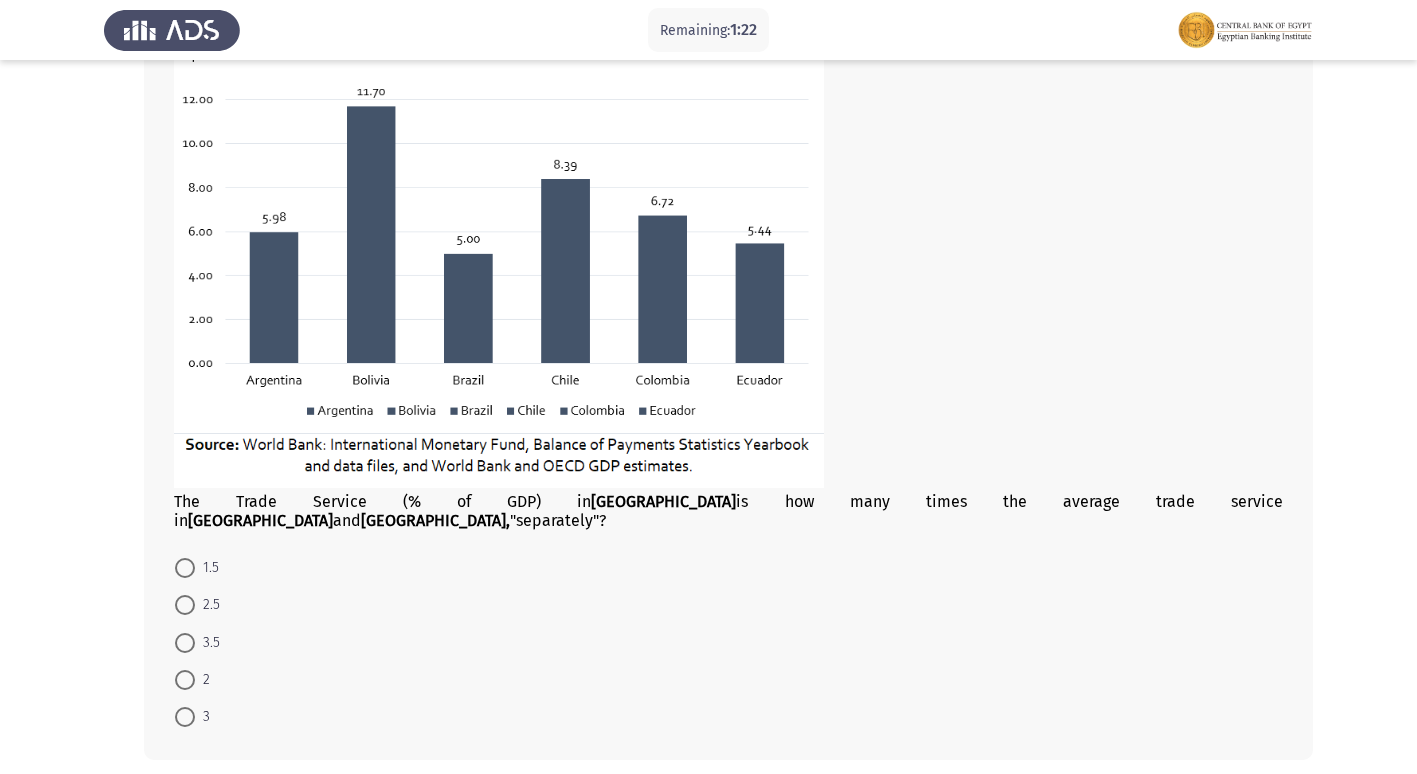 scroll, scrollTop: 1053, scrollLeft: 0, axis: vertical 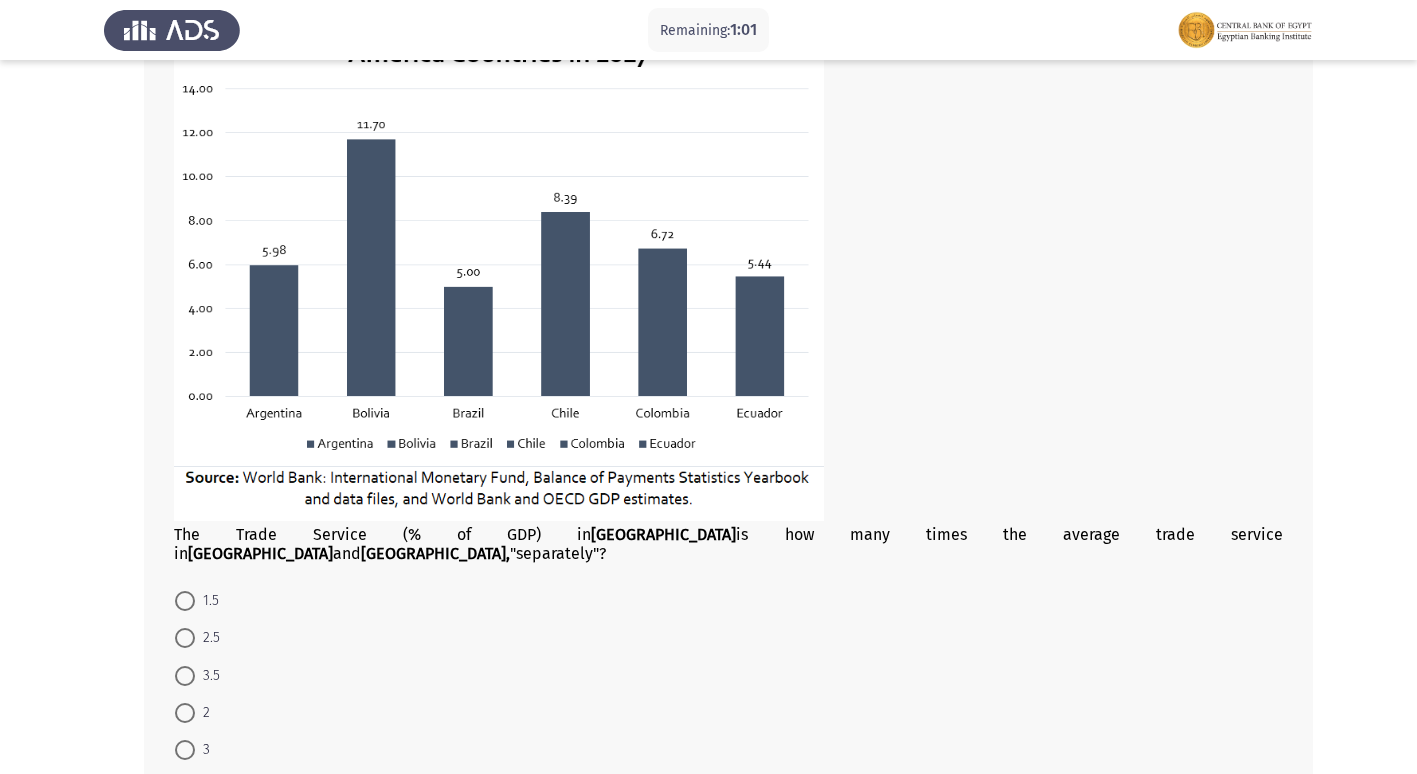 click on "3.5" at bounding box center [207, 676] 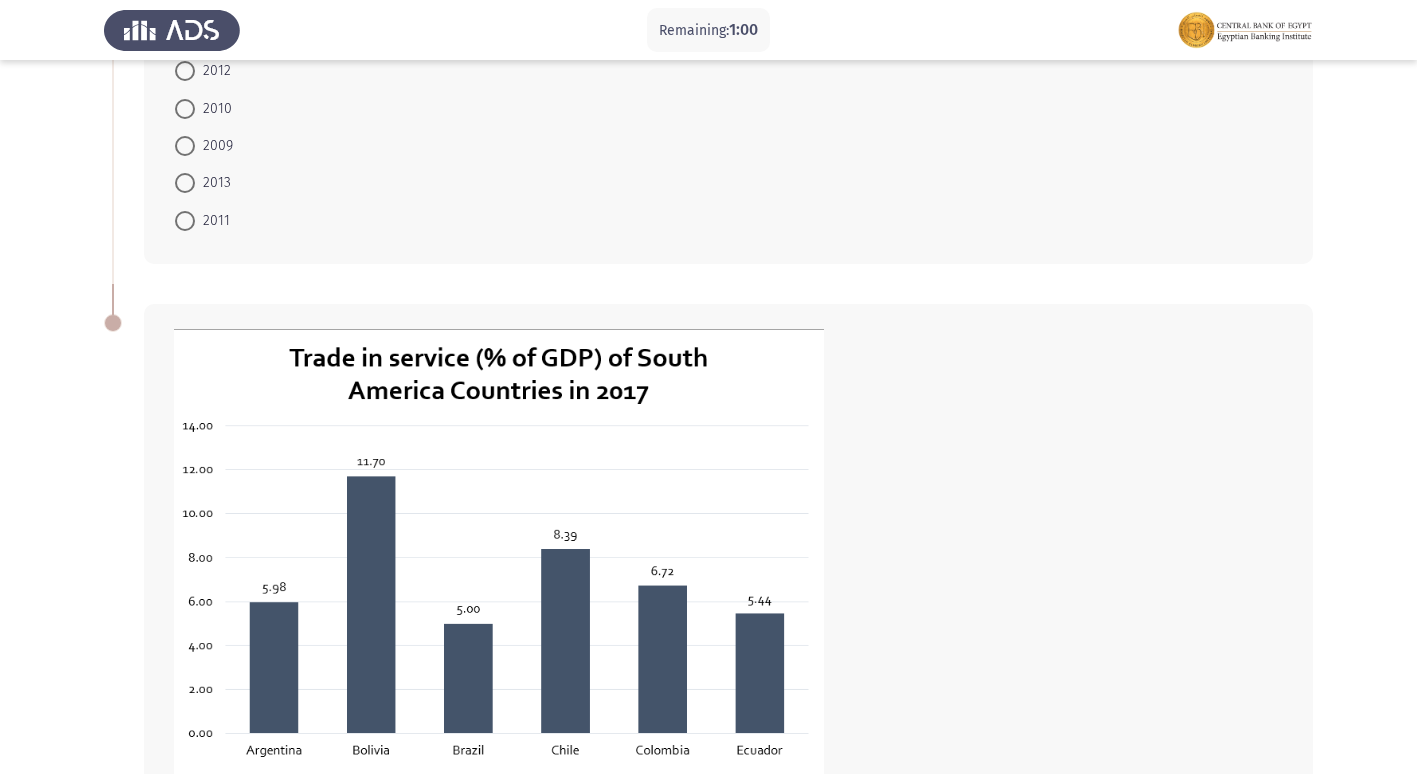 scroll, scrollTop: 253, scrollLeft: 0, axis: vertical 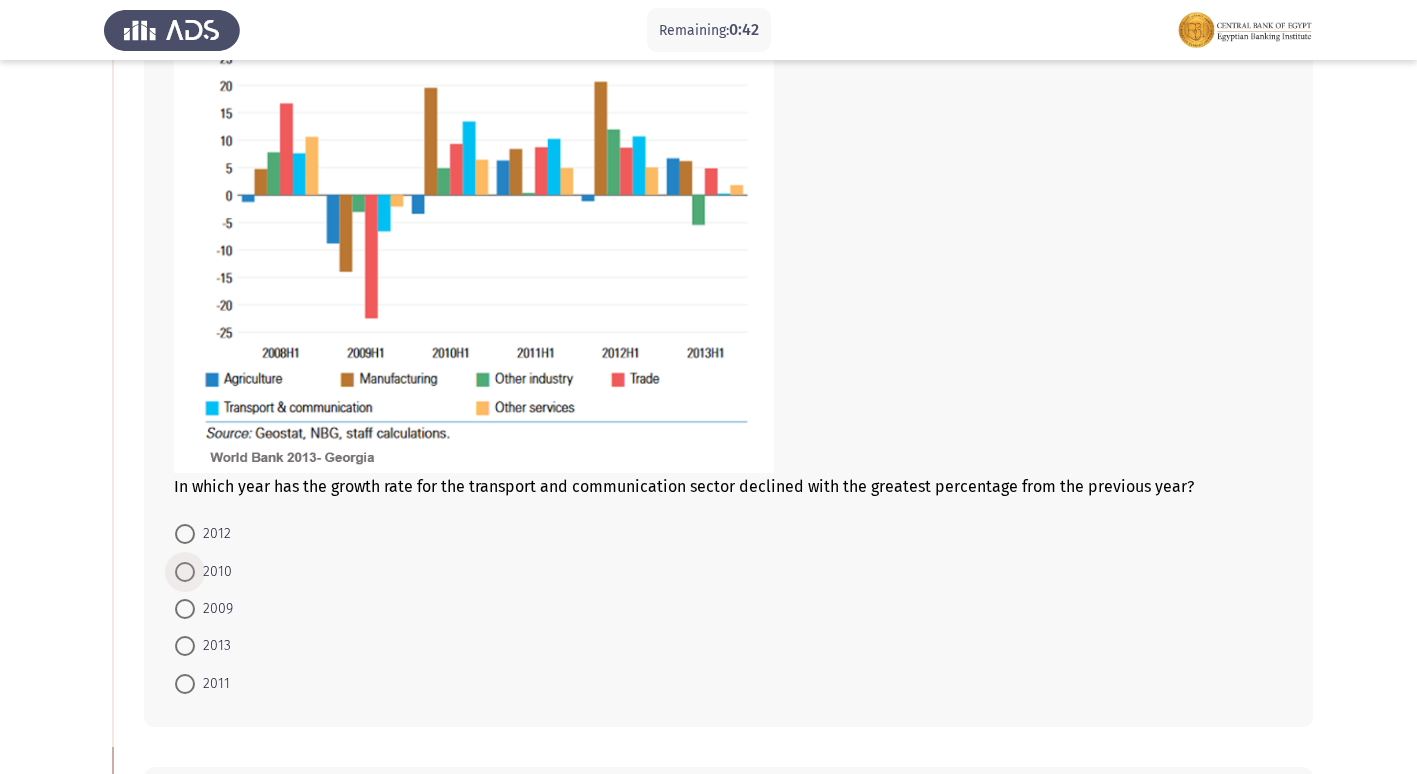 click on "2010" at bounding box center (213, 572) 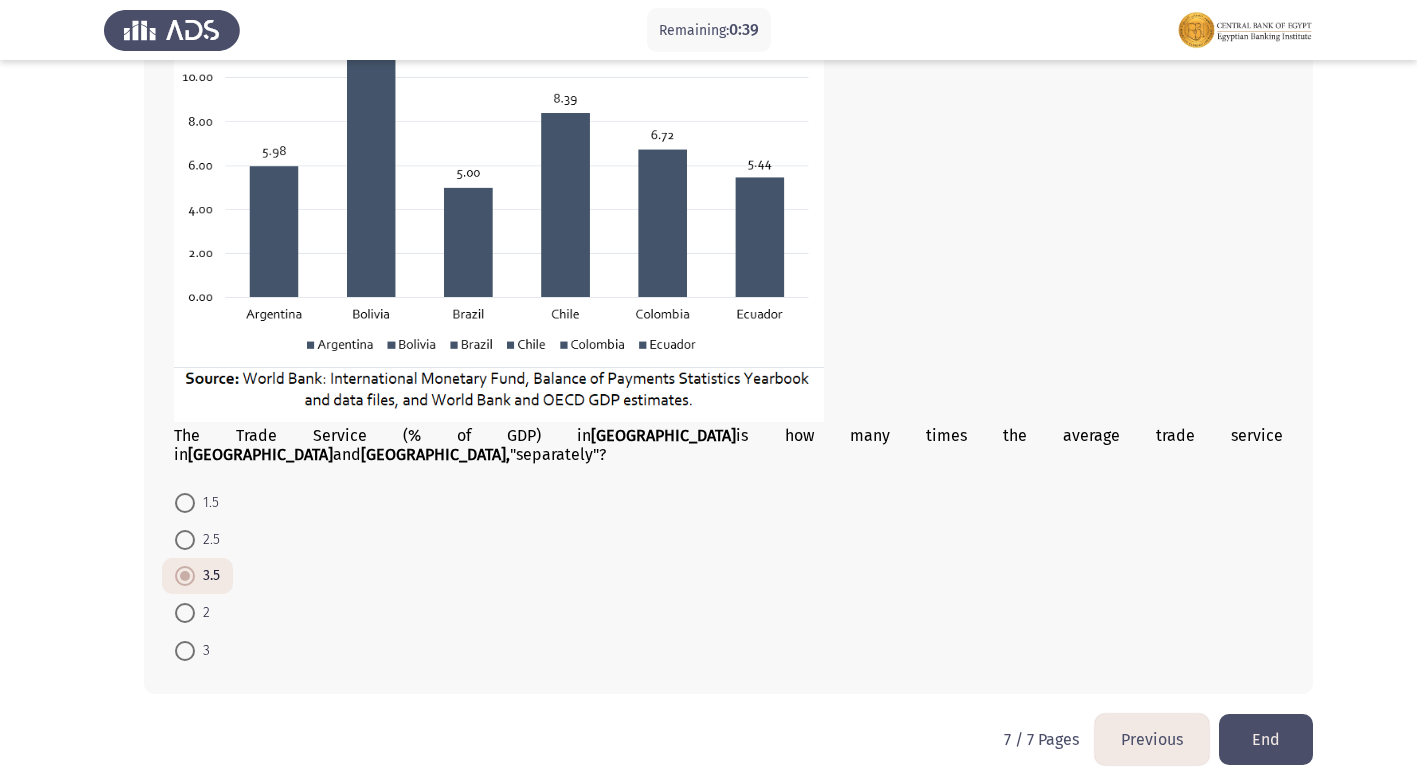 scroll, scrollTop: 1151, scrollLeft: 0, axis: vertical 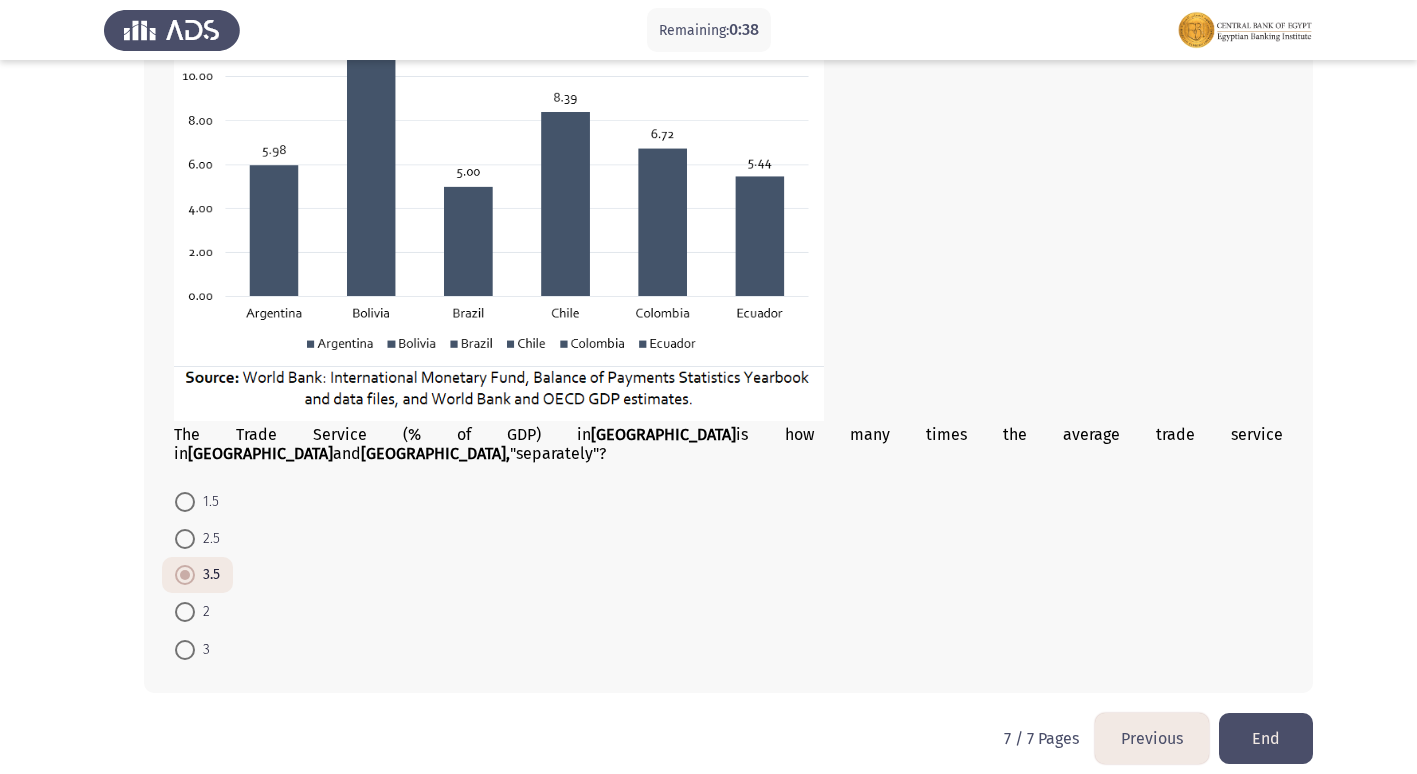 click on "End" 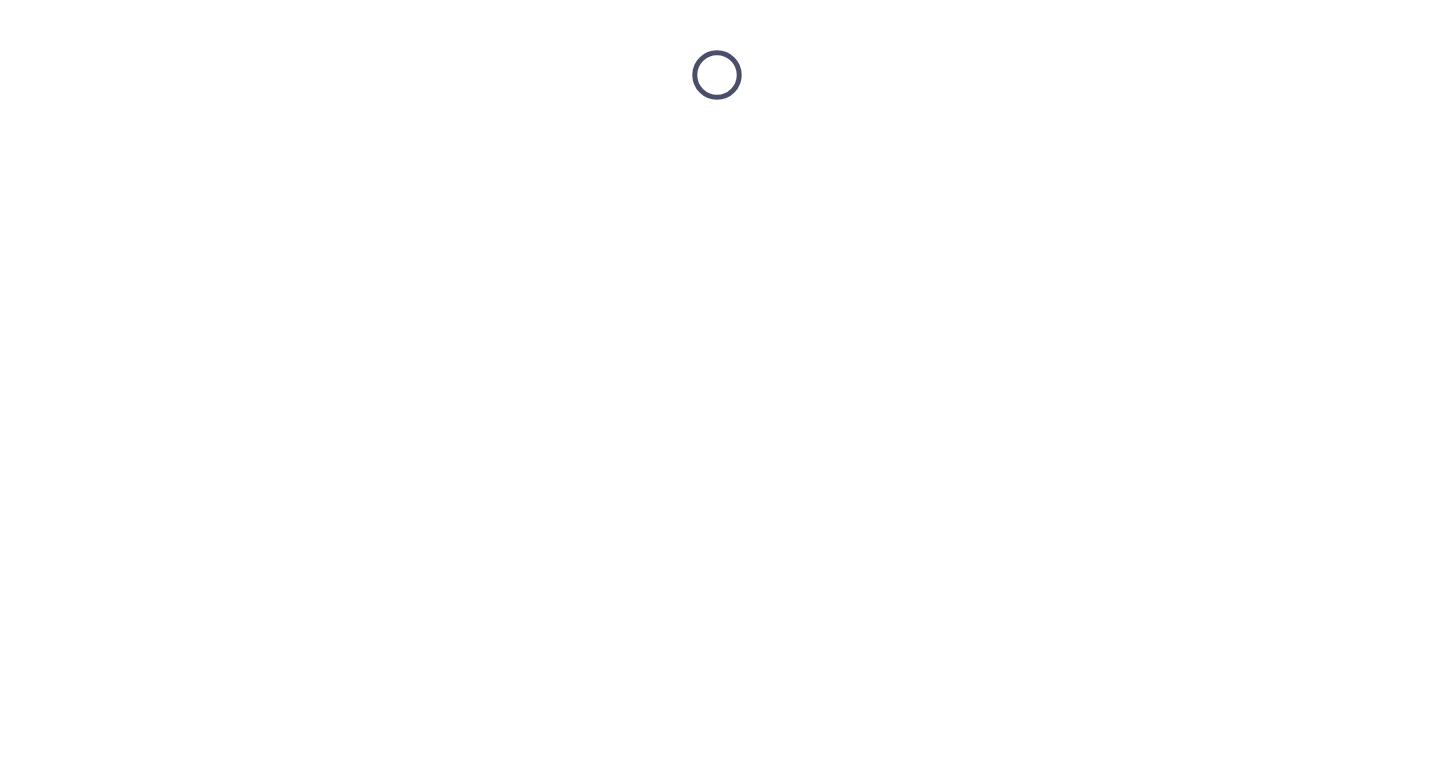 scroll, scrollTop: 0, scrollLeft: 0, axis: both 